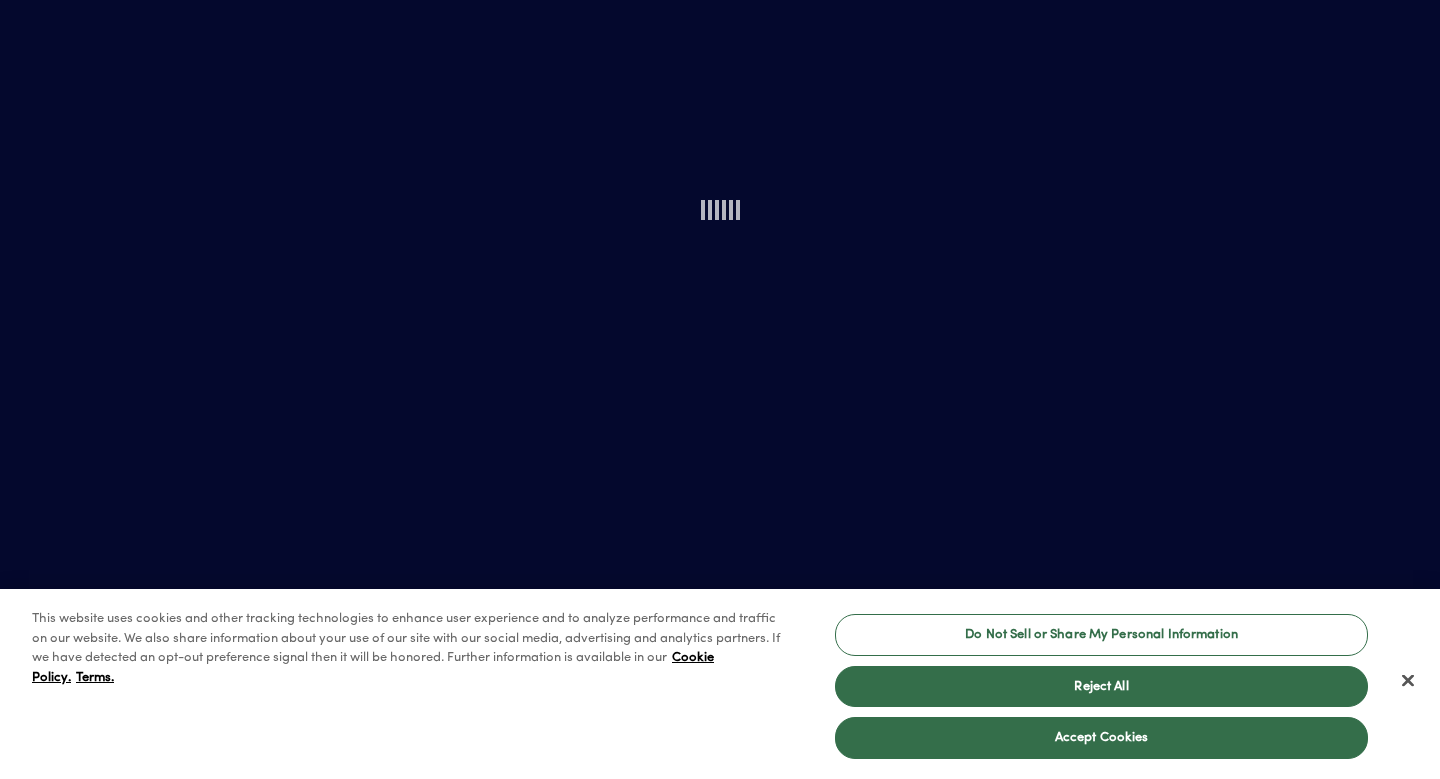 scroll, scrollTop: 0, scrollLeft: 0, axis: both 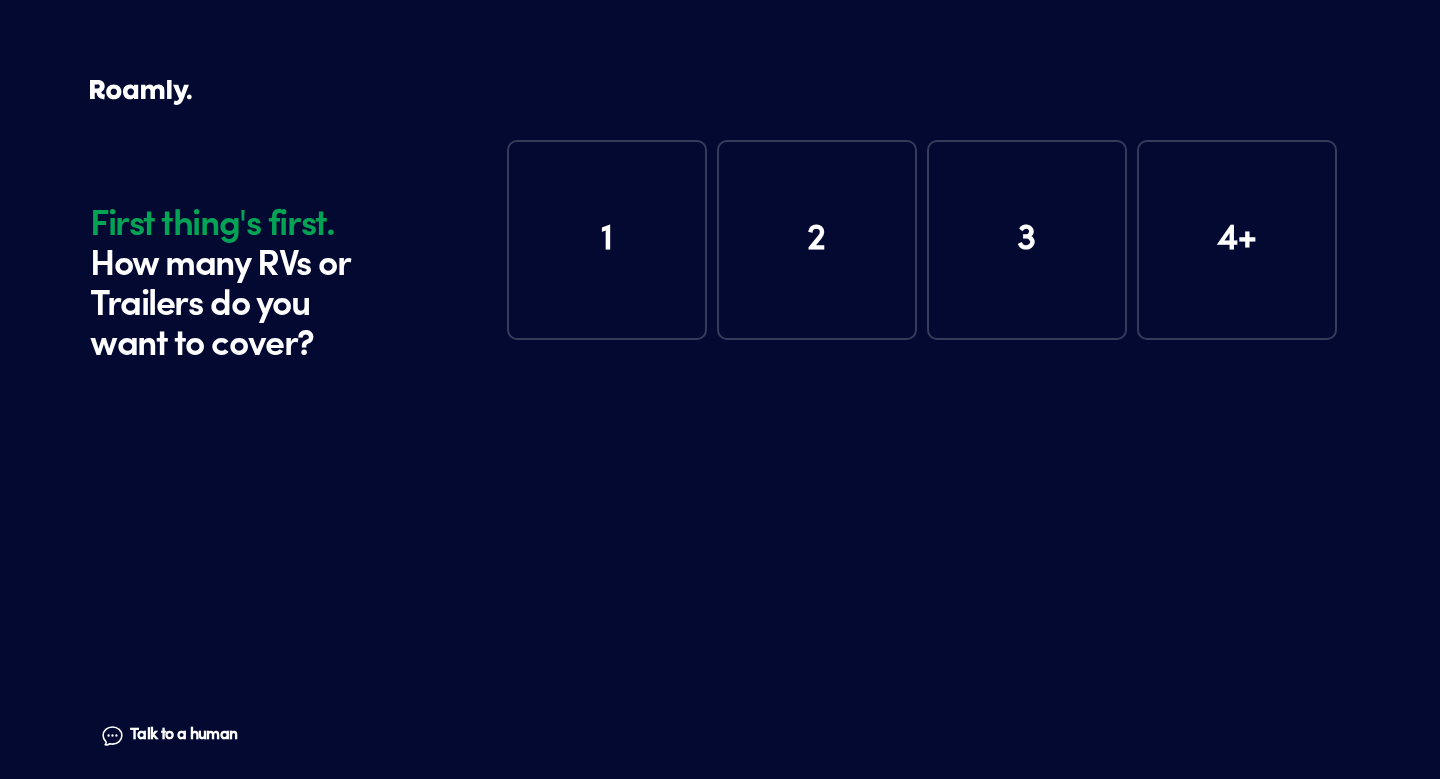 click on "1" at bounding box center [607, 240] 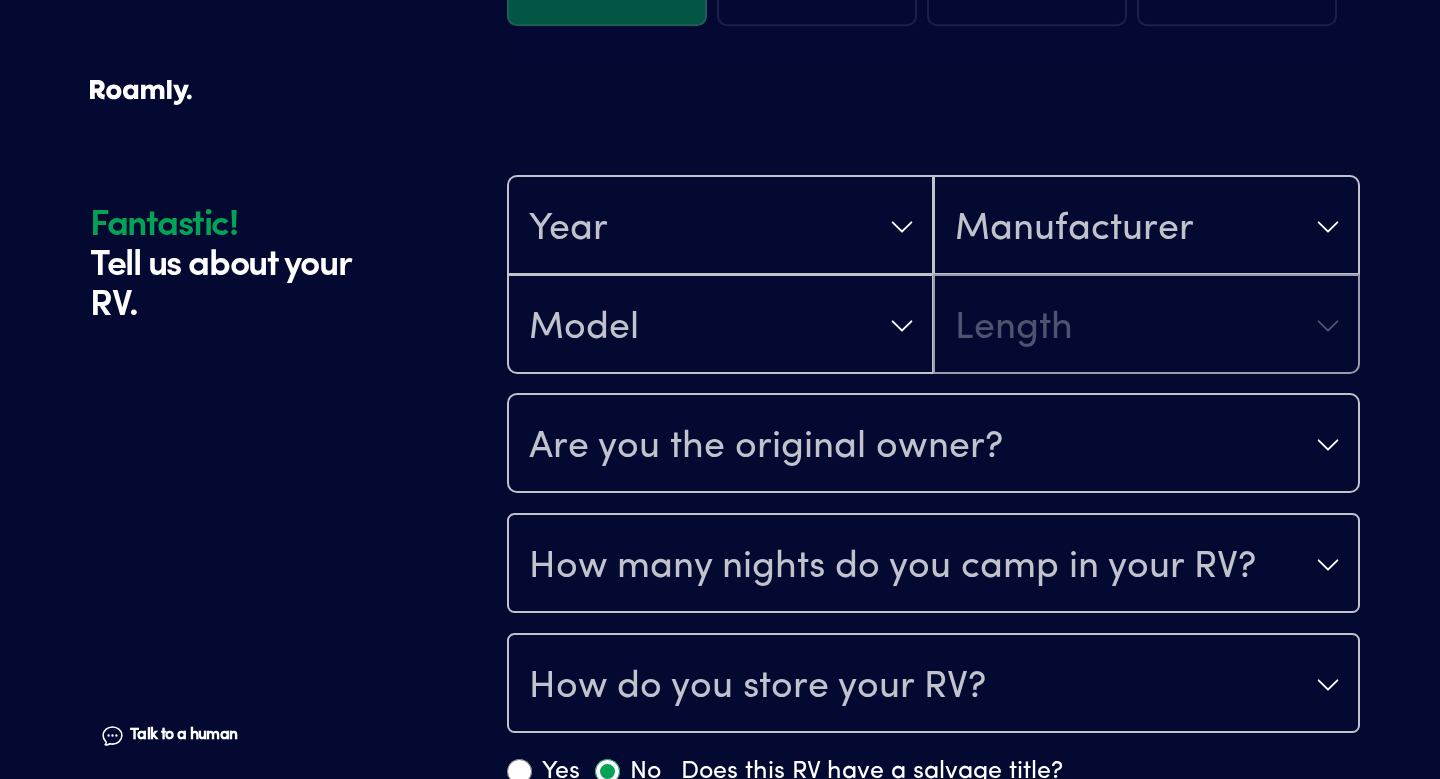 scroll, scrollTop: 390, scrollLeft: 0, axis: vertical 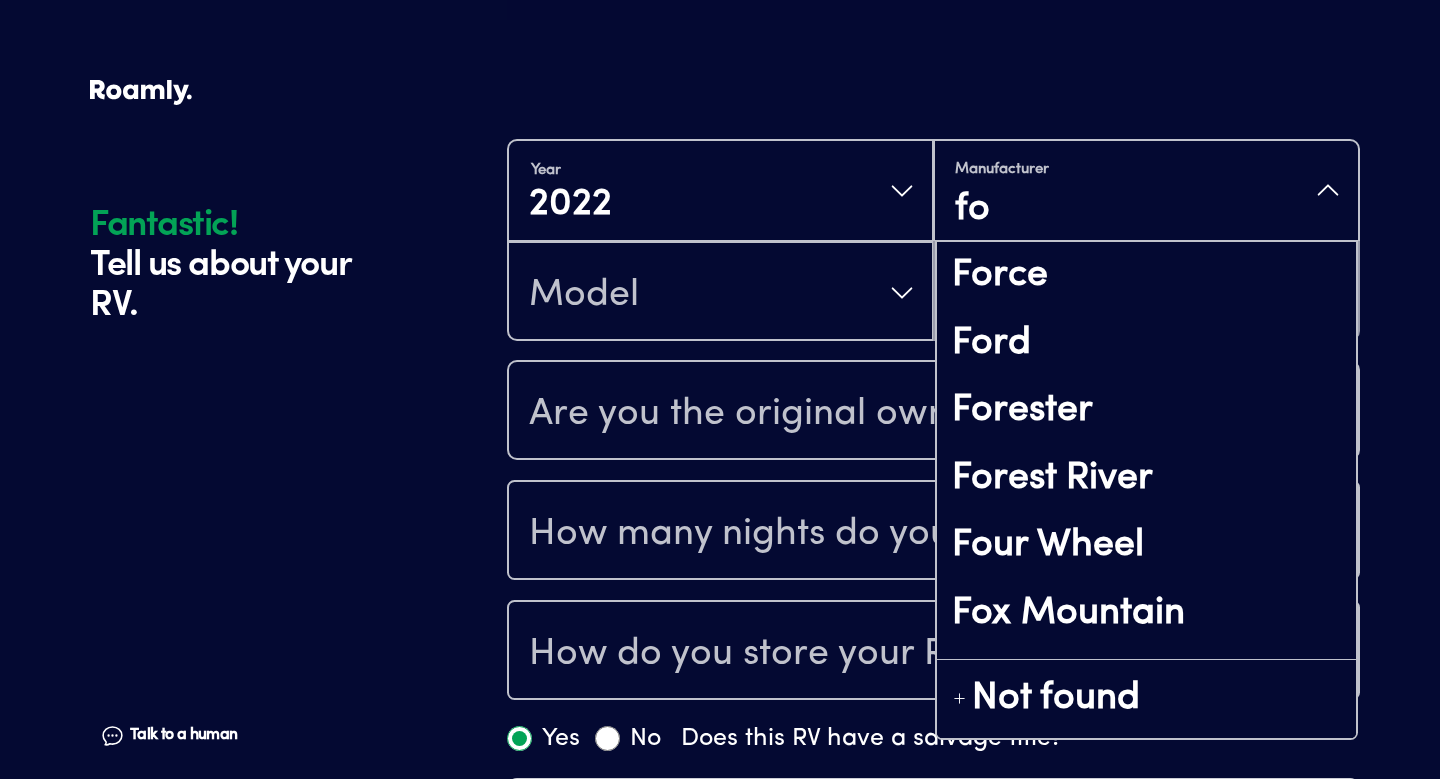 type on "for" 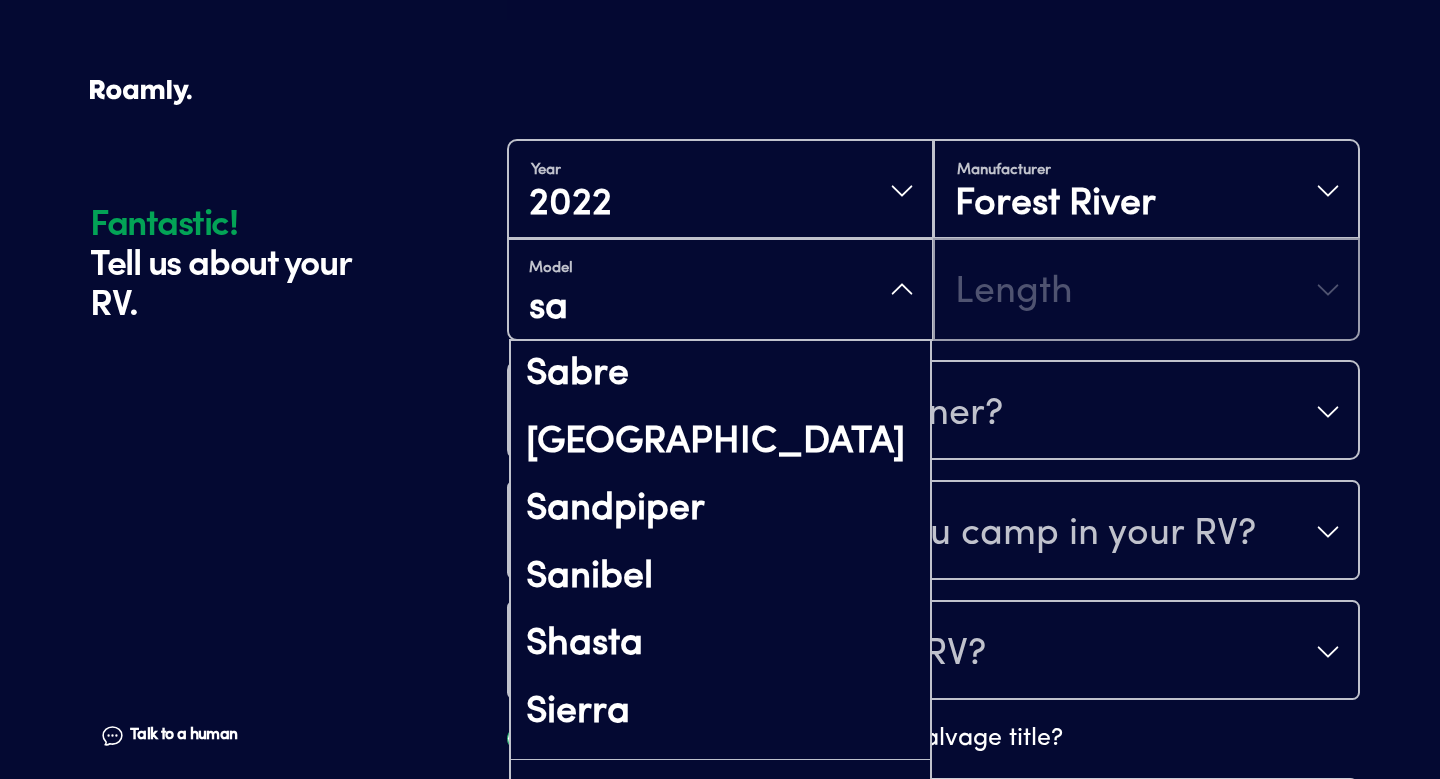 type on "[PERSON_NAME]" 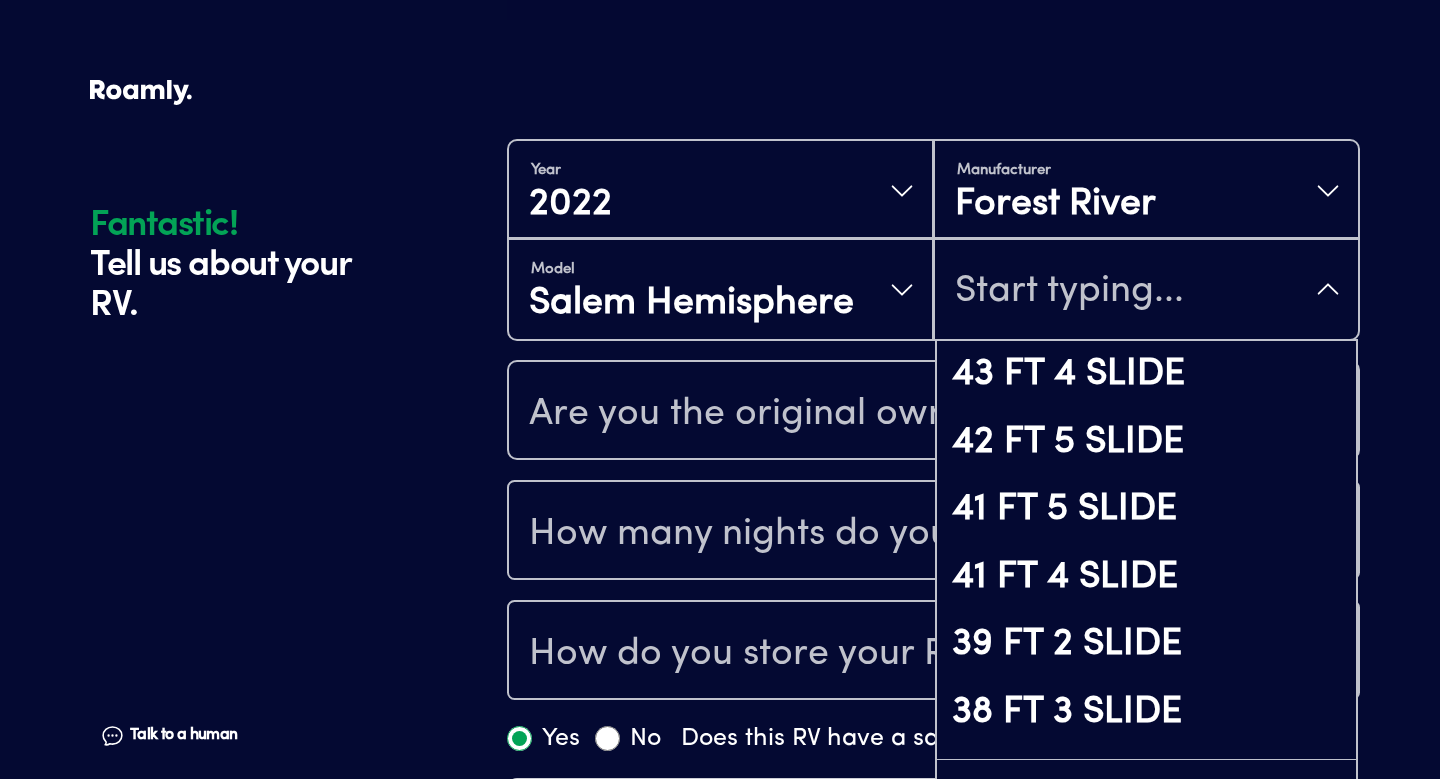 click on "Year [DATE] Manufacturer Forest River Model Salem Hemisphere 43 FT 4 SLIDE 42 FT 5 SLIDE 41 FT 5 SLIDE 41 FT 4 SLIDE 39 FT 2 SLIDE 38 FT 3 SLIDE 35 FT 1 SLIDE 34 FT 2 SLIDE 33 FT 3 SLIDE 33 FT 2 SLIDE 32 FT 3 SLIDE Not found Are you the original owner? How many nights do you camp in your RV? How do you store your RV? Yes No Does this RV have a salvage title?" at bounding box center [933, 449] 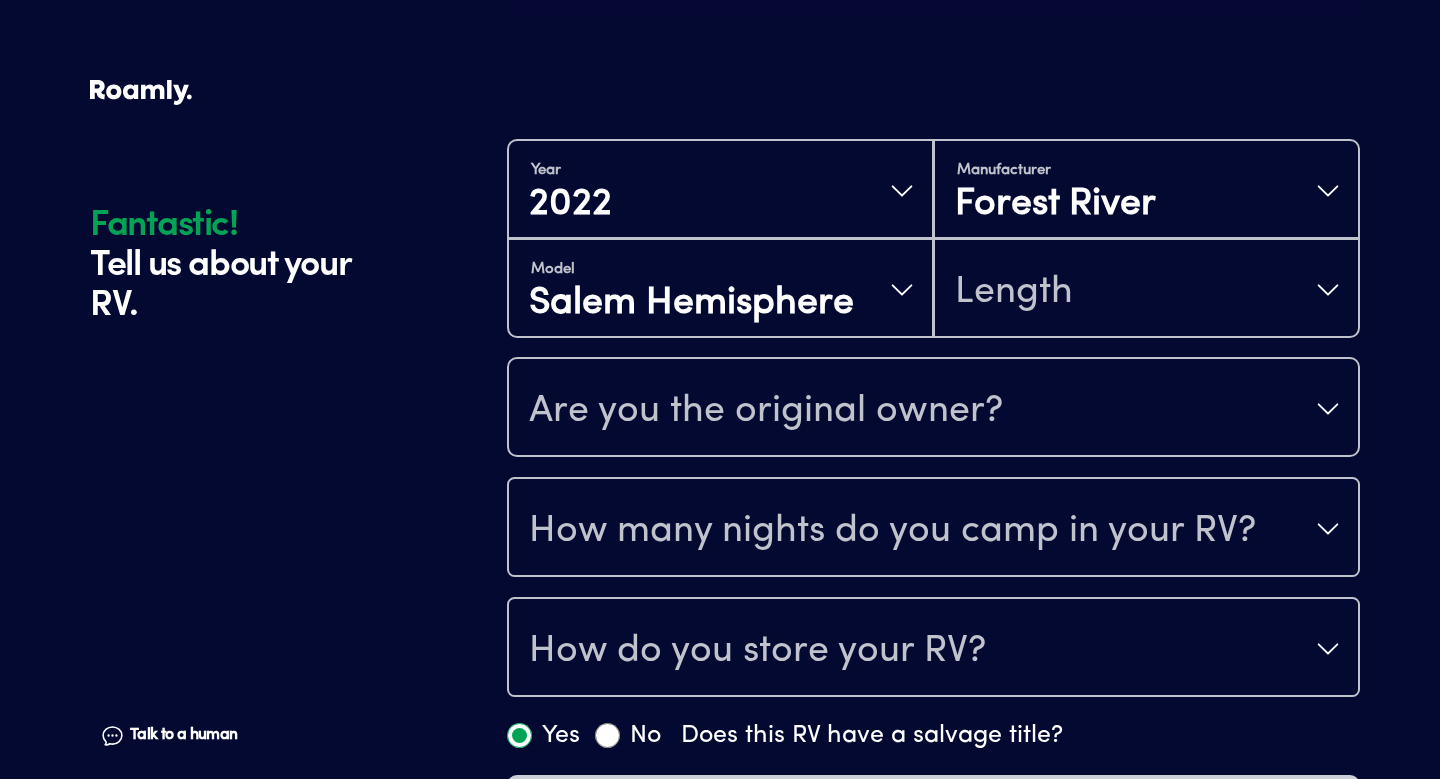 scroll, scrollTop: 448, scrollLeft: 0, axis: vertical 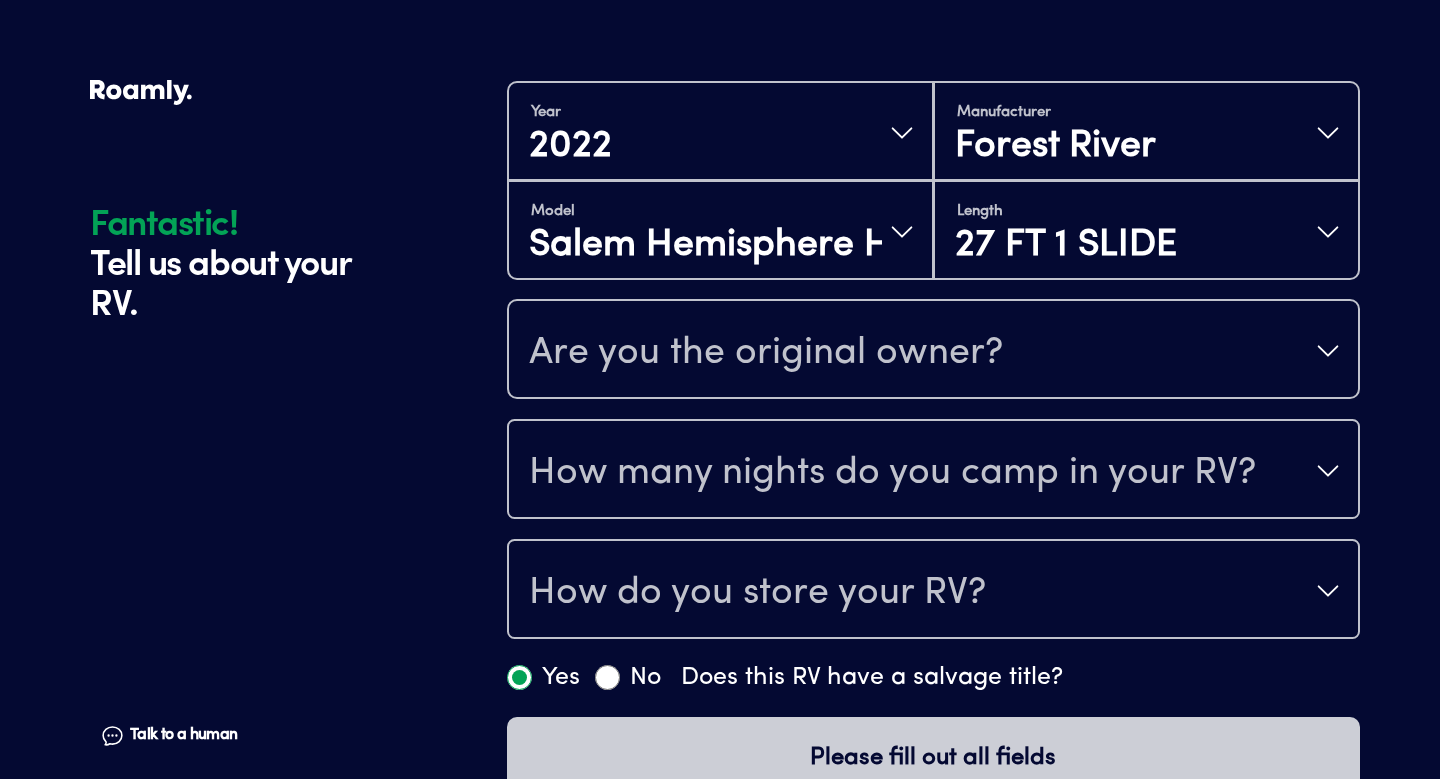 click on "Are you the original owner?" at bounding box center [933, 351] 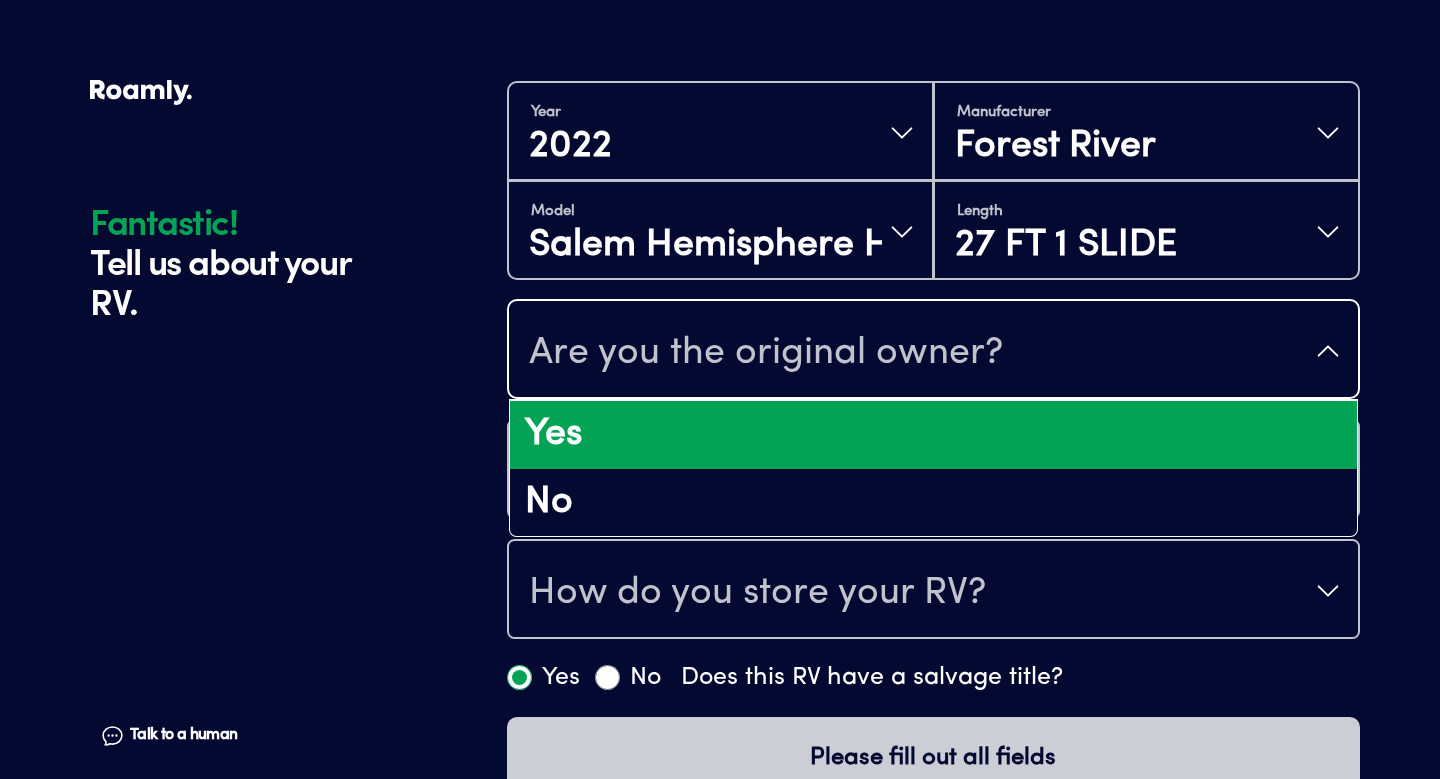 click on "Yes" at bounding box center [933, 435] 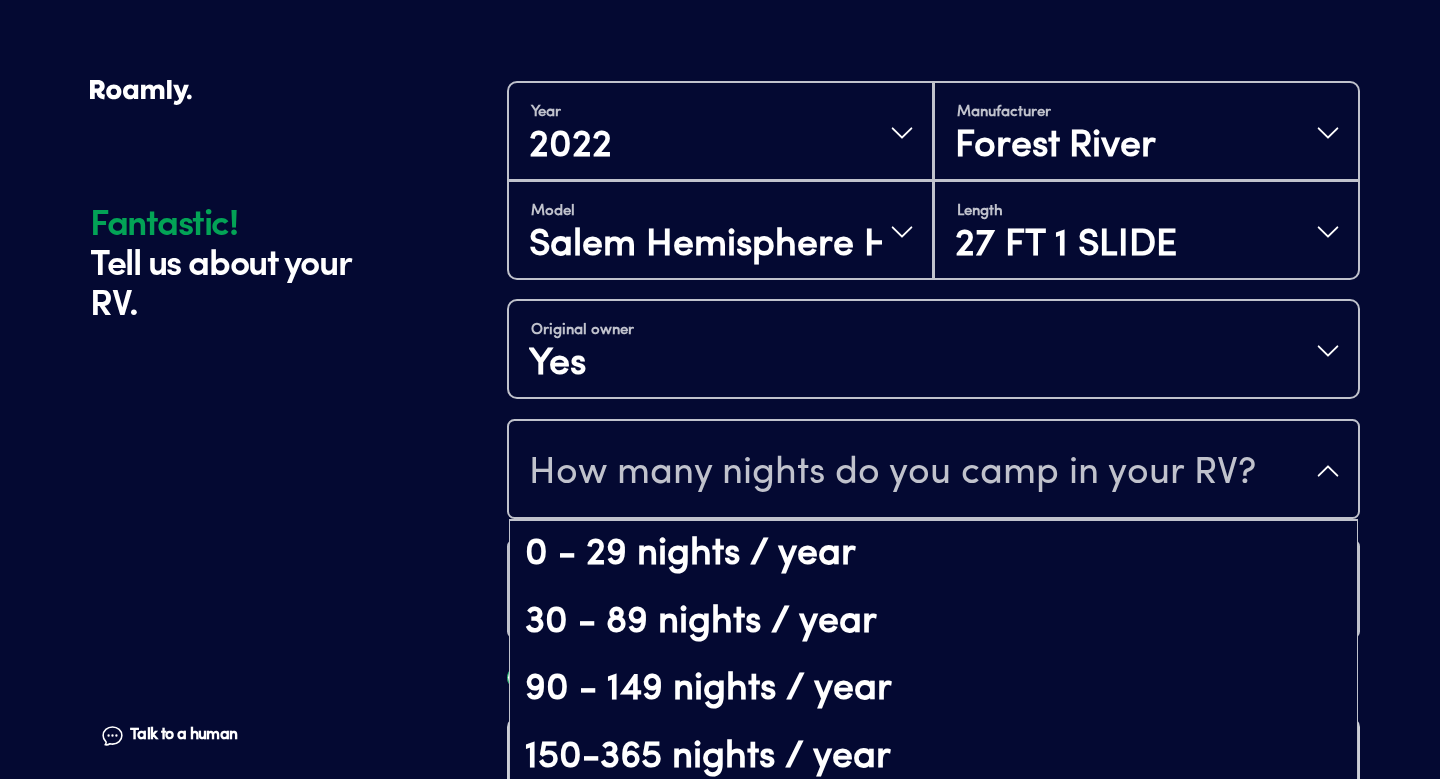 click on "How many nights do you camp in your RV?" at bounding box center [892, 473] 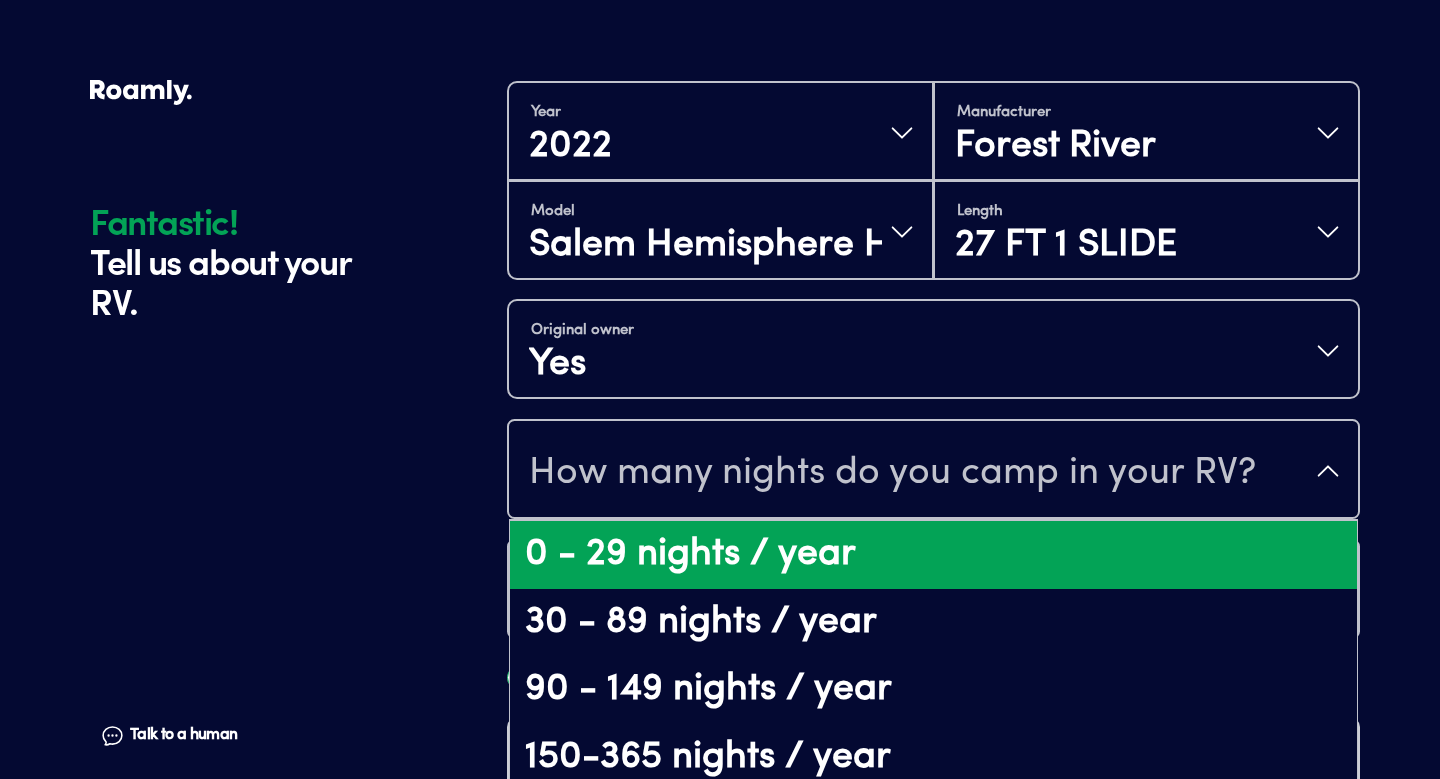 scroll, scrollTop: 41, scrollLeft: 0, axis: vertical 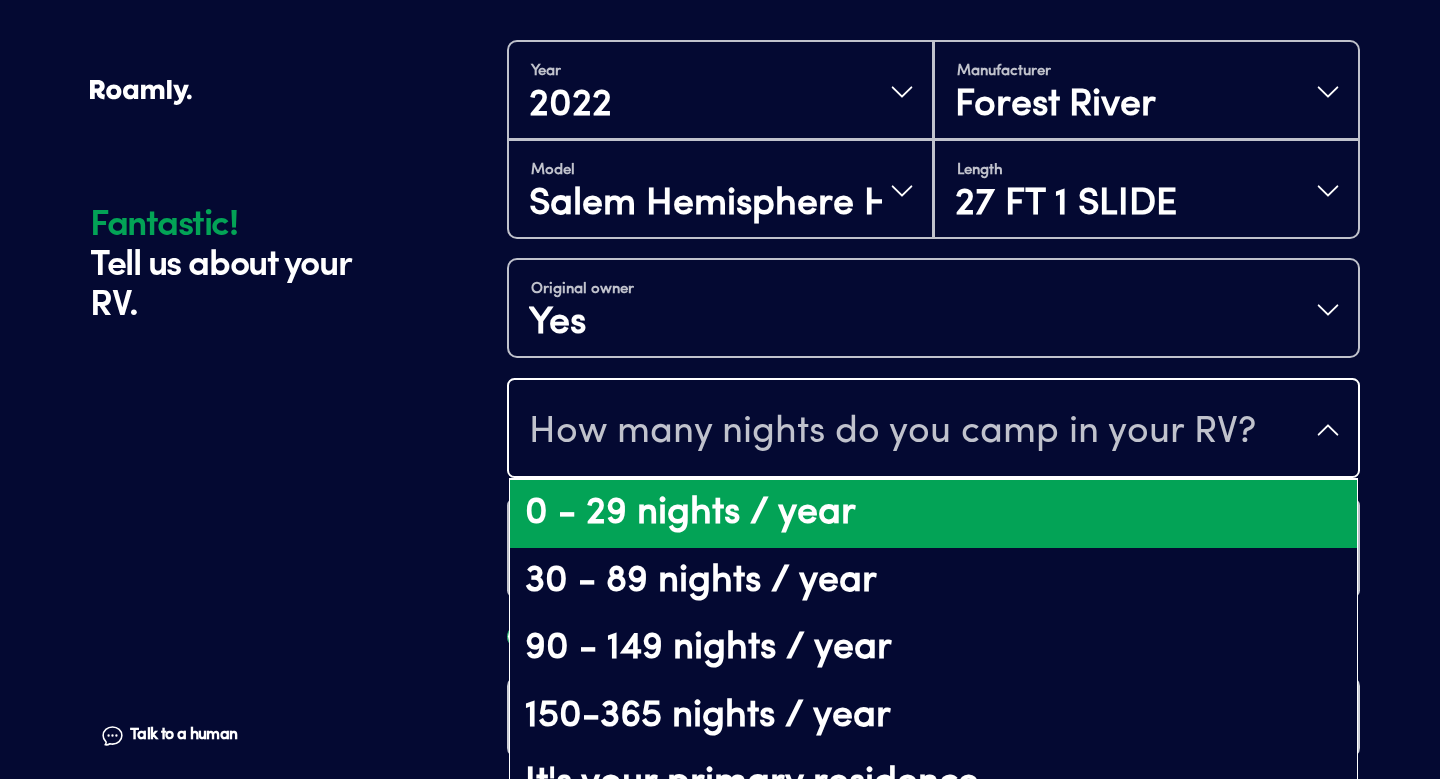 click on "0 - 29 nights / year" at bounding box center [933, 514] 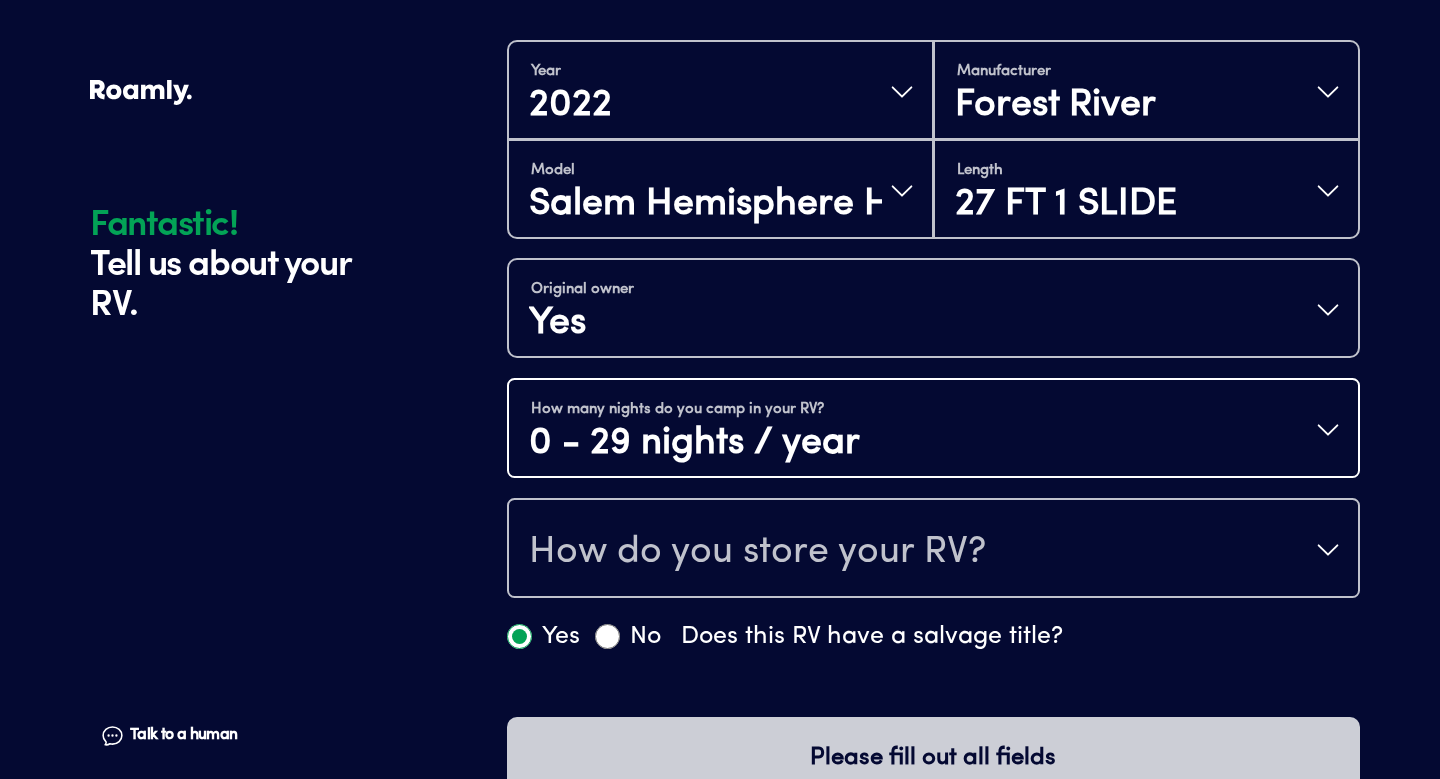 scroll, scrollTop: 0, scrollLeft: 0, axis: both 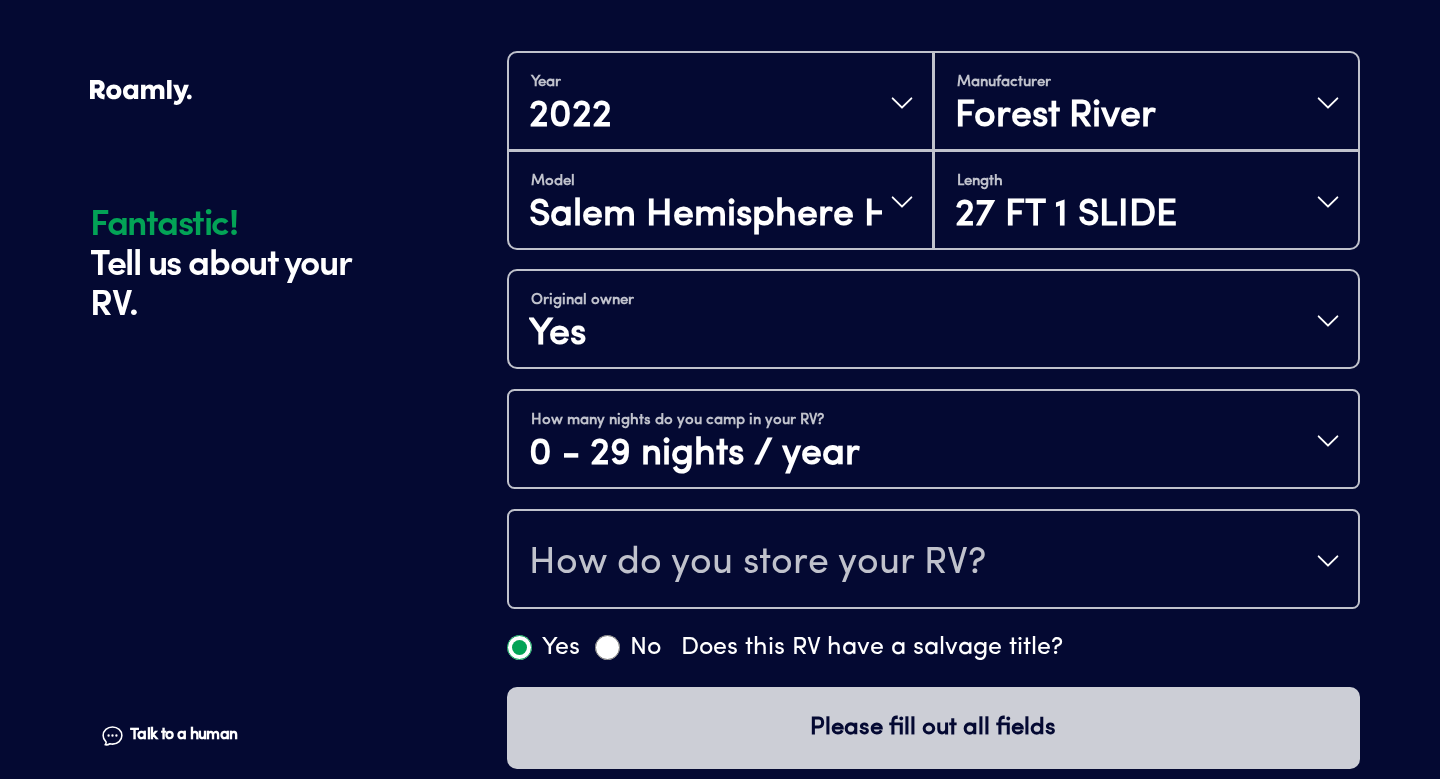click on "How do you store your RV?" at bounding box center (757, 563) 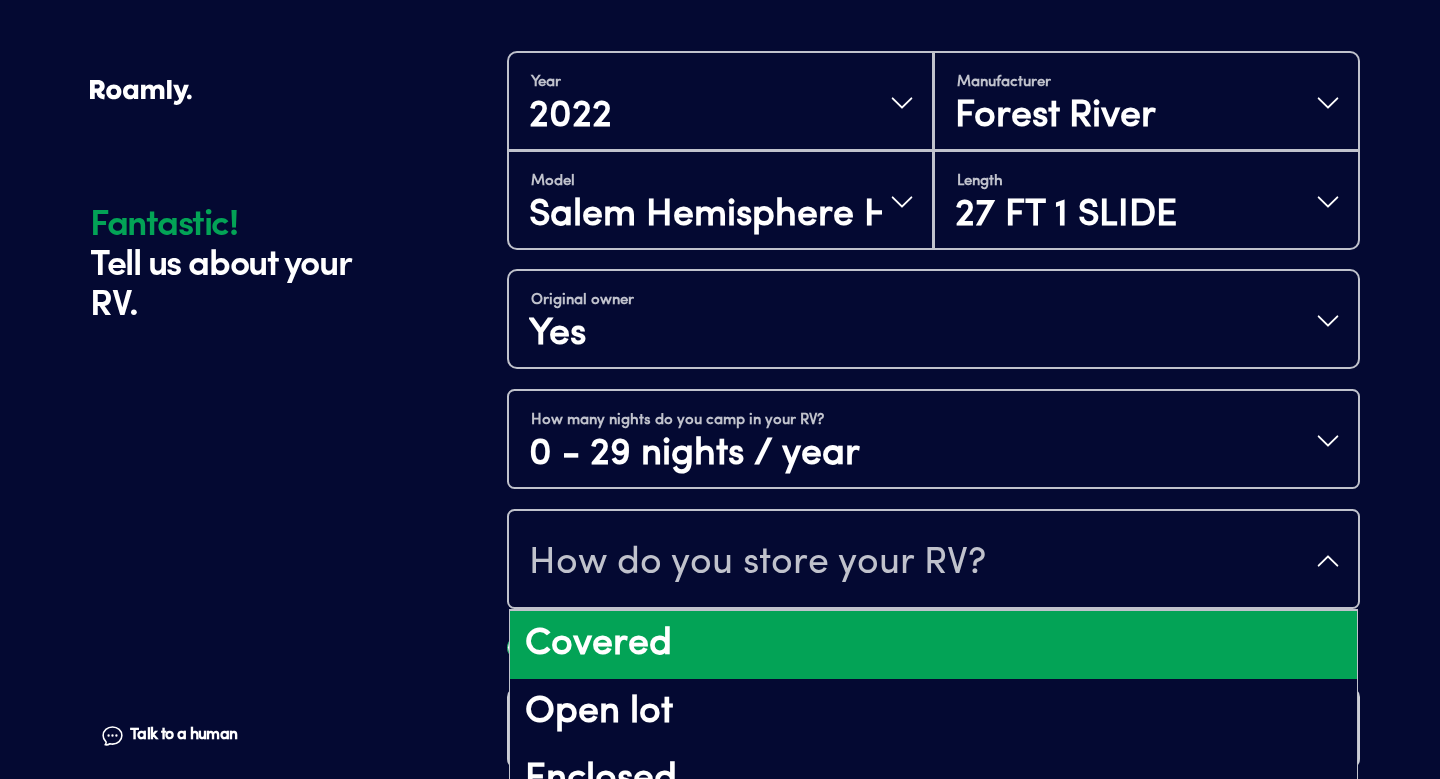 scroll, scrollTop: 26, scrollLeft: 0, axis: vertical 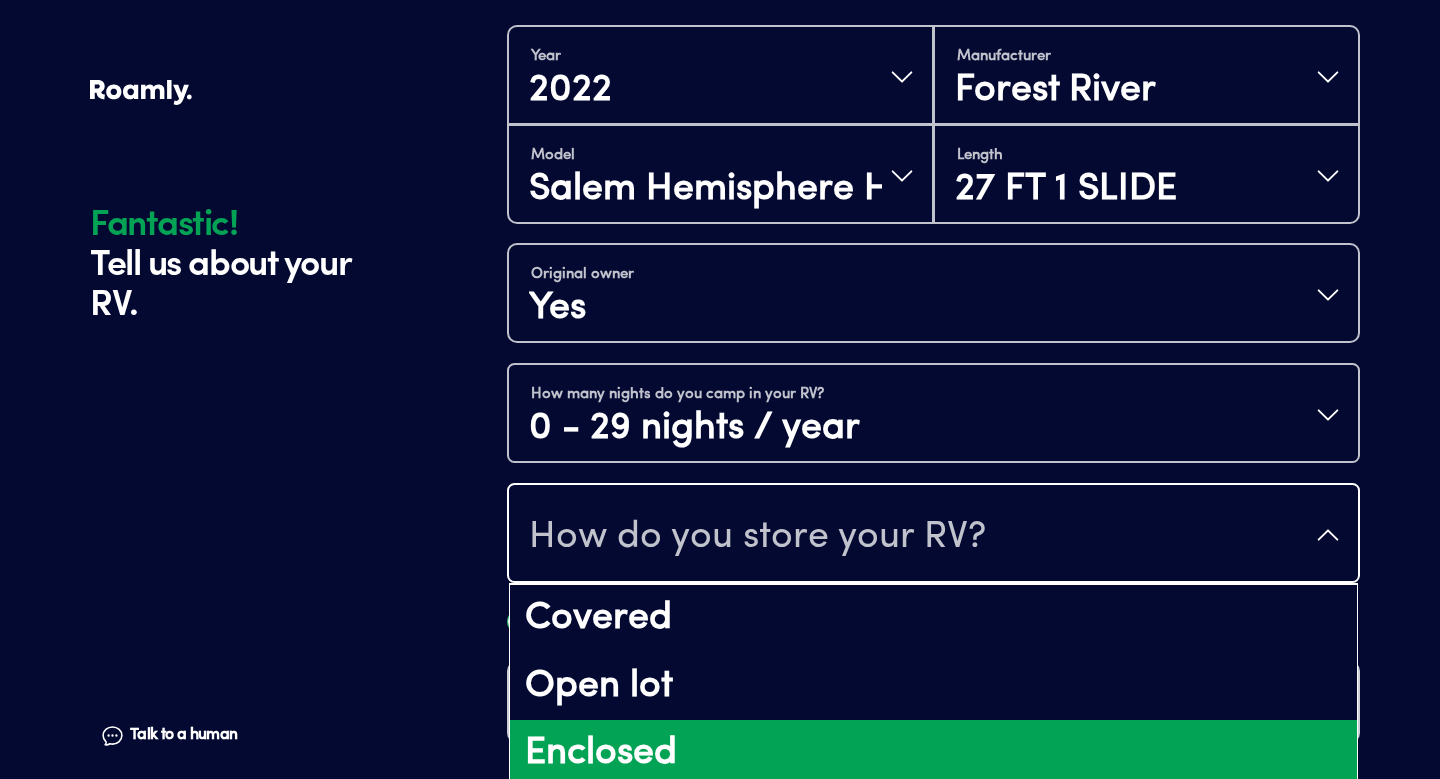click on "Enclosed" at bounding box center (933, 754) 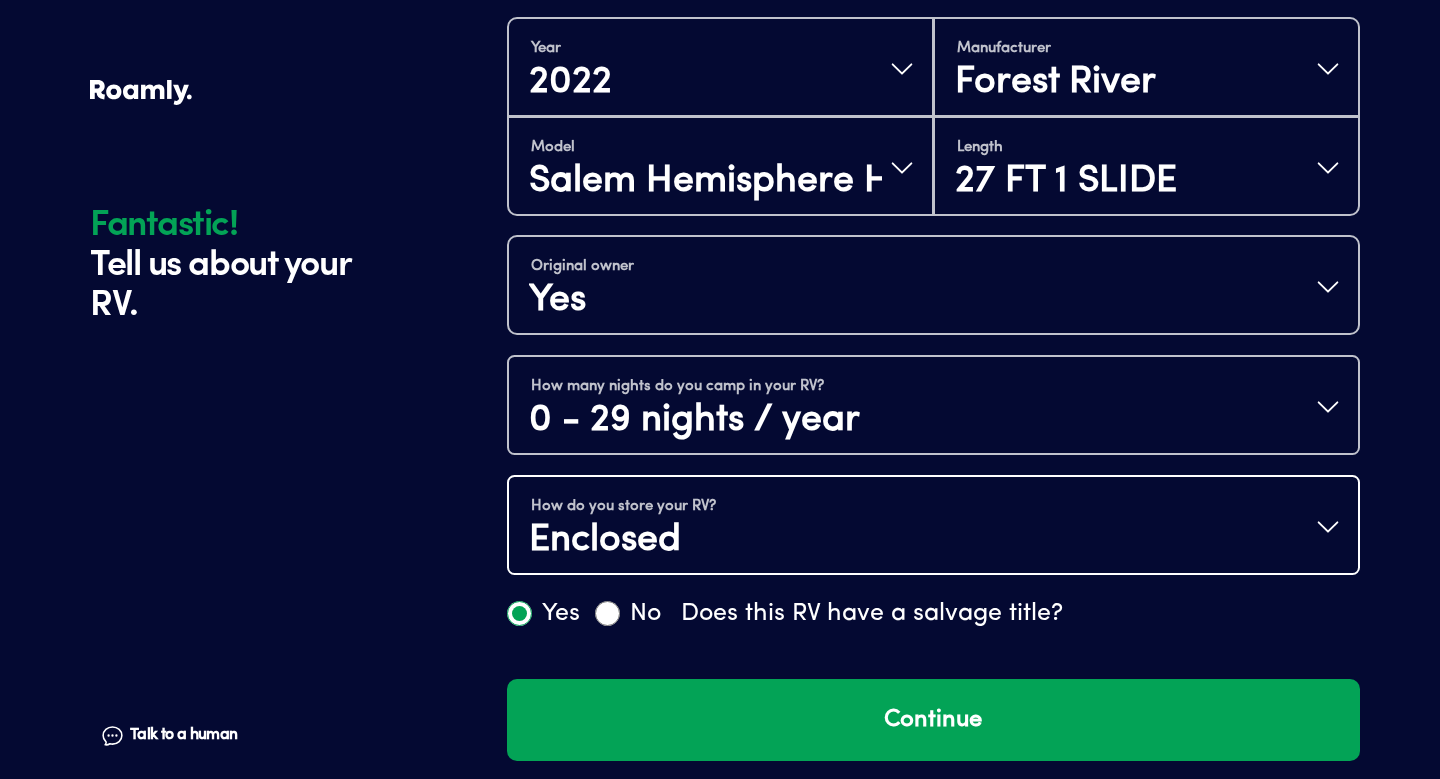 scroll, scrollTop: 0, scrollLeft: 0, axis: both 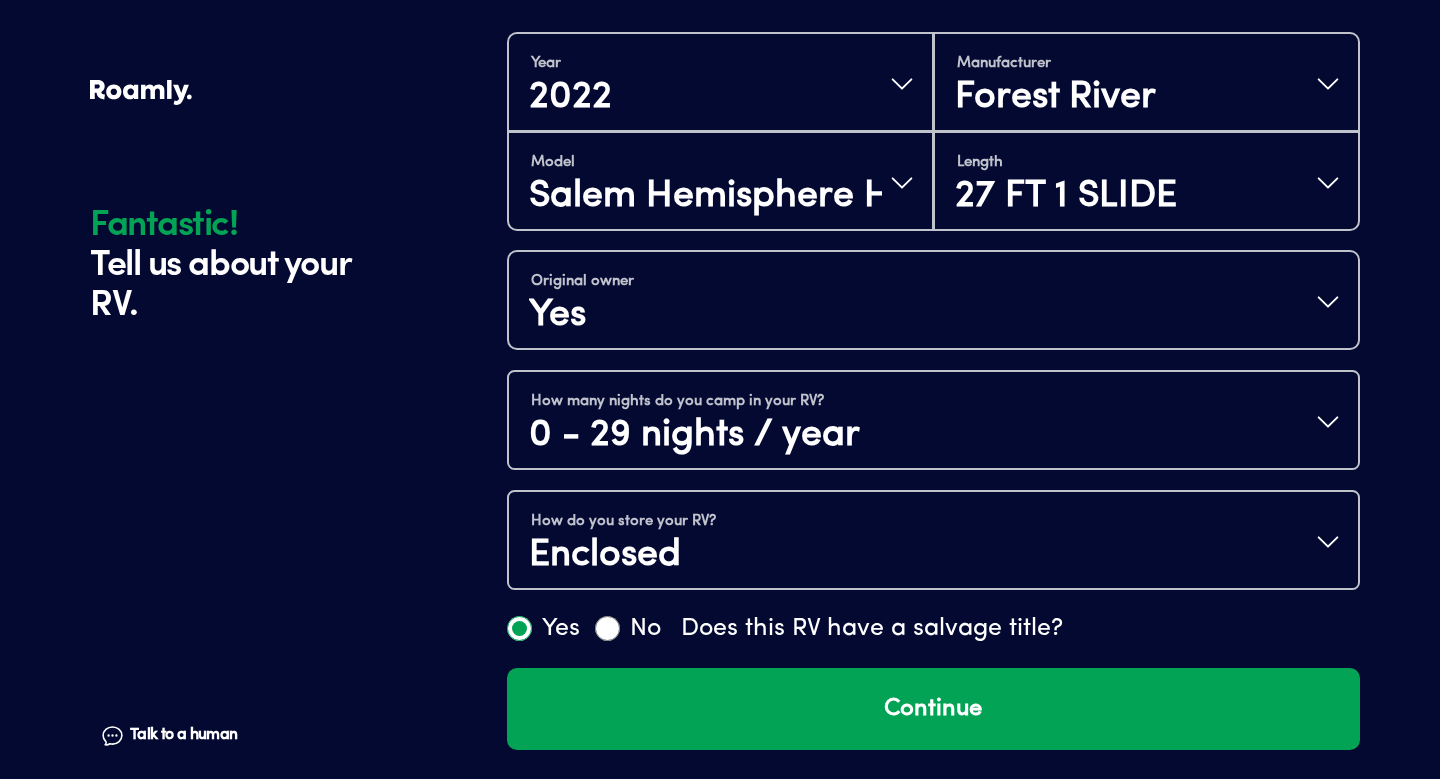 click on "How do you store your RV? Enclosed" at bounding box center (933, 542) 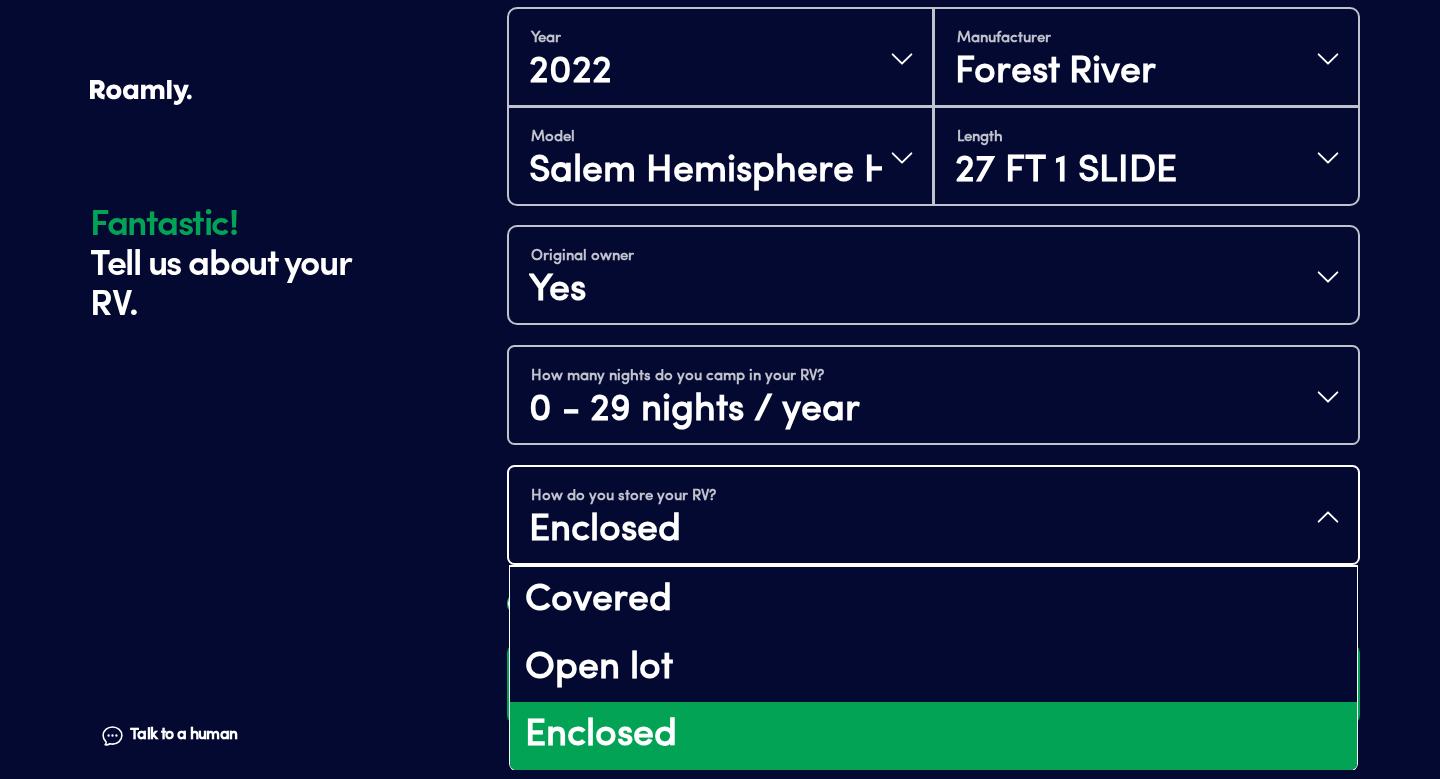 click on "Fantastic! Tell us about your RV. Talk to a human Chat 1 2 3 4+ Edit How many RVs or Trailers do you want to cover? Fantastic! Tell us about your RV. Talk to a human Chat Year [DATE] Manufacturer Forest River Model Salem Hemisphere HL Length 27 FT 1 SLIDE Original owner Yes How many nights do you camp in your RV? 0 - 29 nights / year How do you store your RV? Enclosed Covered Open lot Enclosed Yes No Does this RV have a salvage title? Continue" at bounding box center [720, 141] 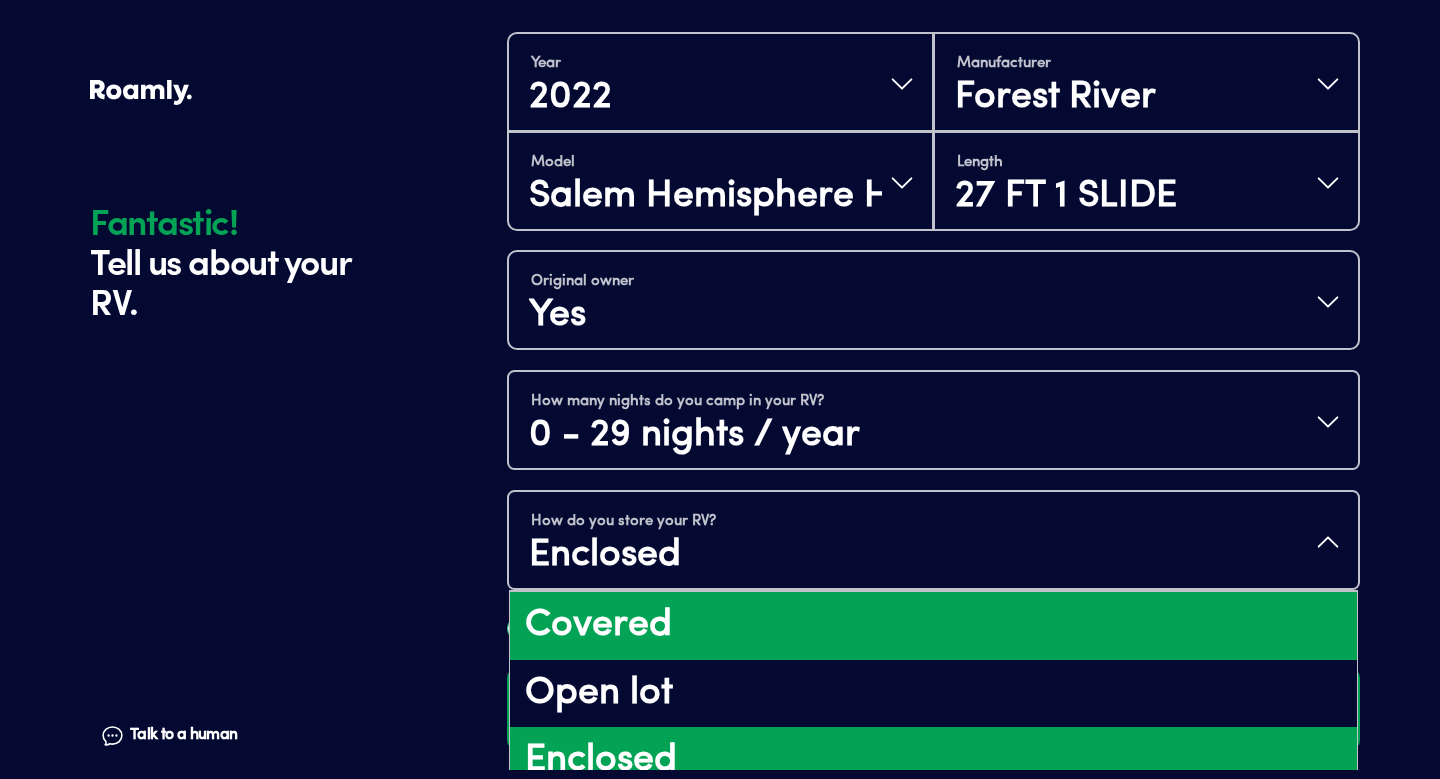 click on "How do you store your RV? Enclosed Covered Open lot Enclosed" at bounding box center [933, 540] 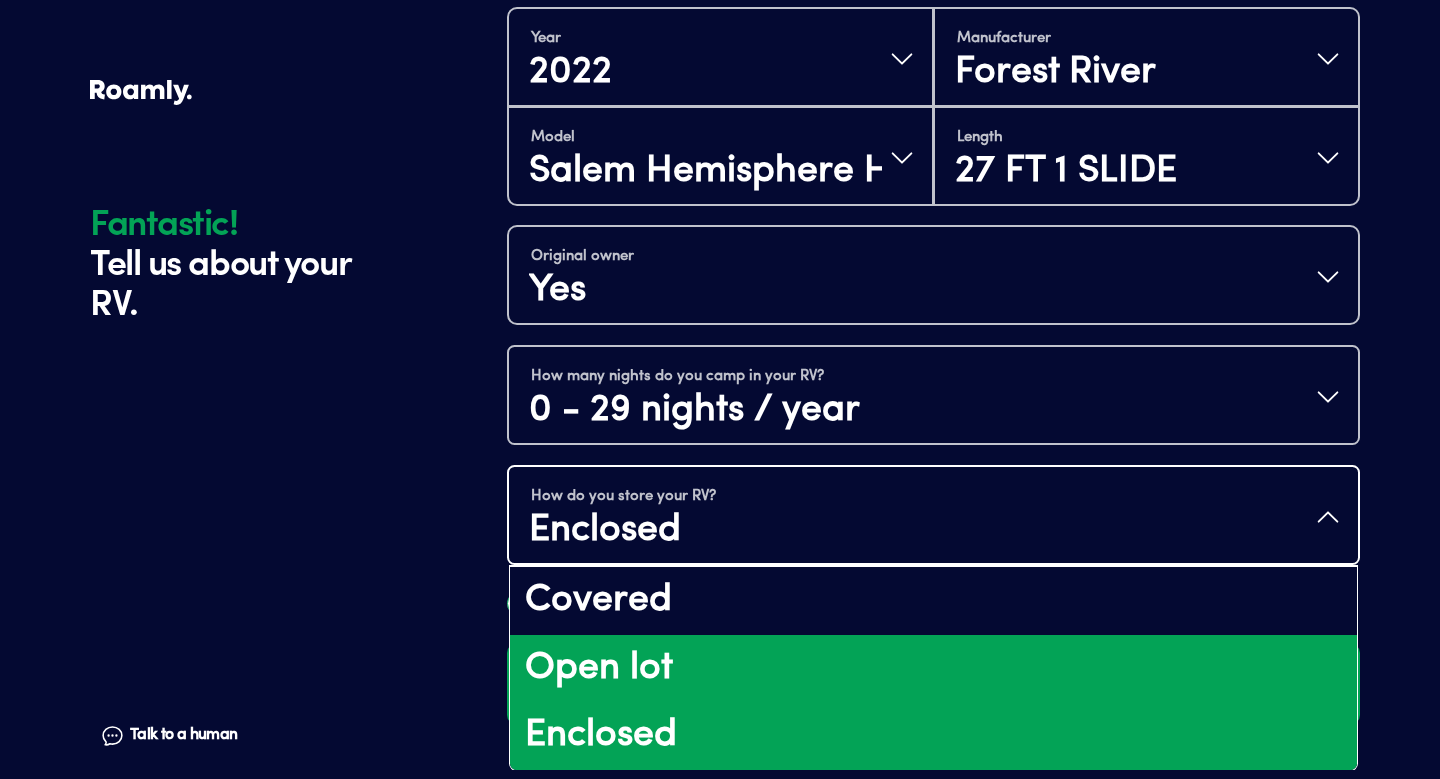 click on "Open lot" at bounding box center [933, 669] 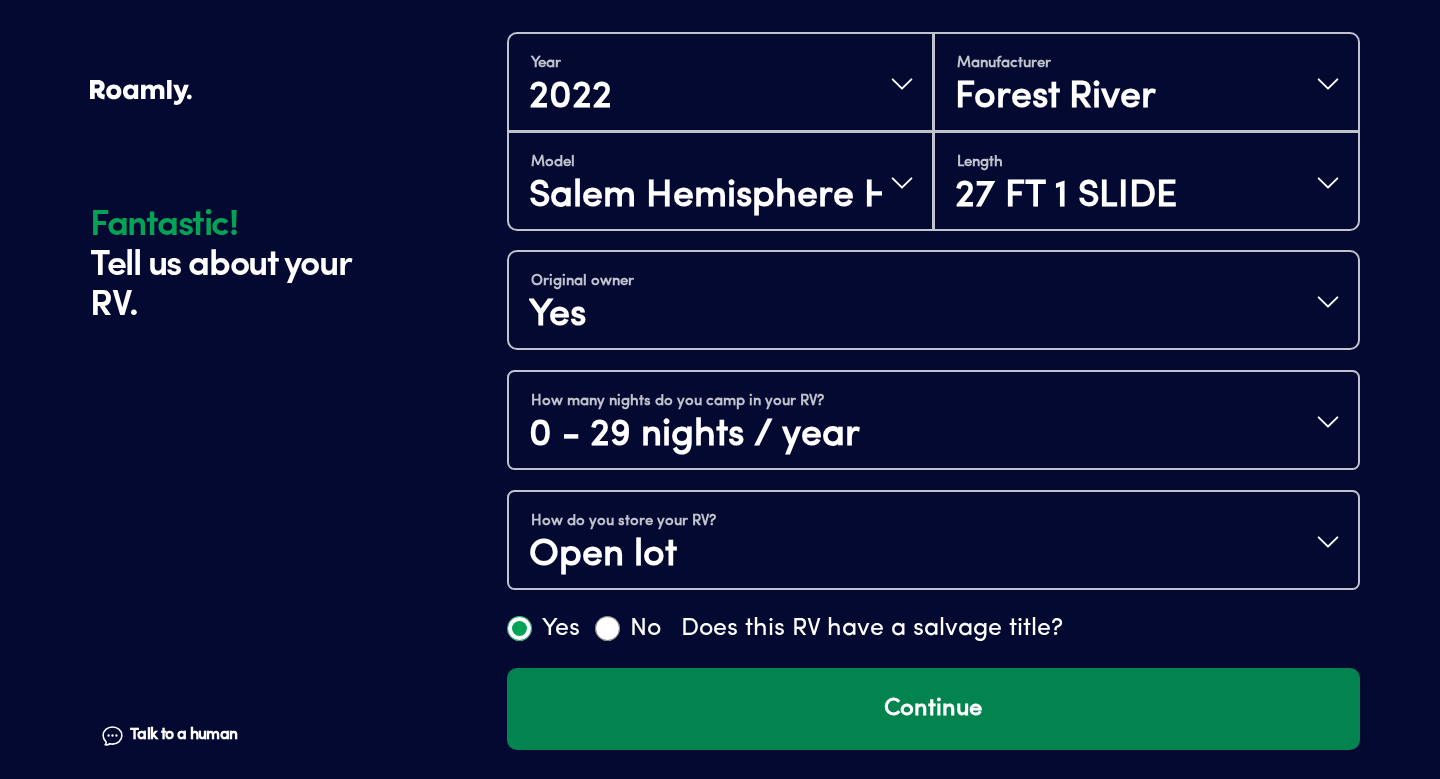 click on "Continue" at bounding box center [933, 709] 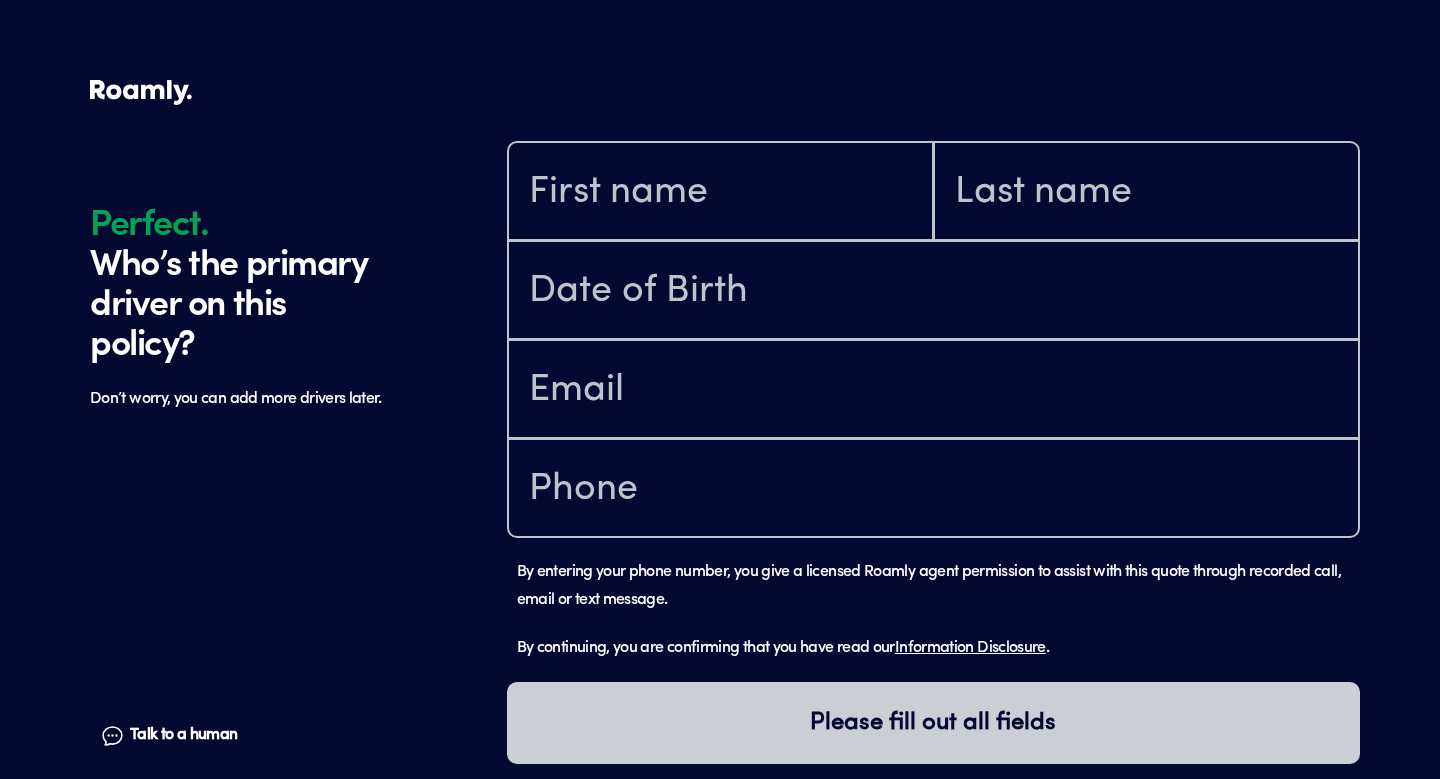 scroll, scrollTop: 1184, scrollLeft: 0, axis: vertical 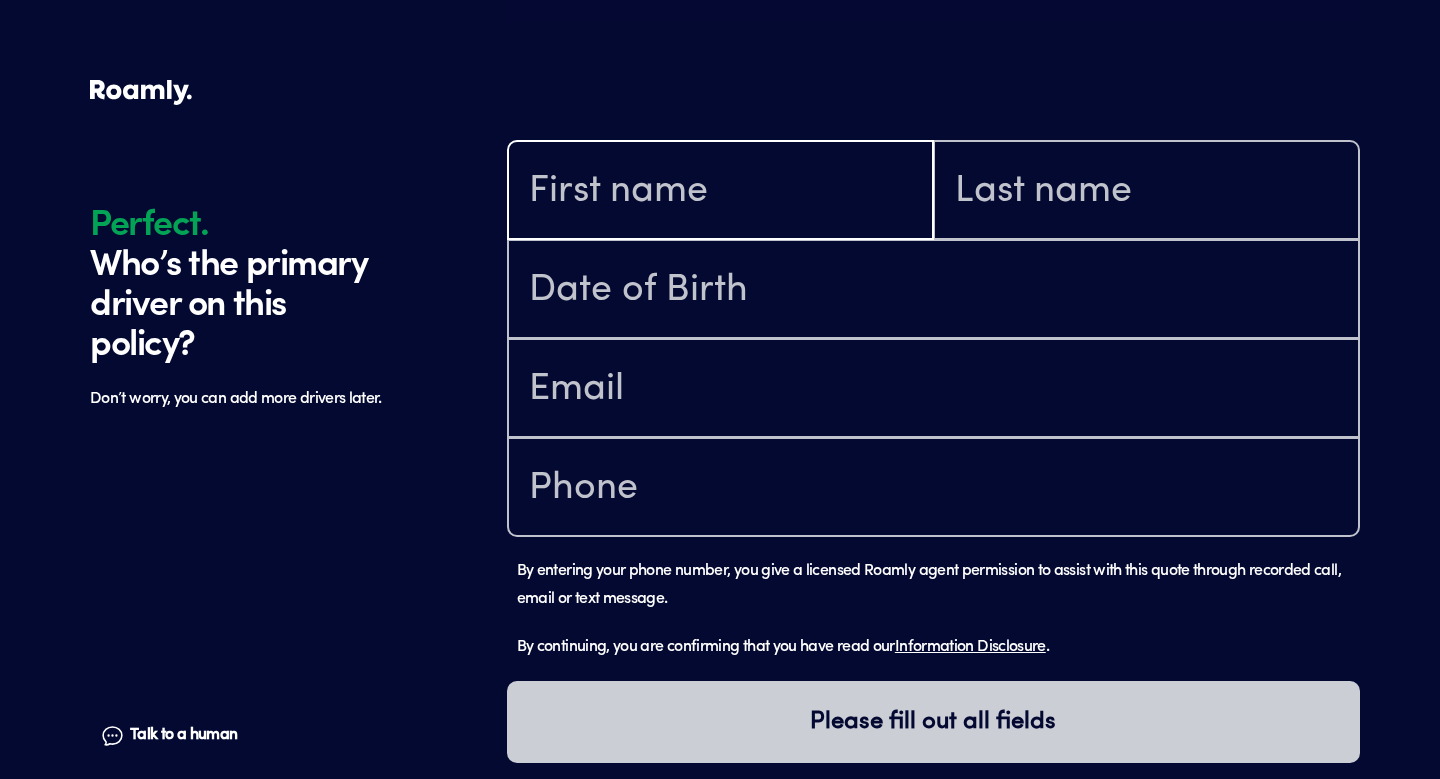 click at bounding box center (720, 192) 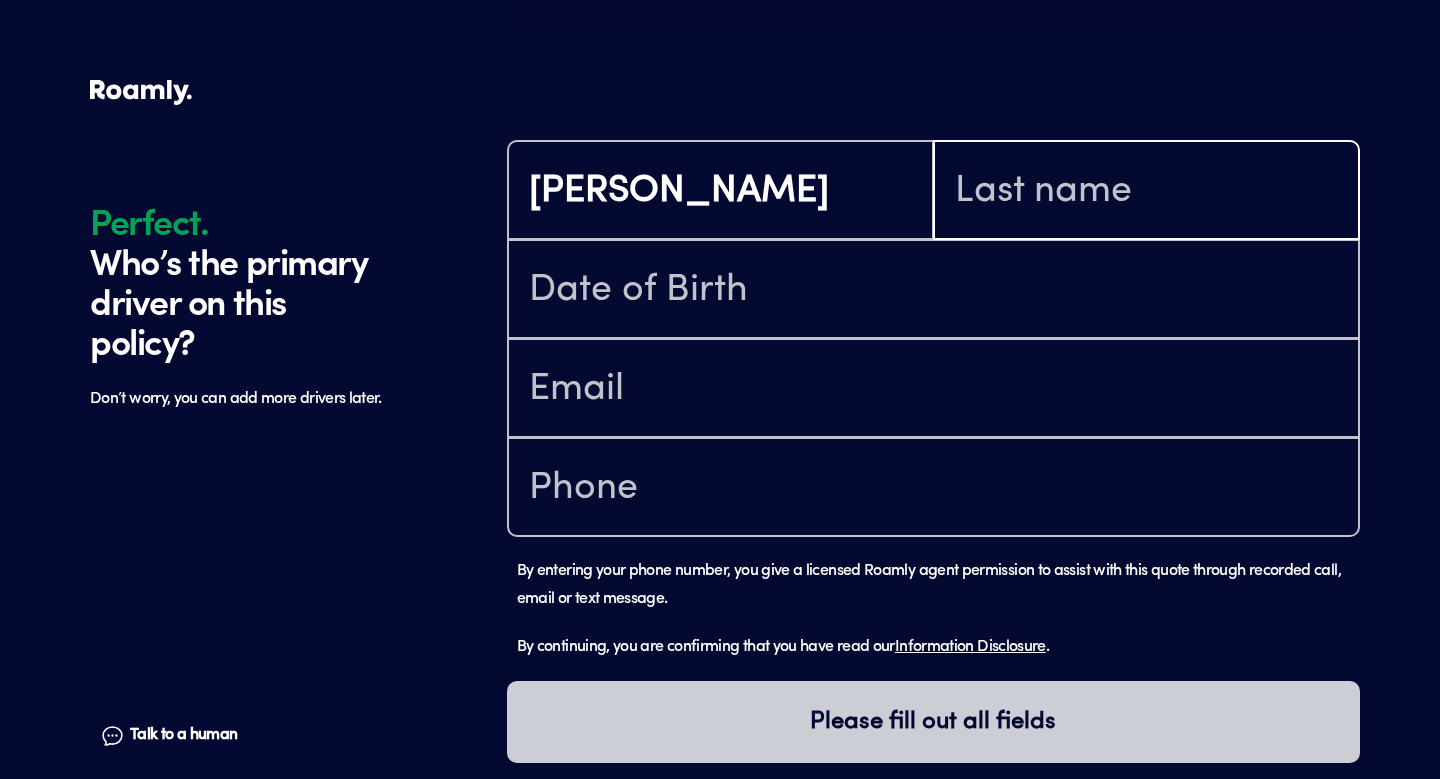 type on "Citrin" 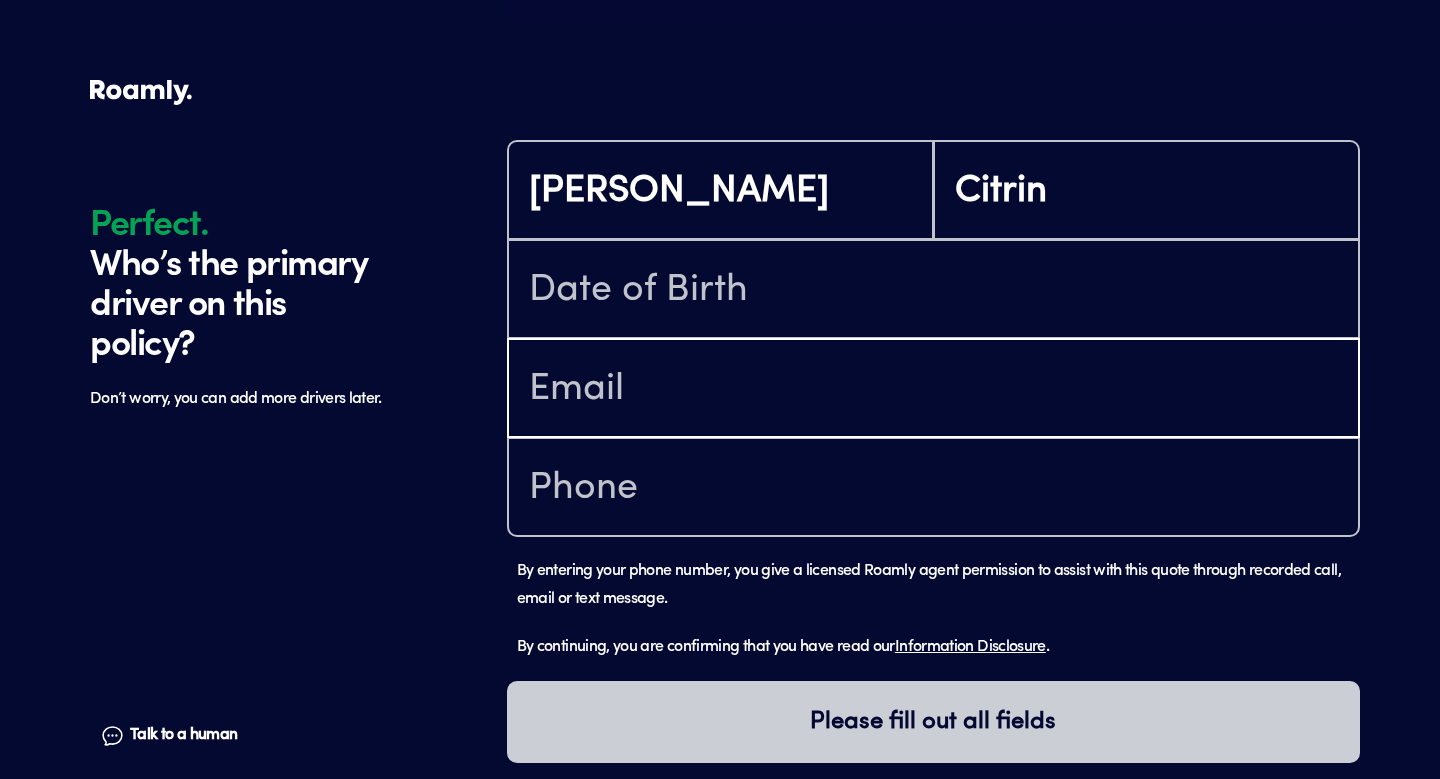 type on "[EMAIL_ADDRESS][DOMAIN_NAME]" 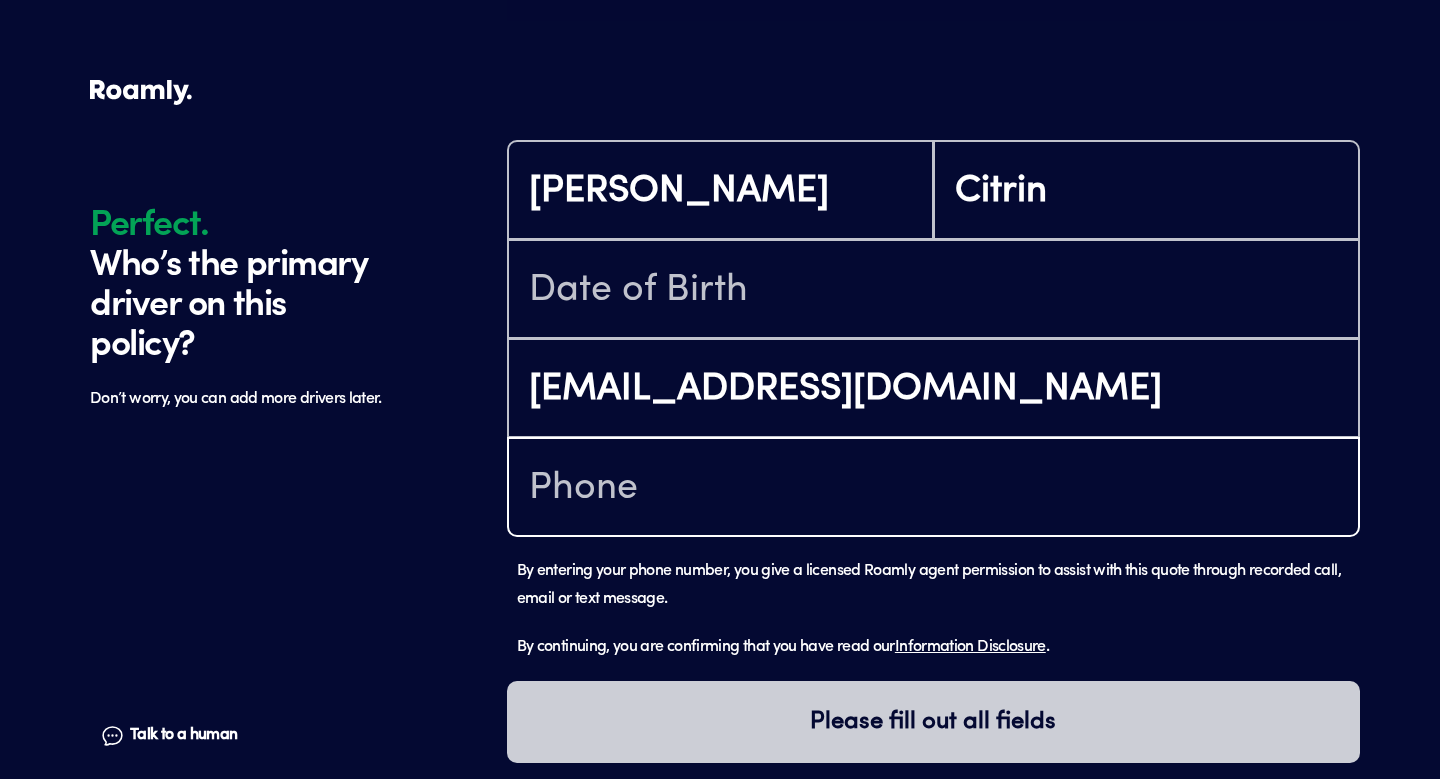 type on "[PHONE_NUMBER]" 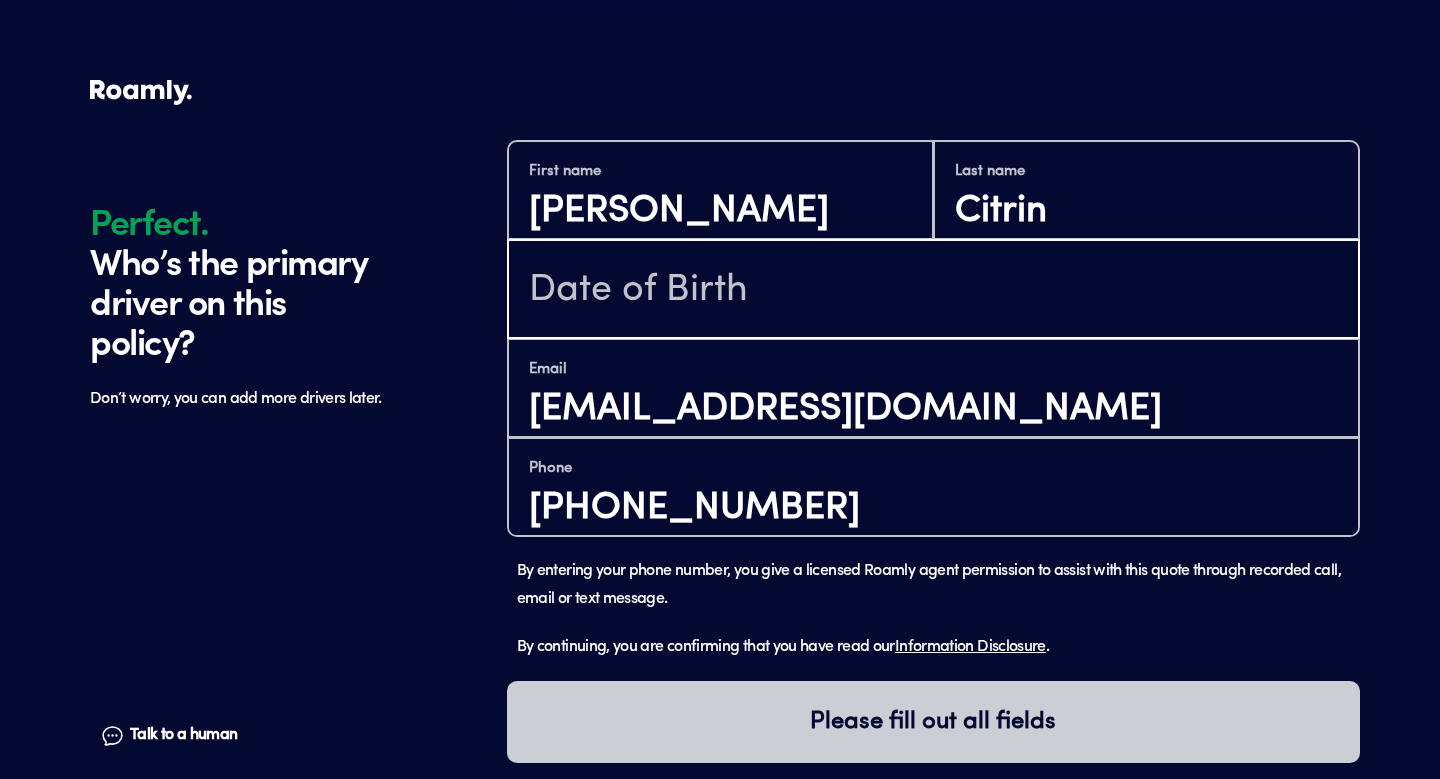 click at bounding box center (933, 291) 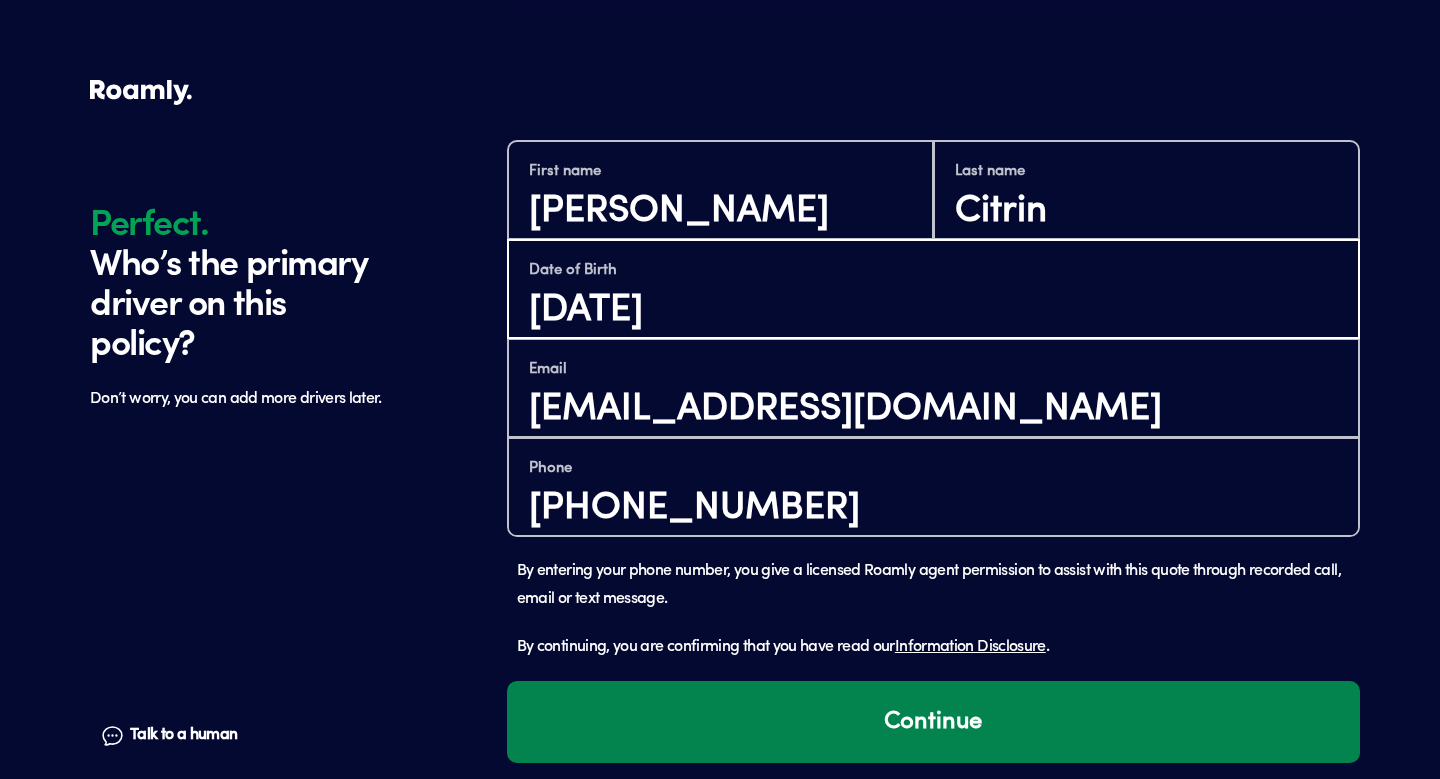 type on "[DATE]" 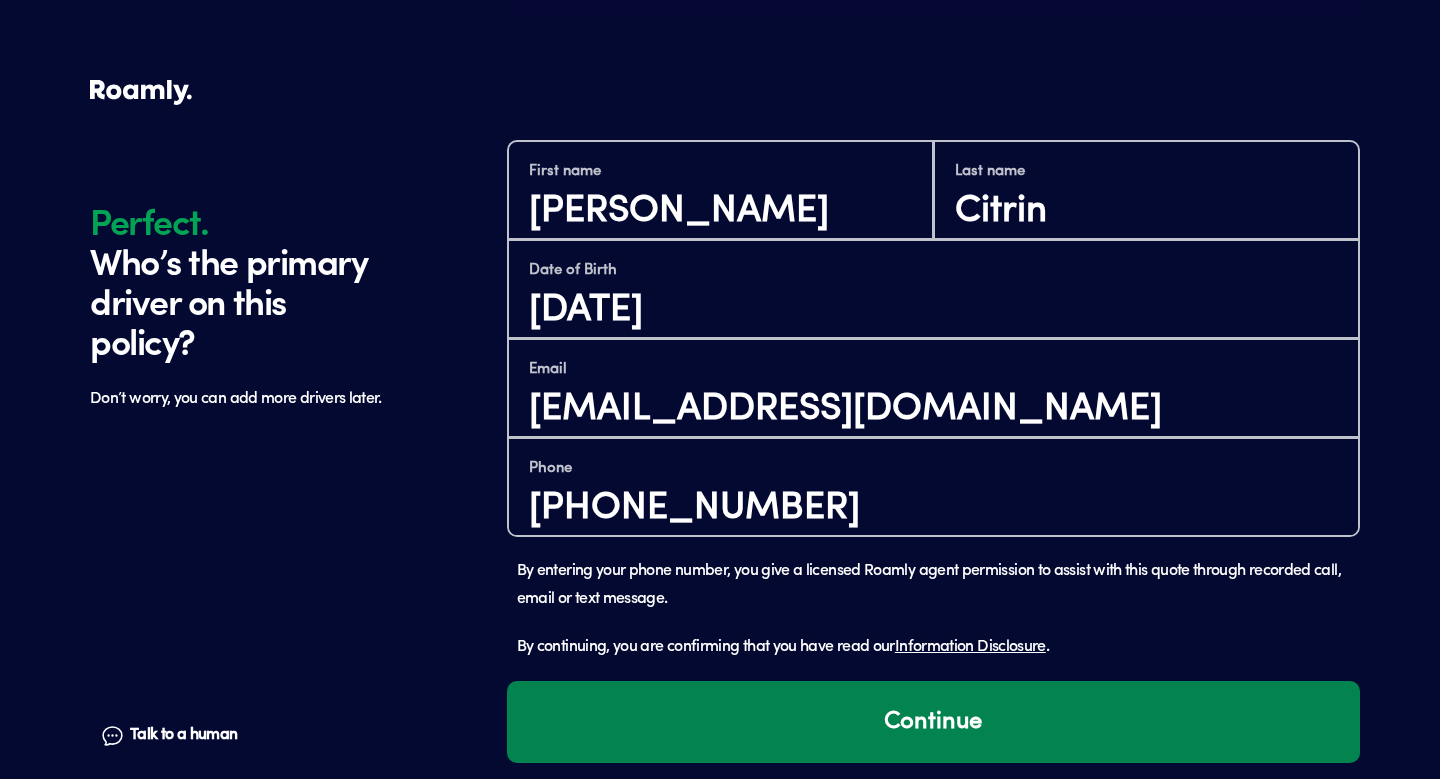 click on "Continue" at bounding box center [933, 722] 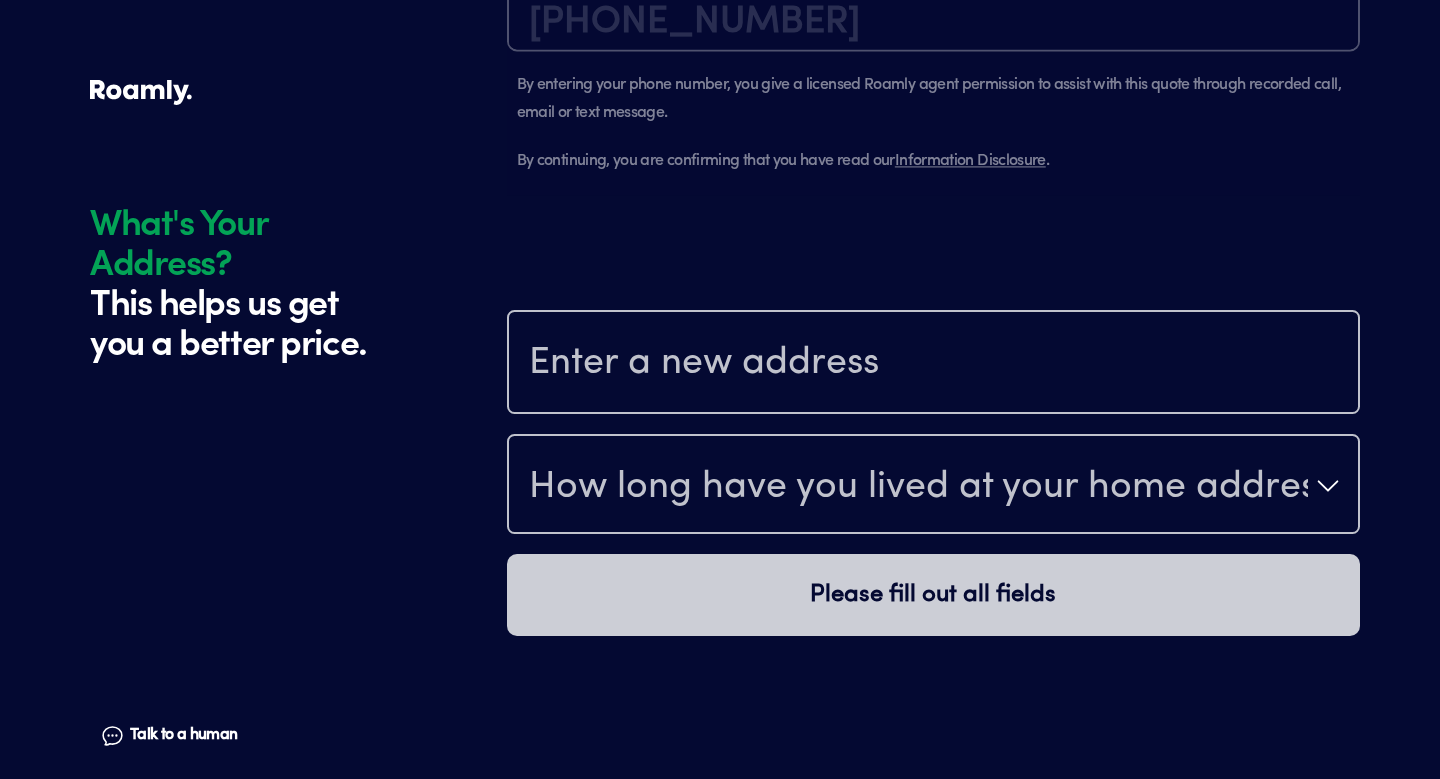 scroll, scrollTop: 1858, scrollLeft: 0, axis: vertical 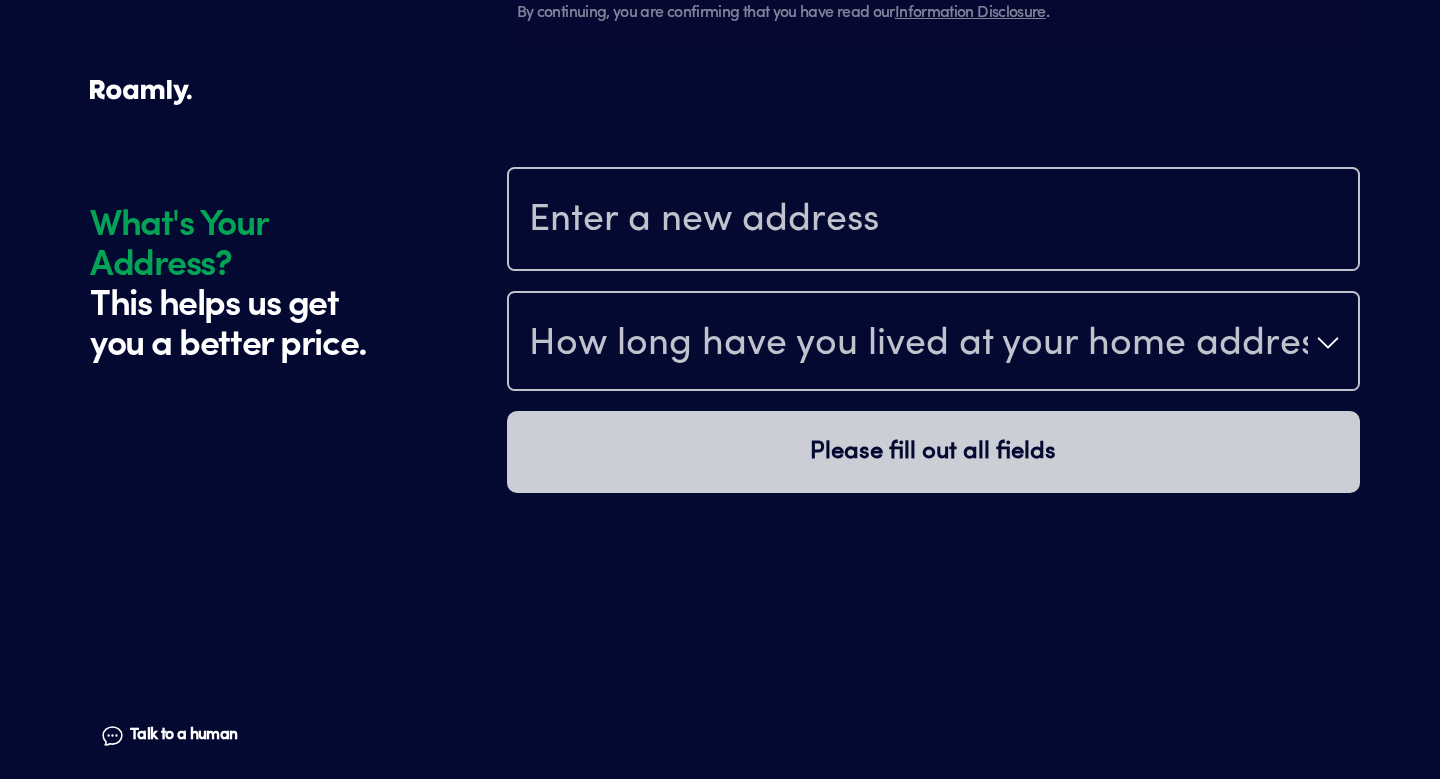 click at bounding box center [933, 221] 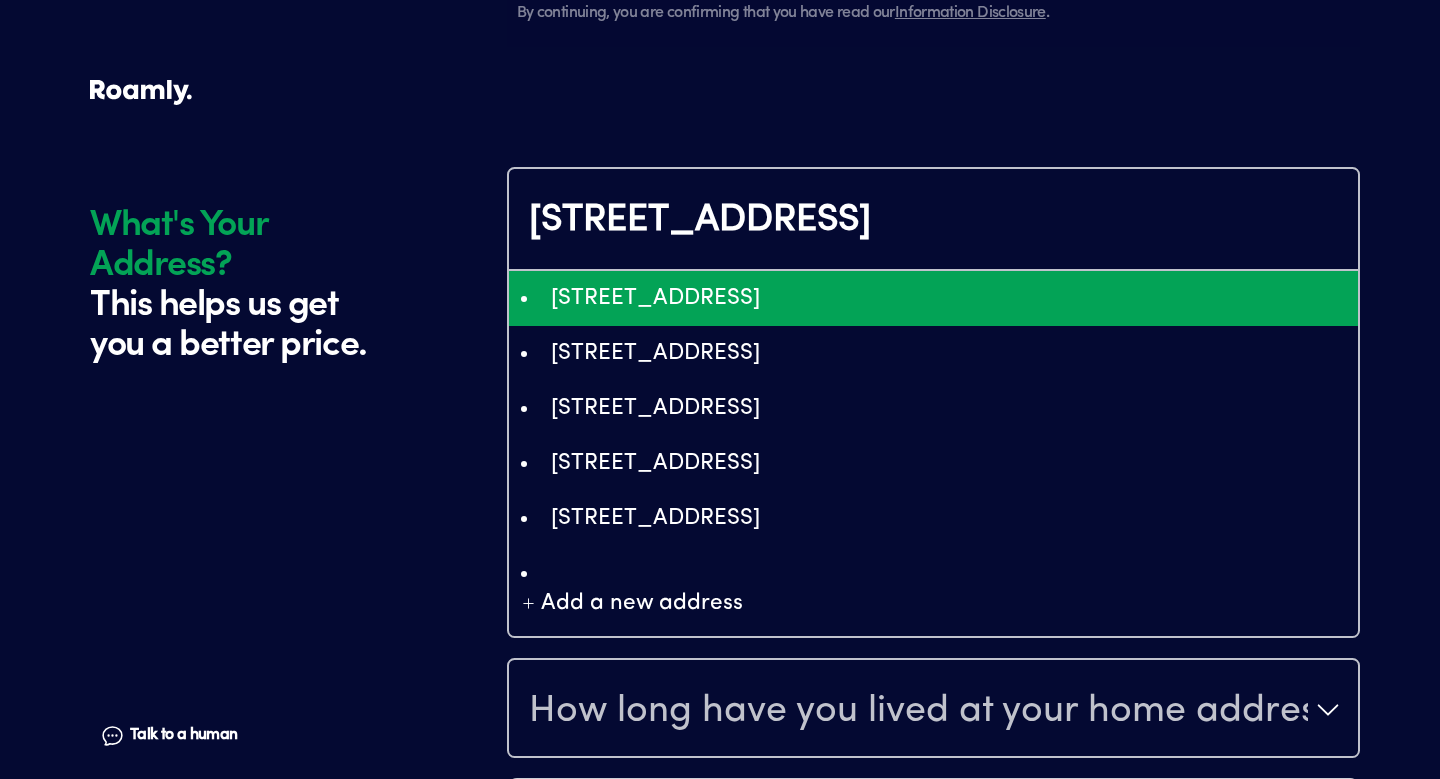 type on "ChIJC-Lj3UoJU4cRmgTKVQT-UXc" 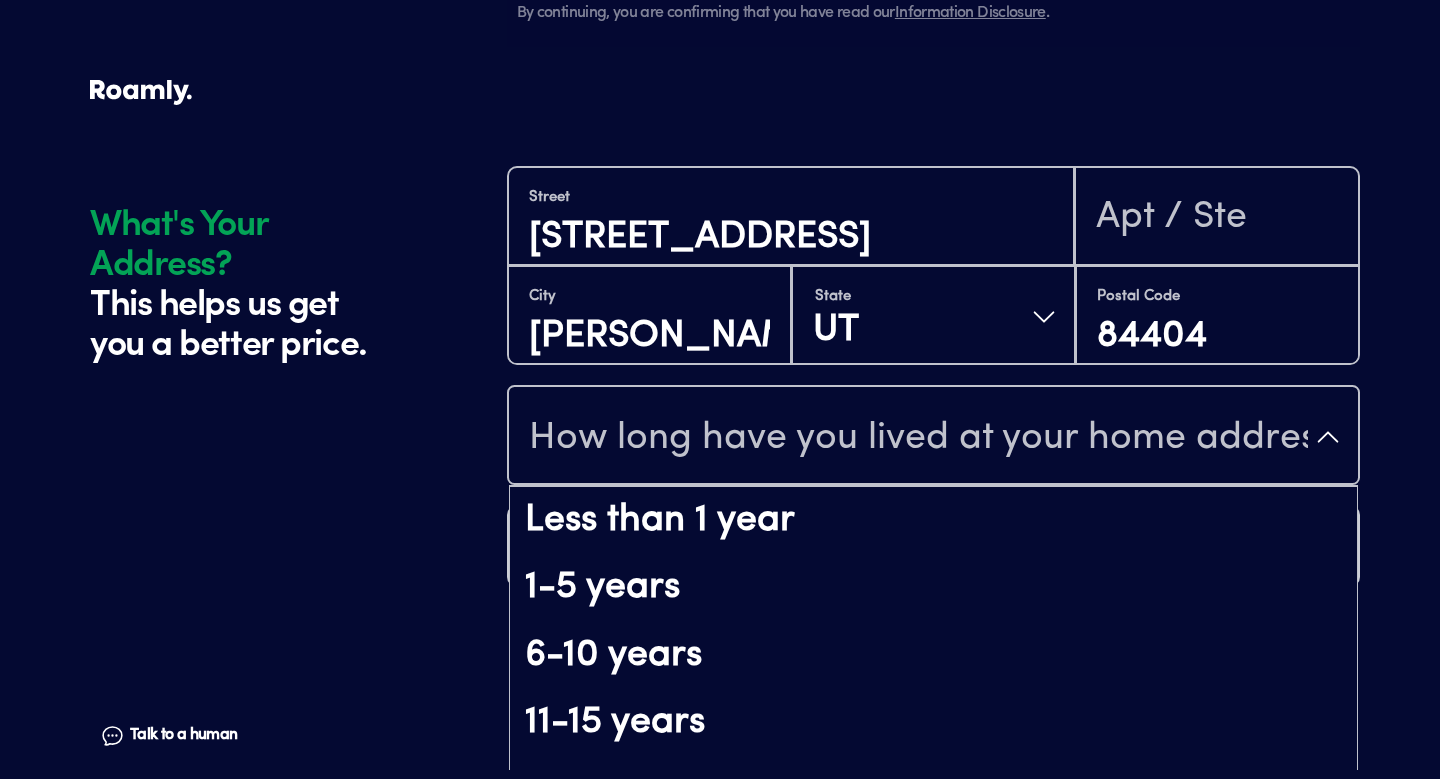 click on "How long have you lived at your home address?" at bounding box center [918, 439] 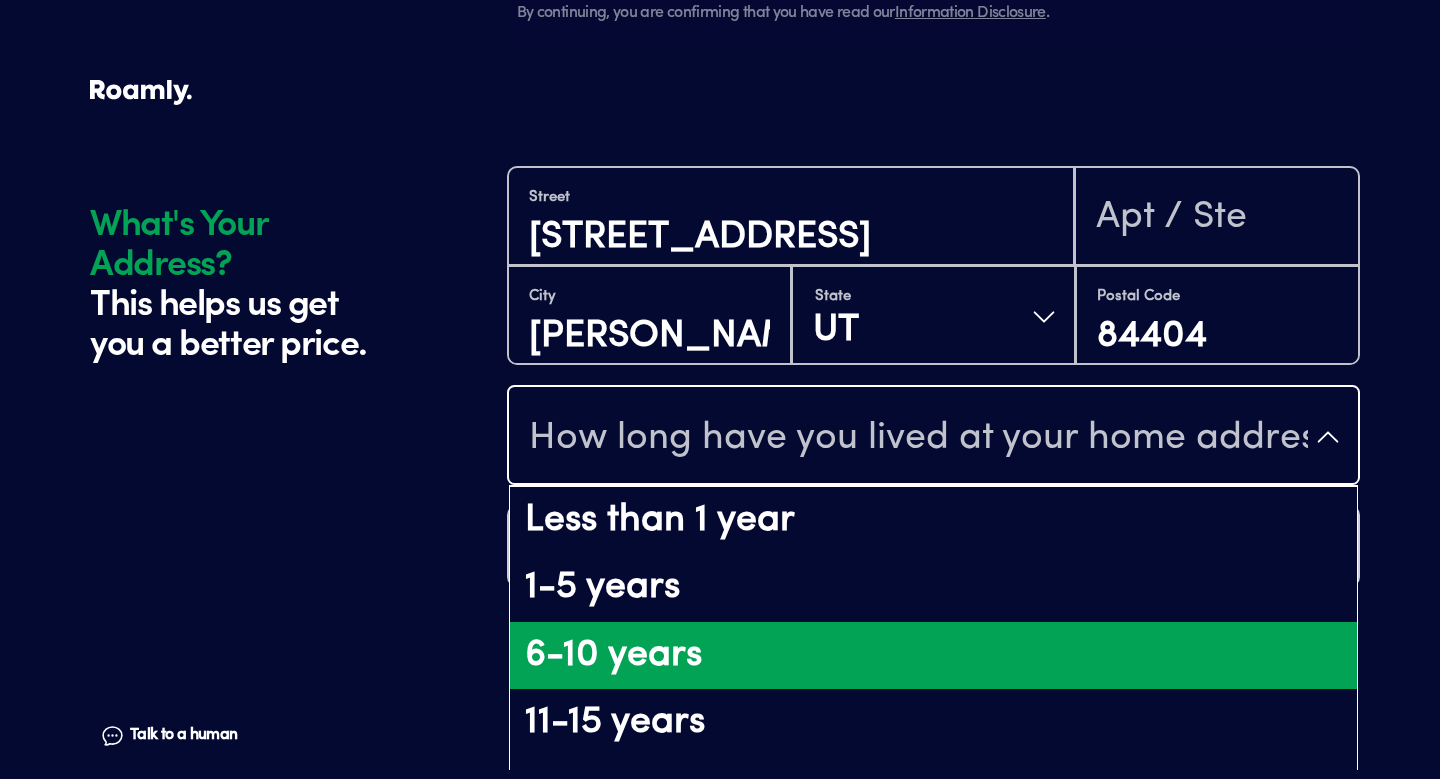 click on "6-10 years" at bounding box center (933, 656) 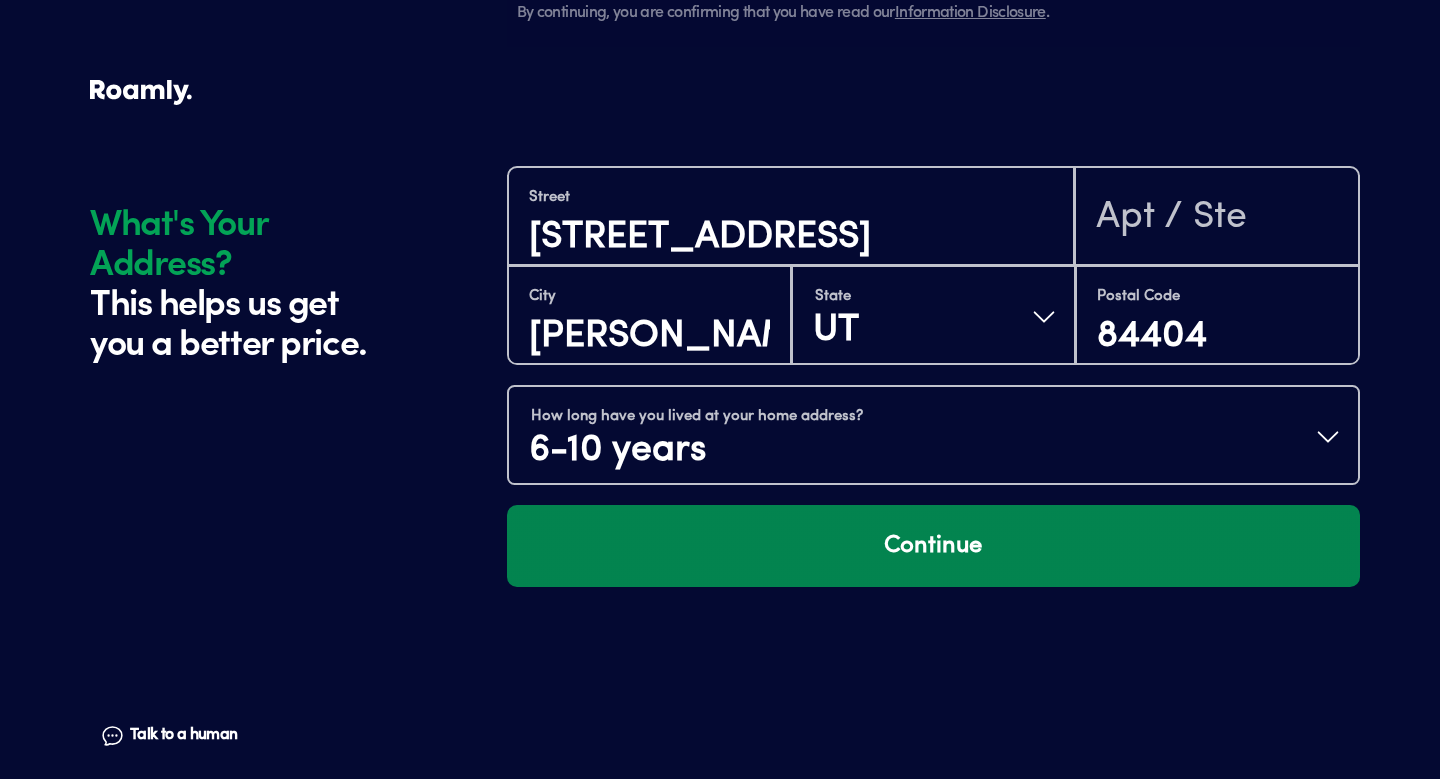 click on "Continue" at bounding box center (933, 546) 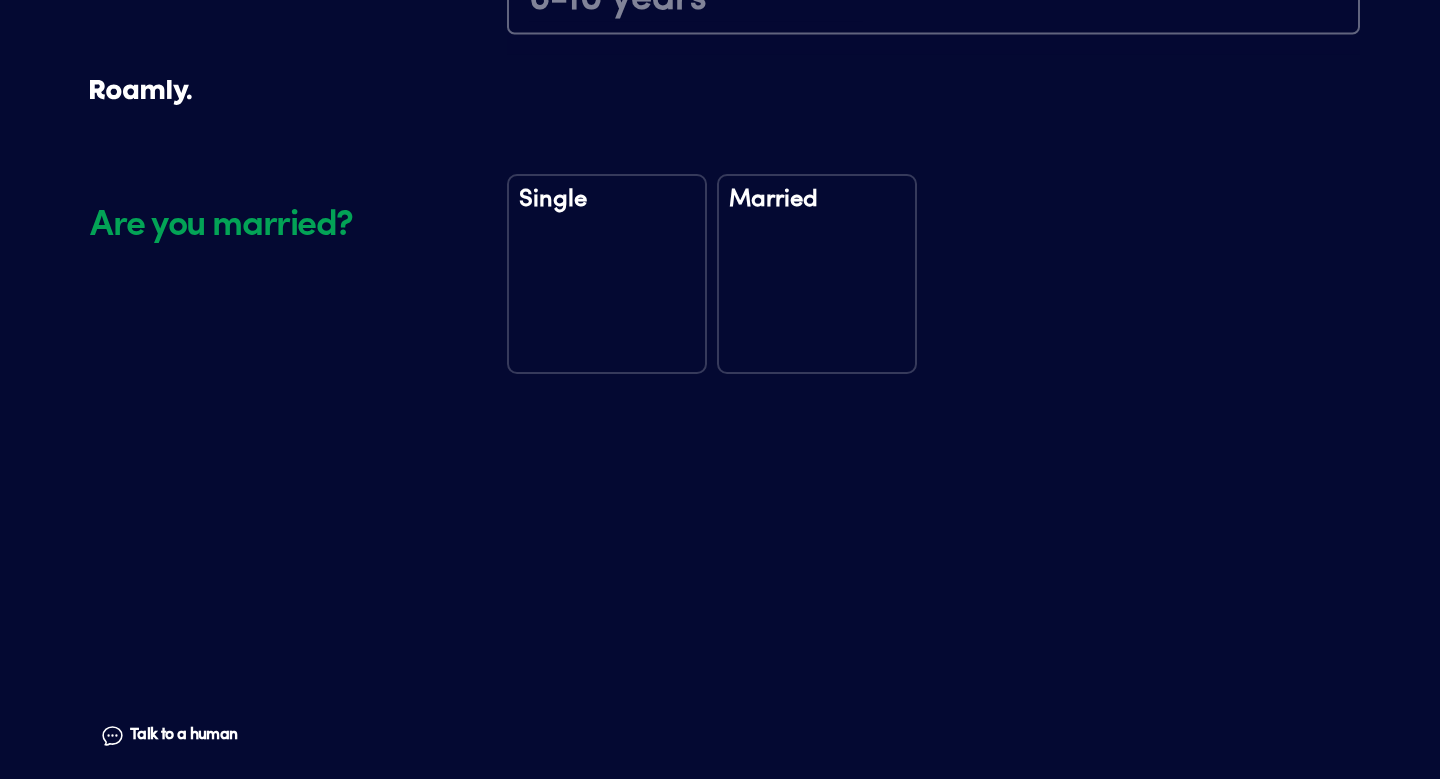 scroll, scrollTop: 2329, scrollLeft: 0, axis: vertical 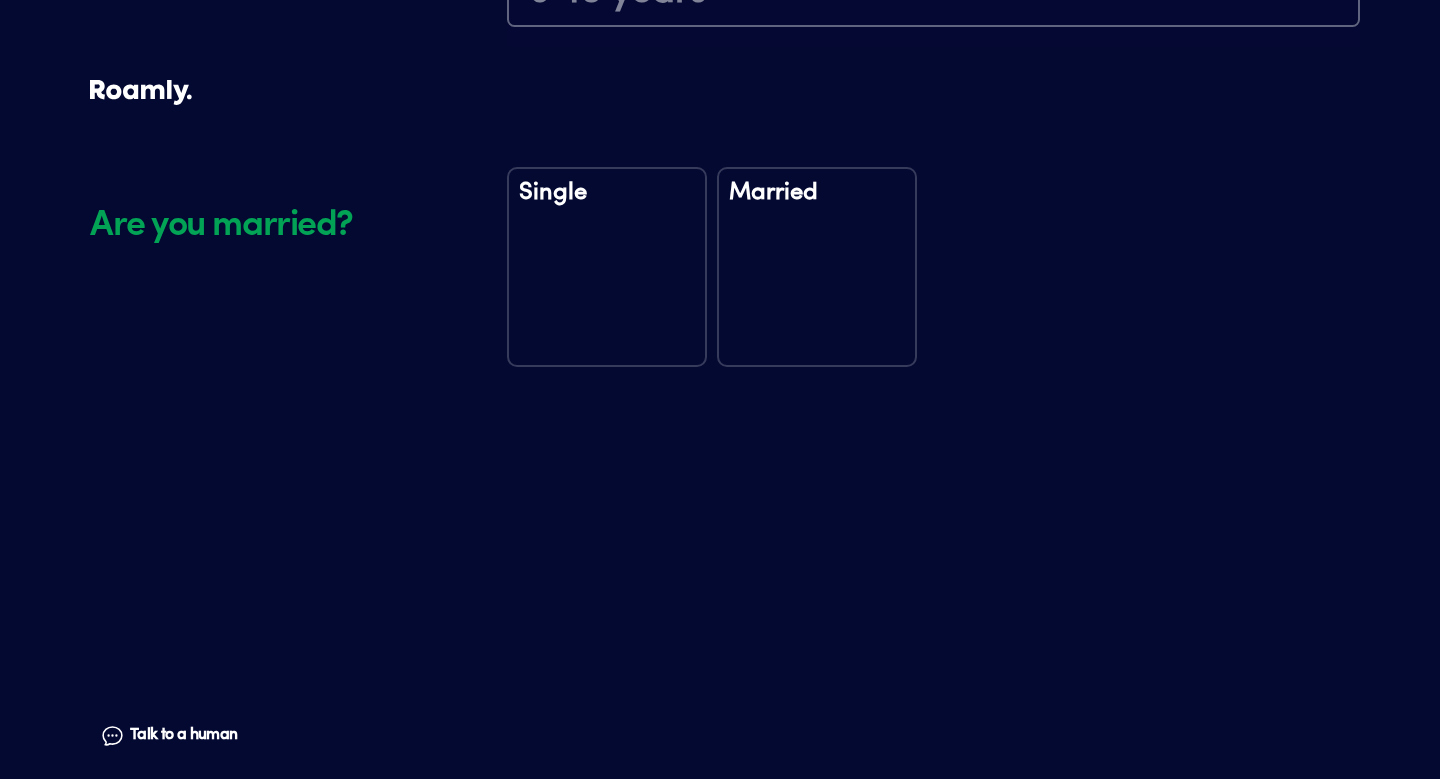 click on "Married" at bounding box center [817, 267] 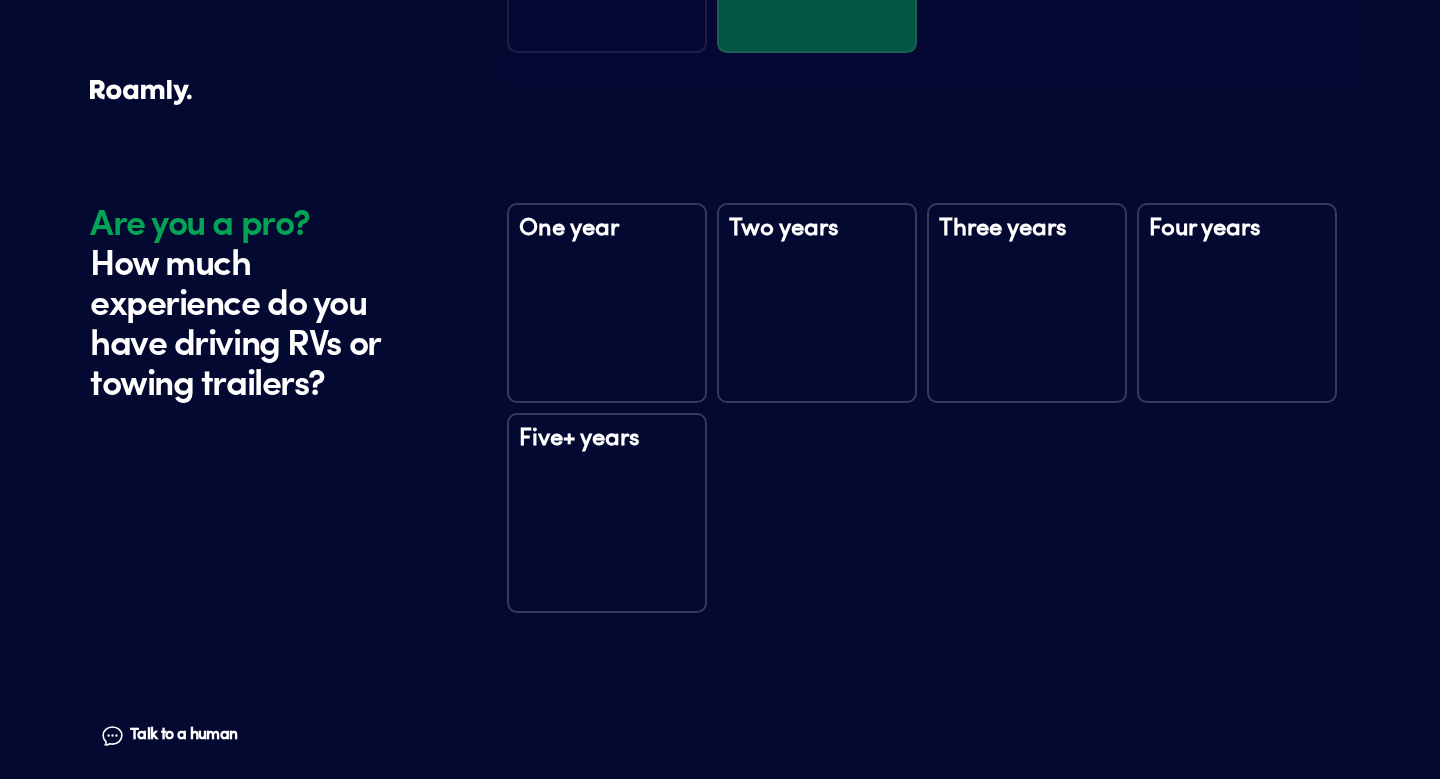 scroll, scrollTop: 2719, scrollLeft: 0, axis: vertical 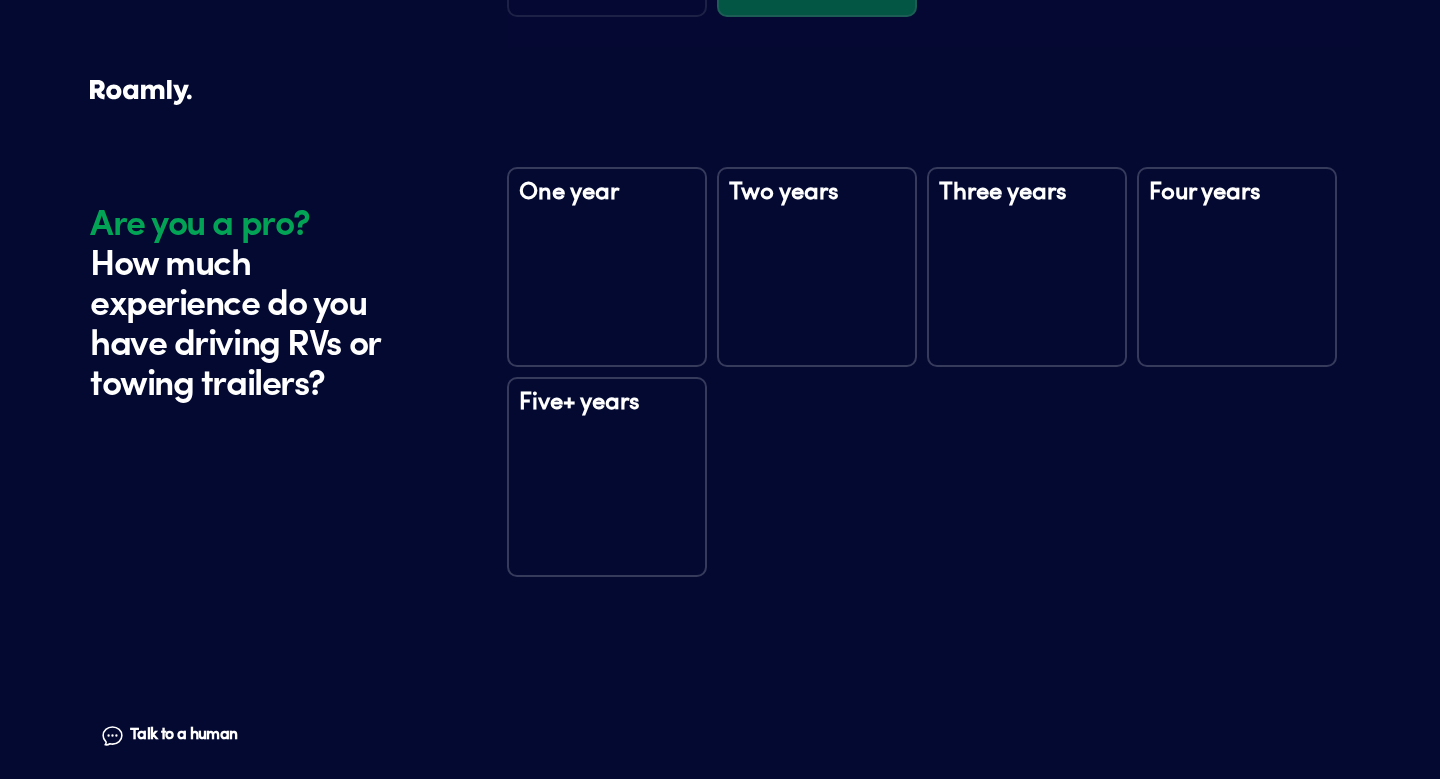 click on "Five+ years" at bounding box center (607, 477) 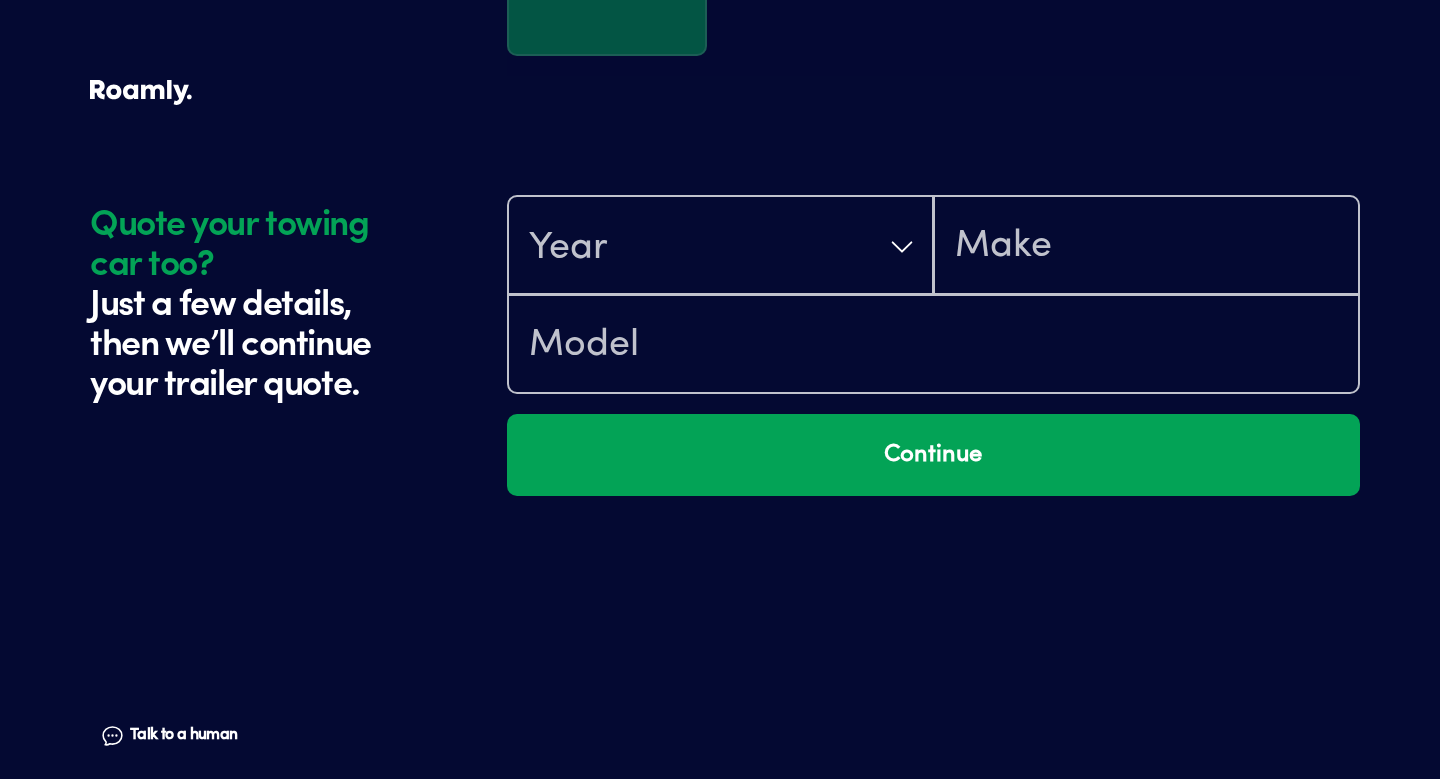 scroll, scrollTop: 3309, scrollLeft: 0, axis: vertical 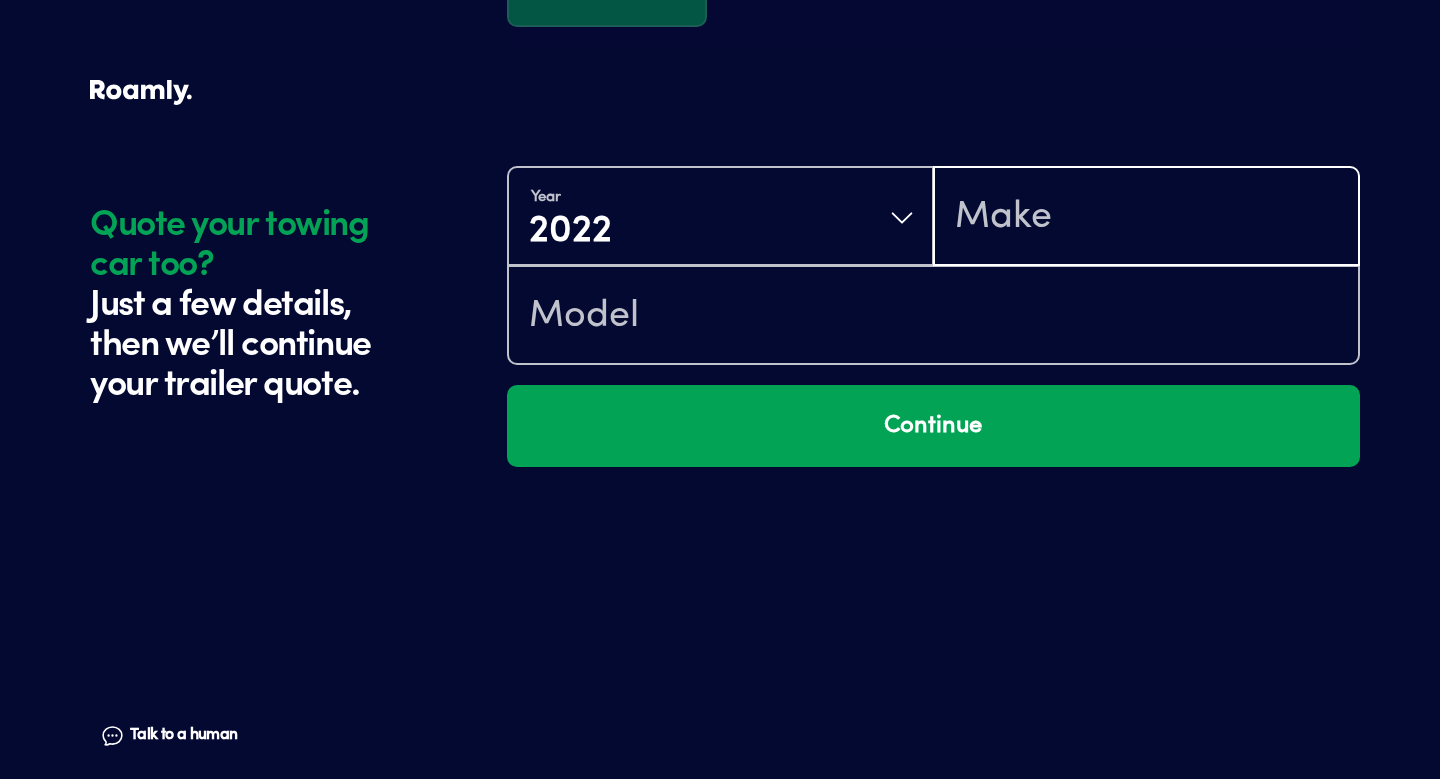 click at bounding box center (1146, 218) 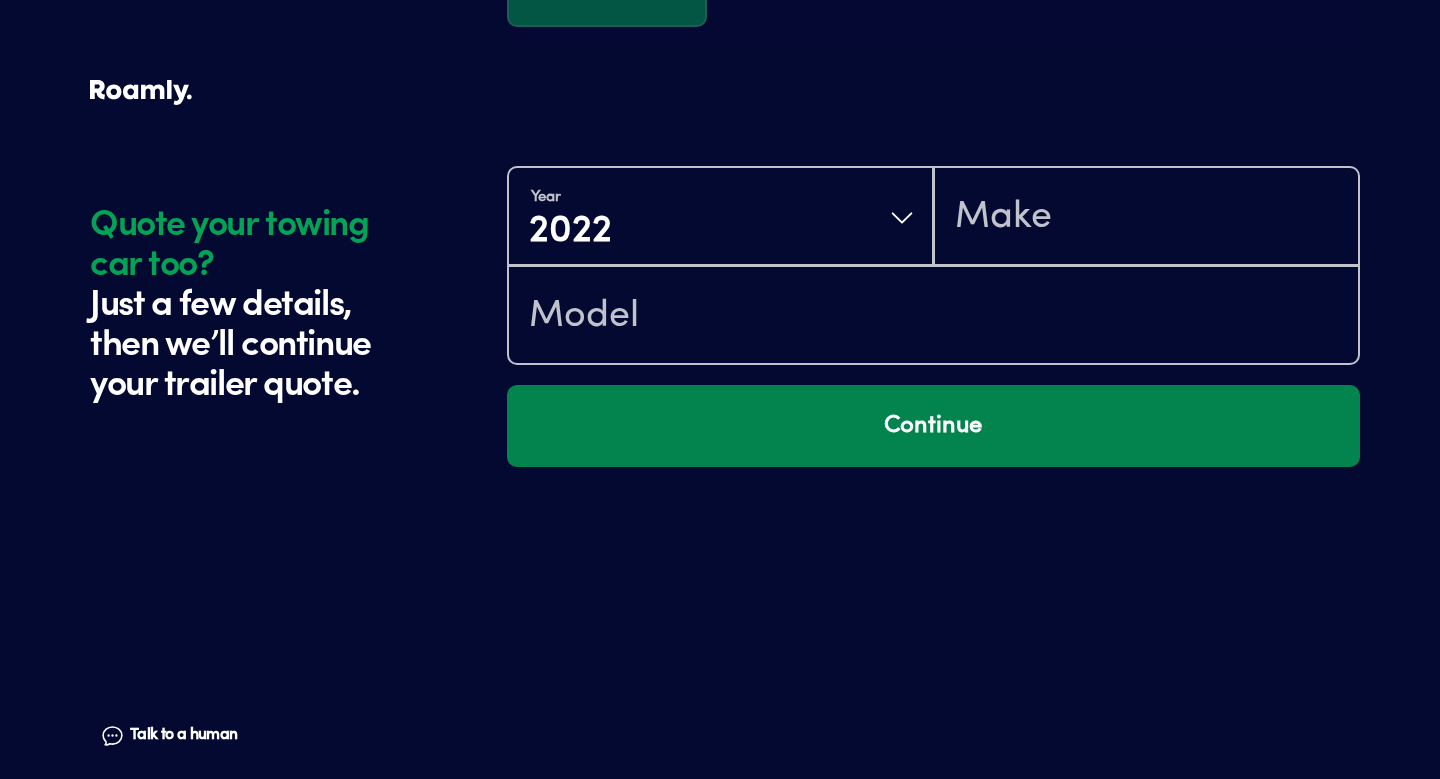 click on "Continue" at bounding box center (933, 426) 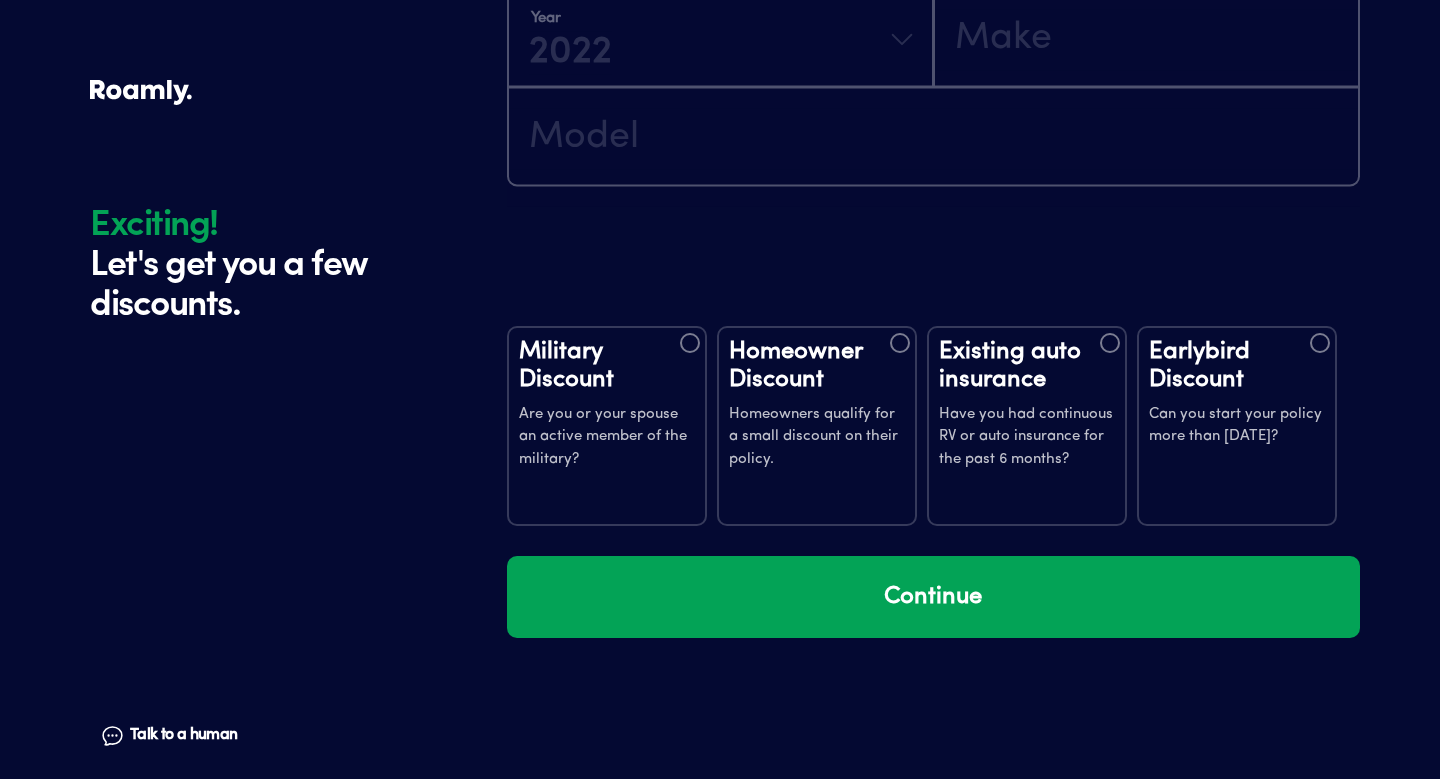 scroll, scrollTop: 3687, scrollLeft: 0, axis: vertical 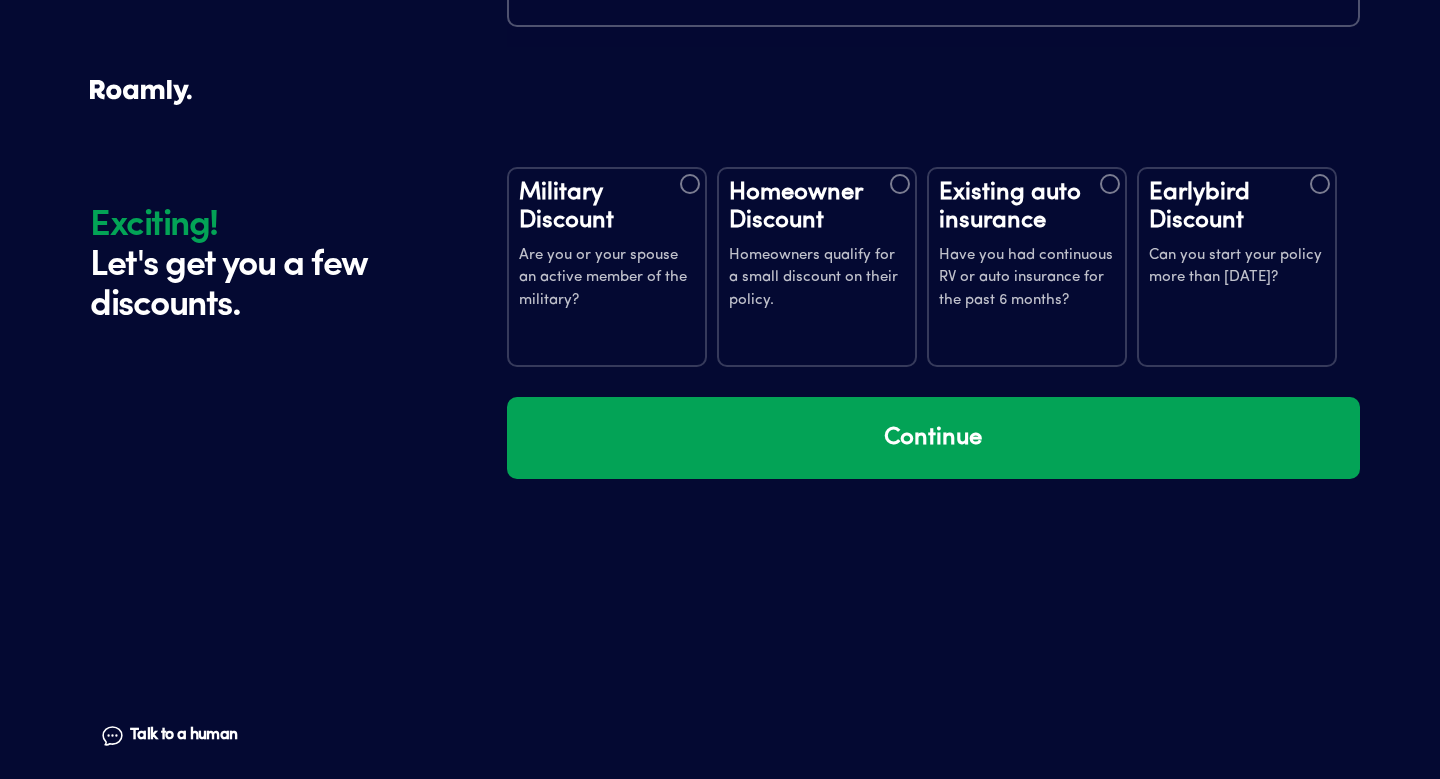 click on "Homeowner Discount" at bounding box center [817, 207] 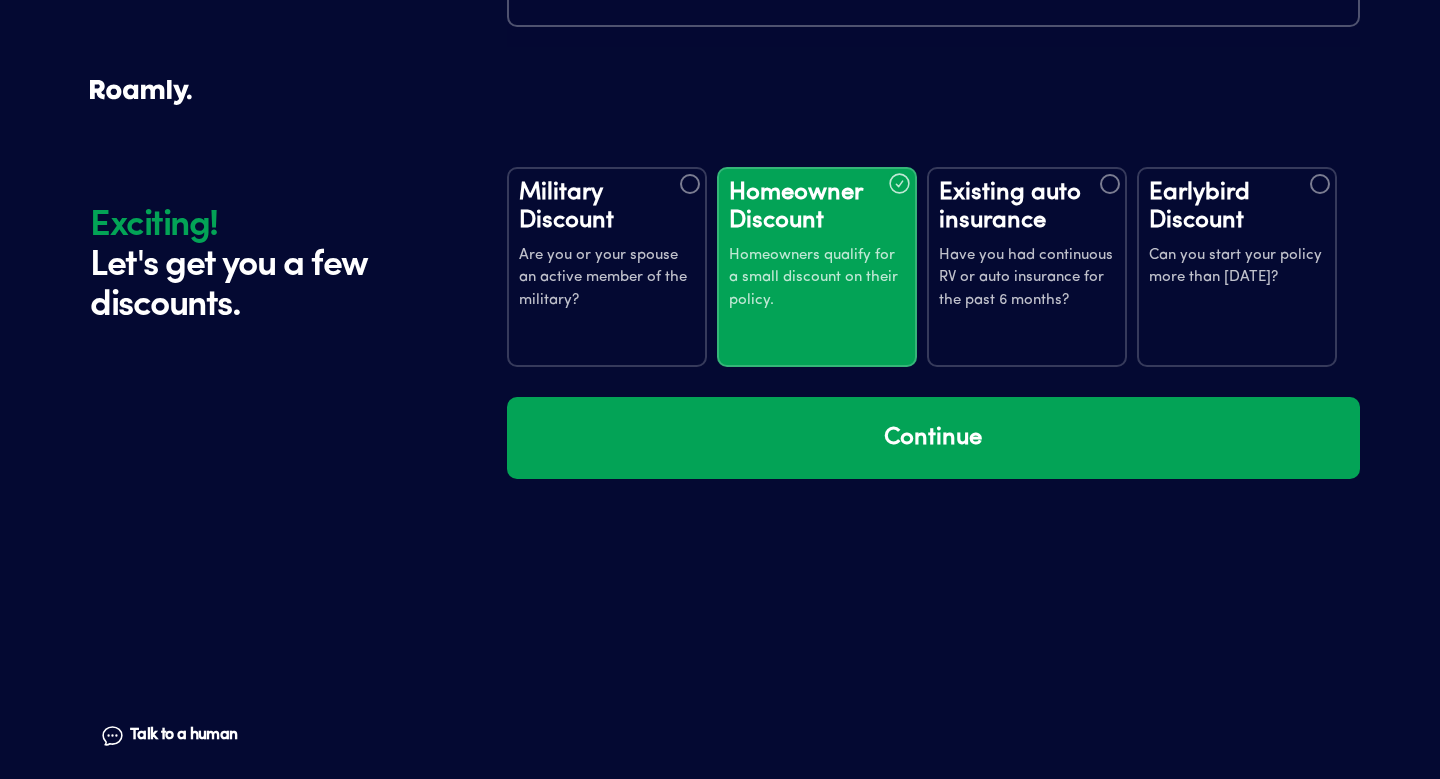 click on "Earlybird Discount" at bounding box center (1237, 207) 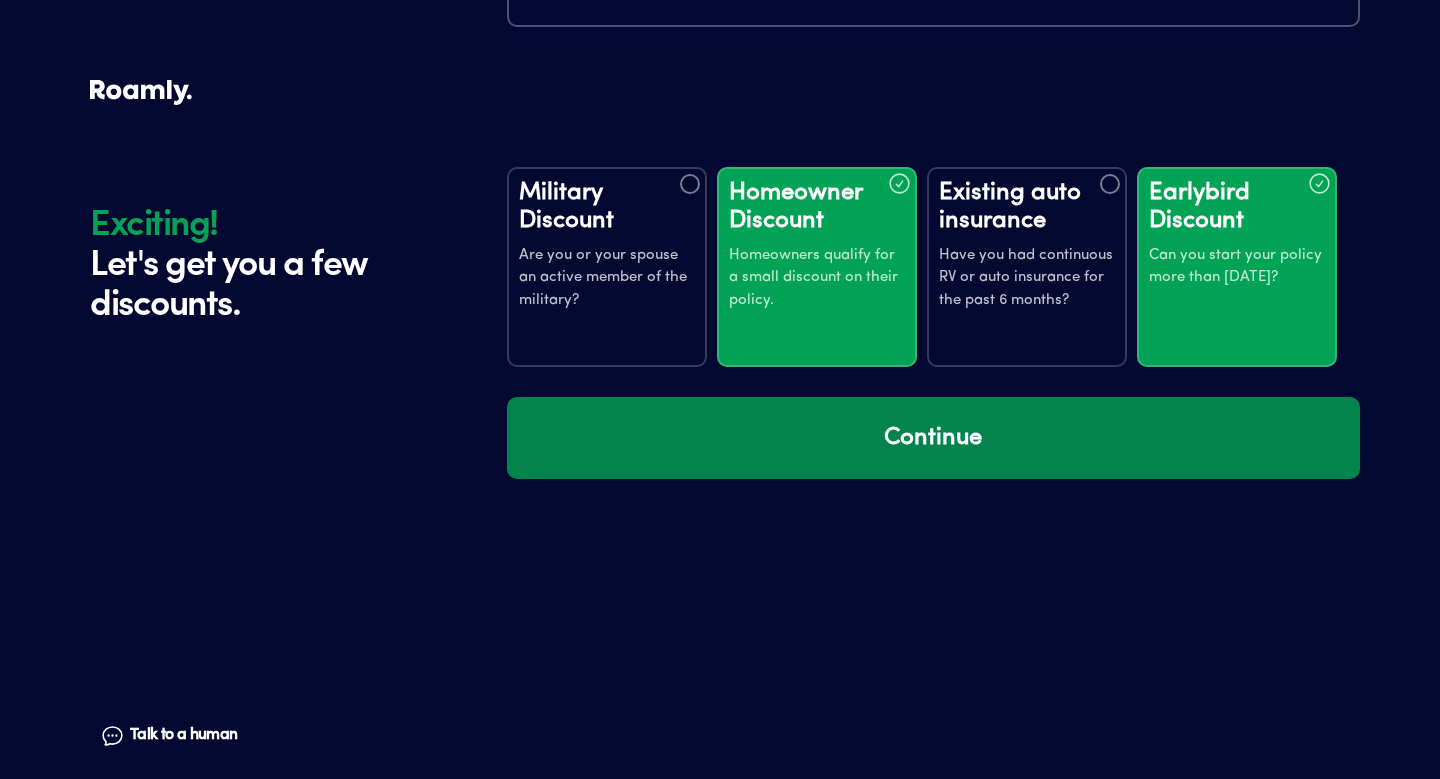 click on "Continue" at bounding box center [933, 438] 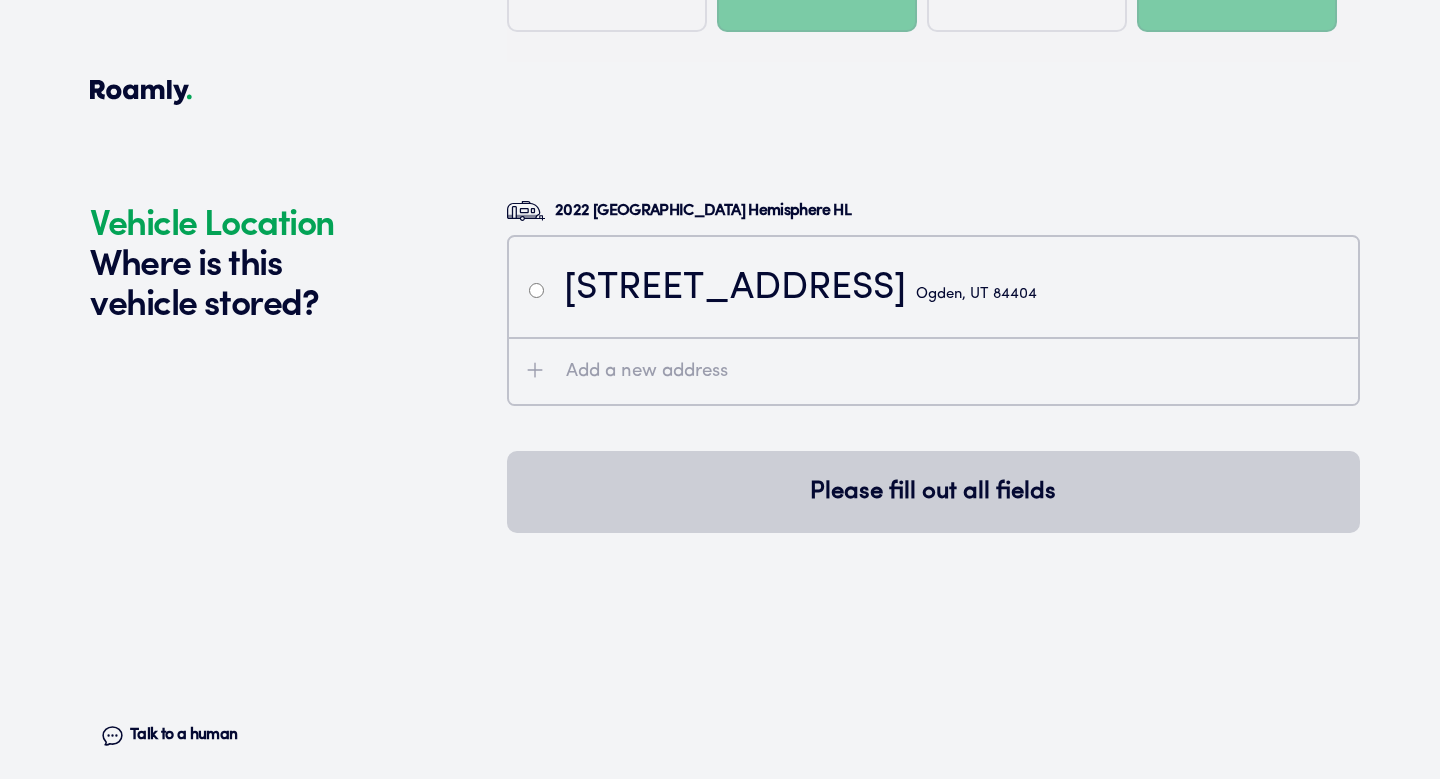 scroll, scrollTop: 4077, scrollLeft: 0, axis: vertical 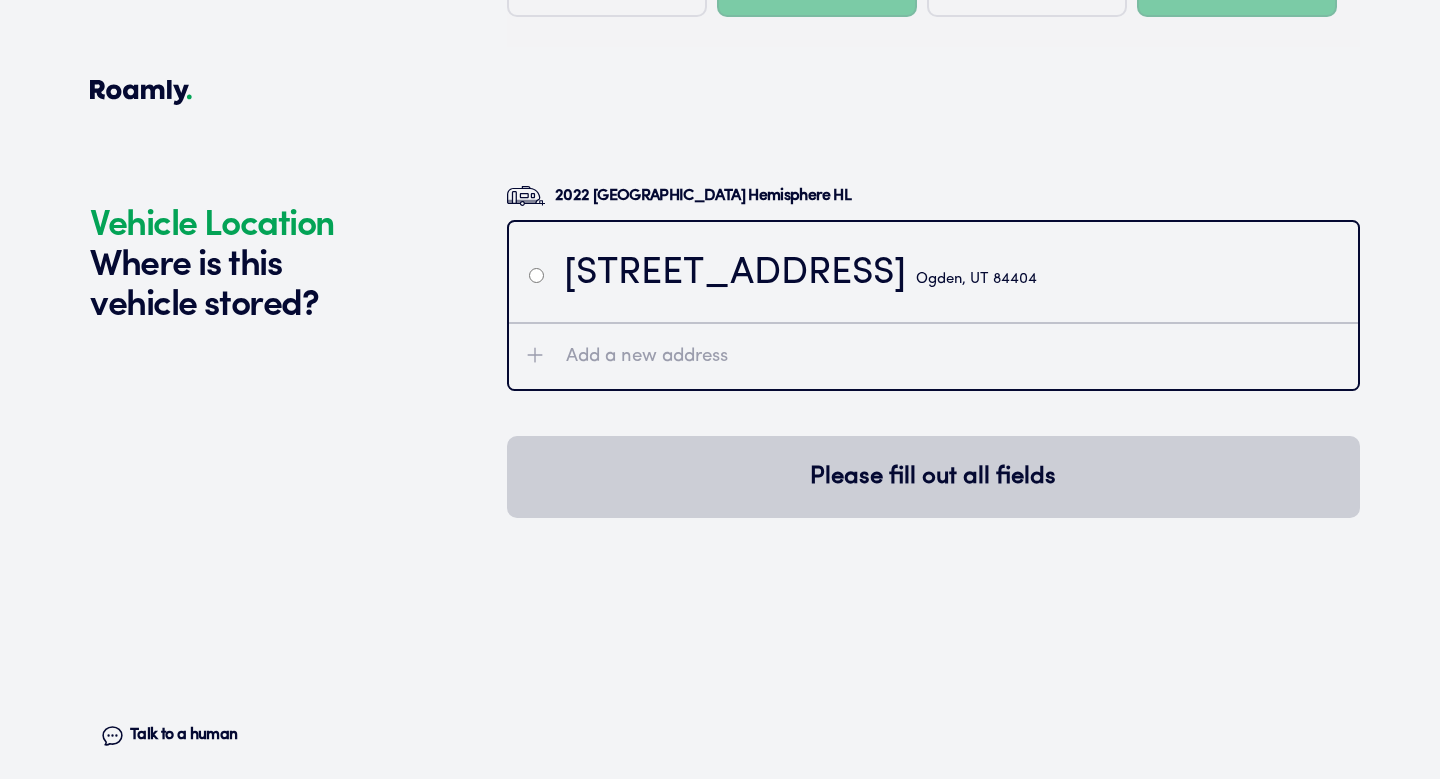 click on "Add a new address" at bounding box center (647, 357) 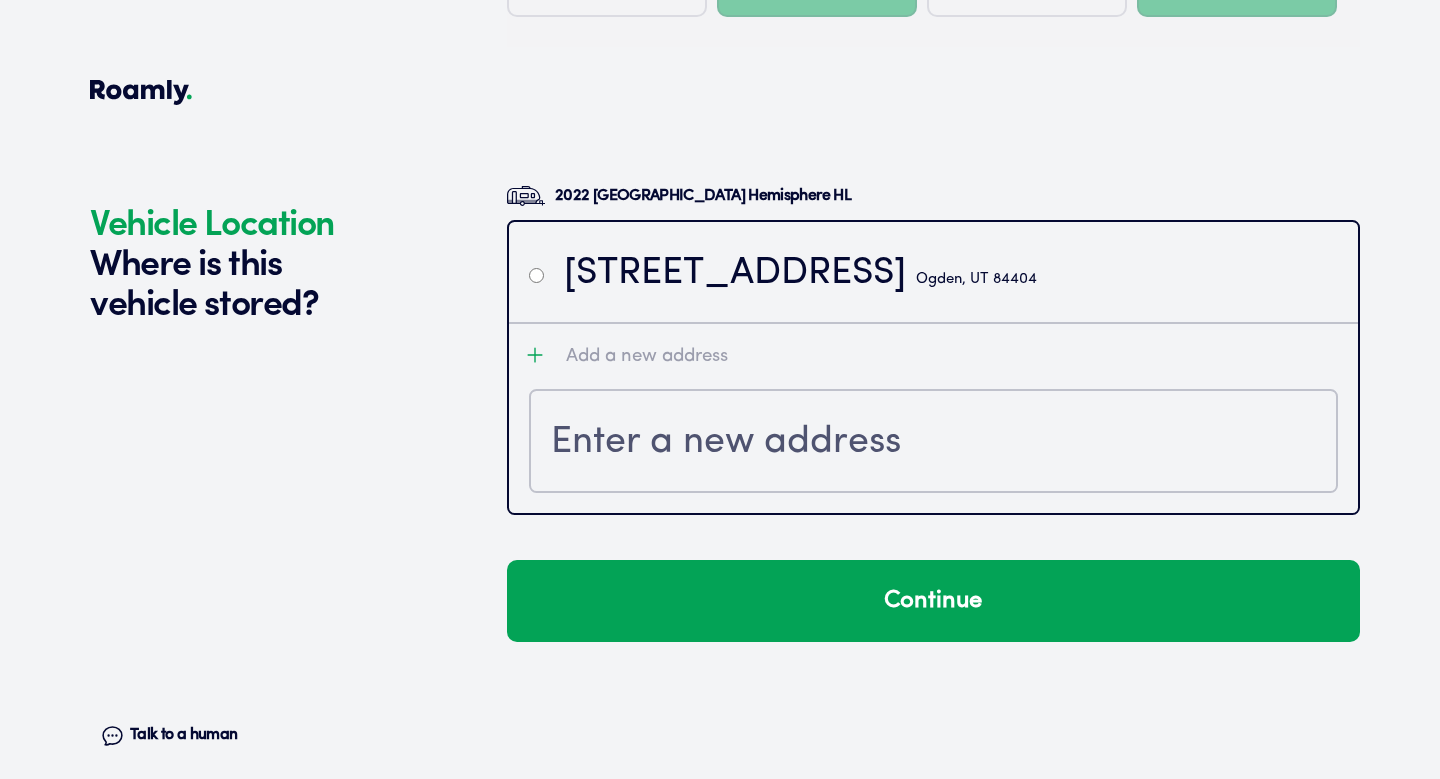 click at bounding box center (933, 443) 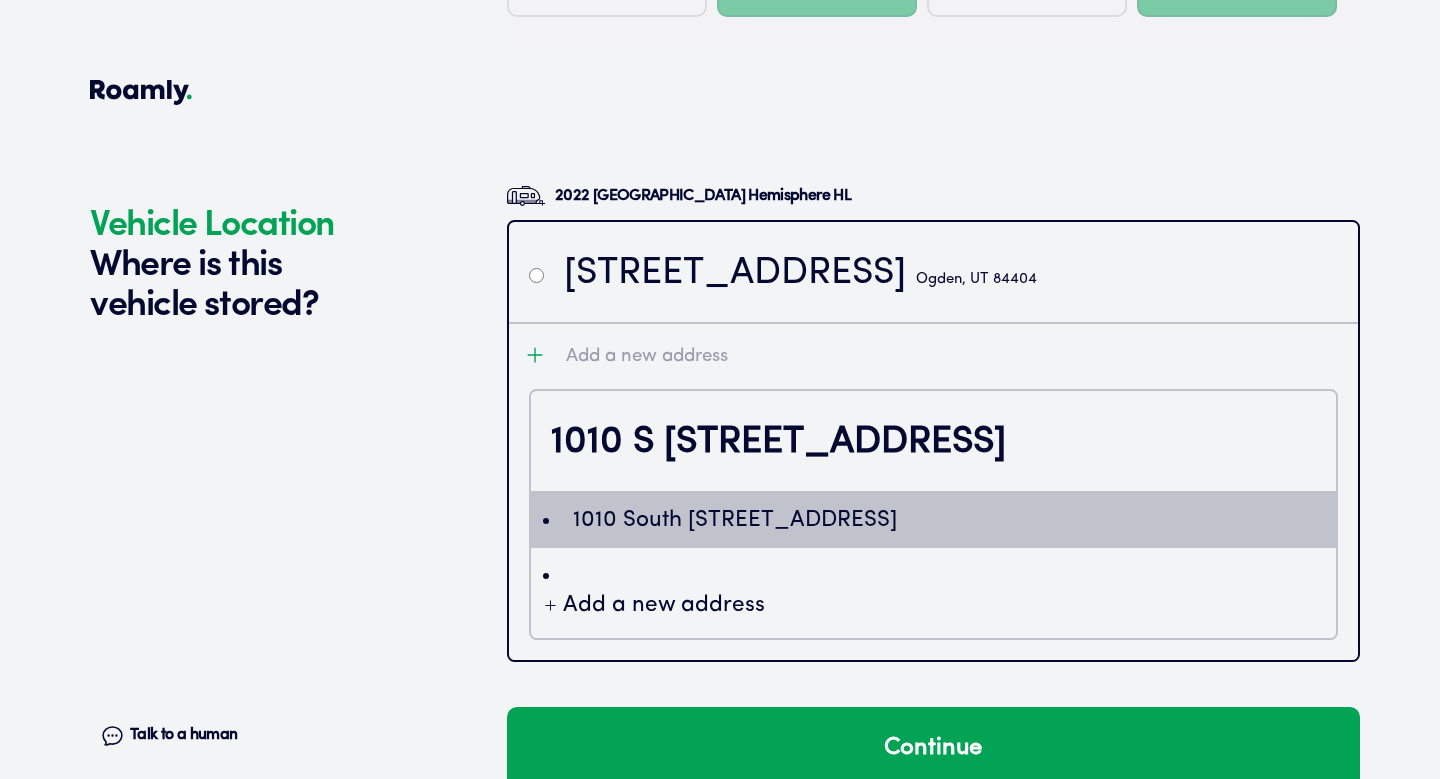 type on "ChIJEaNOGd8NU4cRbXpPLEoyNqs" 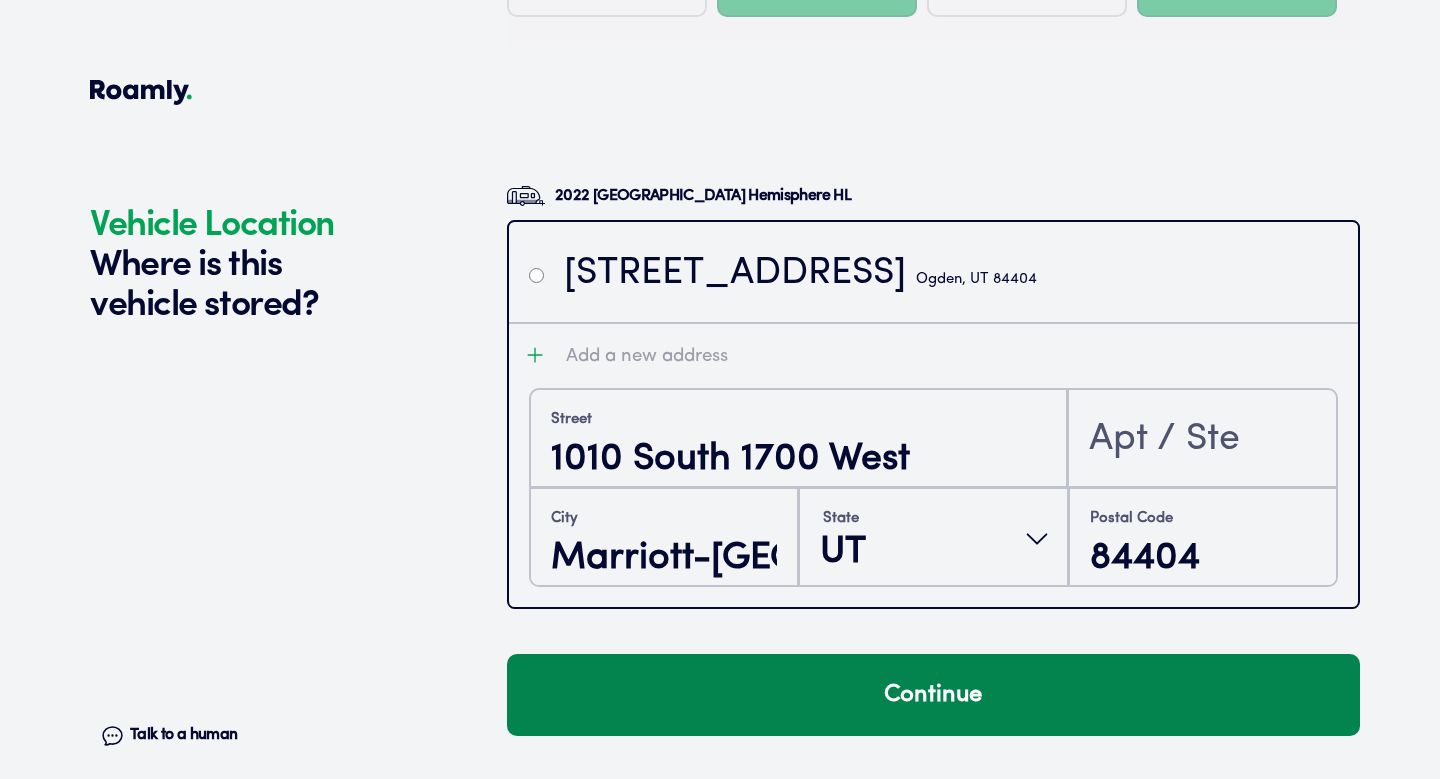 click on "Continue" at bounding box center [933, 695] 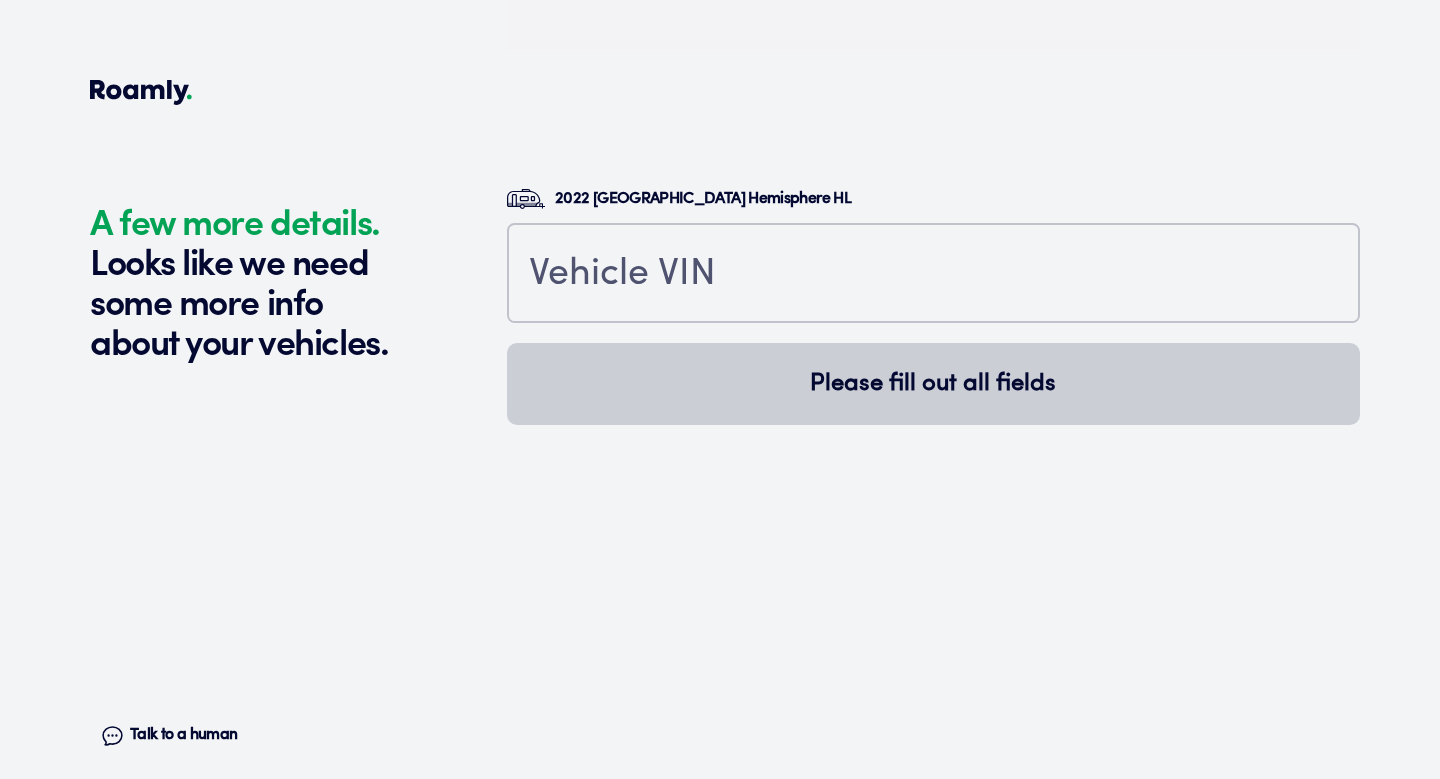 scroll, scrollTop: 4716, scrollLeft: 0, axis: vertical 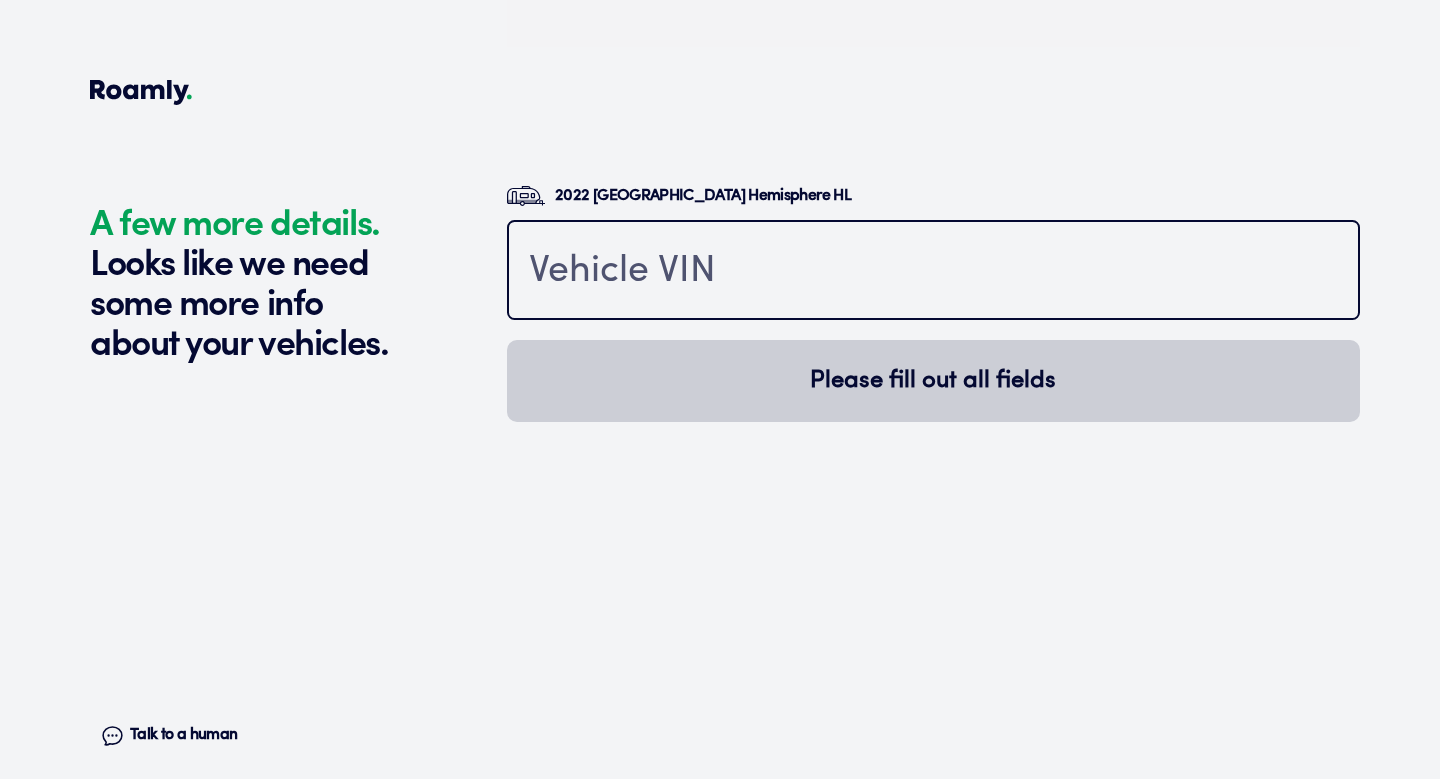 click at bounding box center (933, 272) 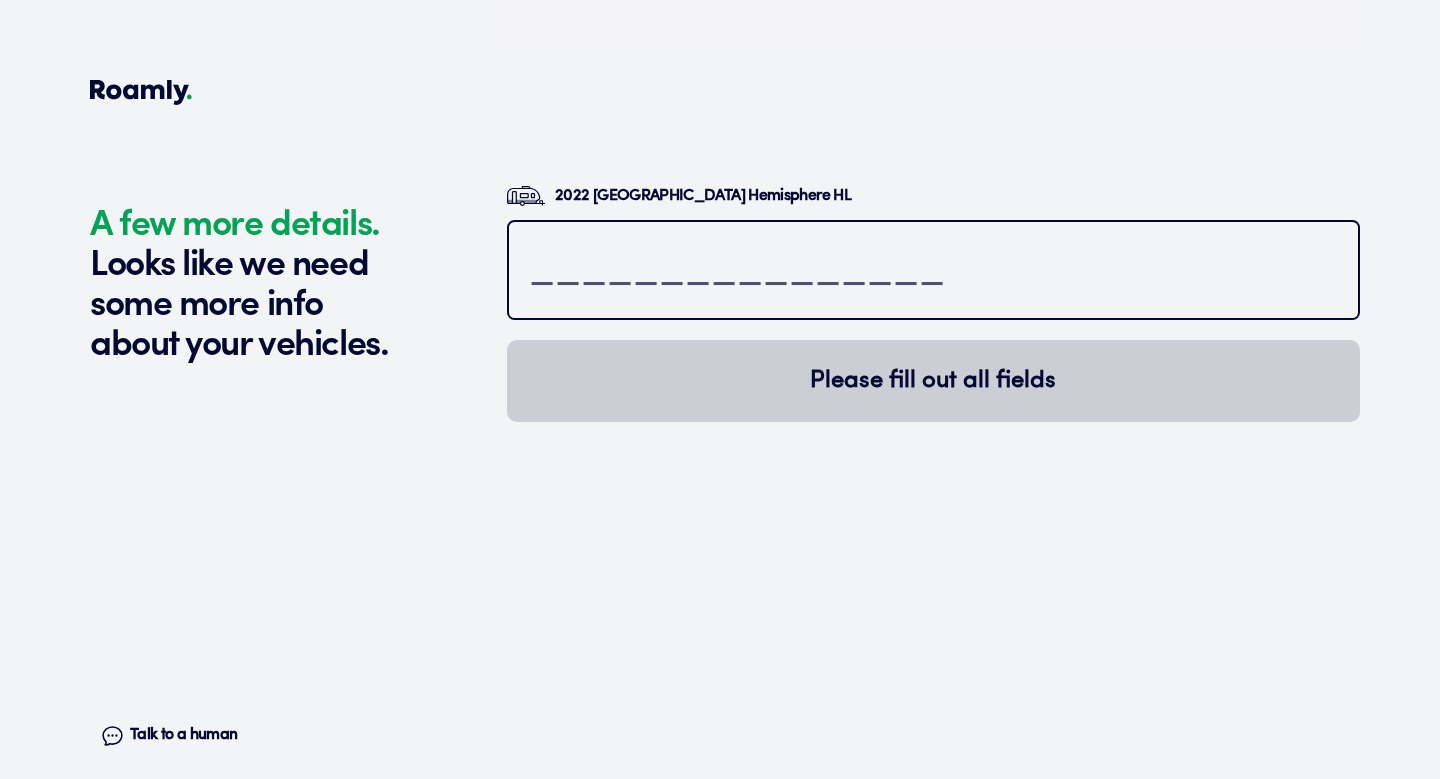 paste on "4x4tsbx26nu089514" 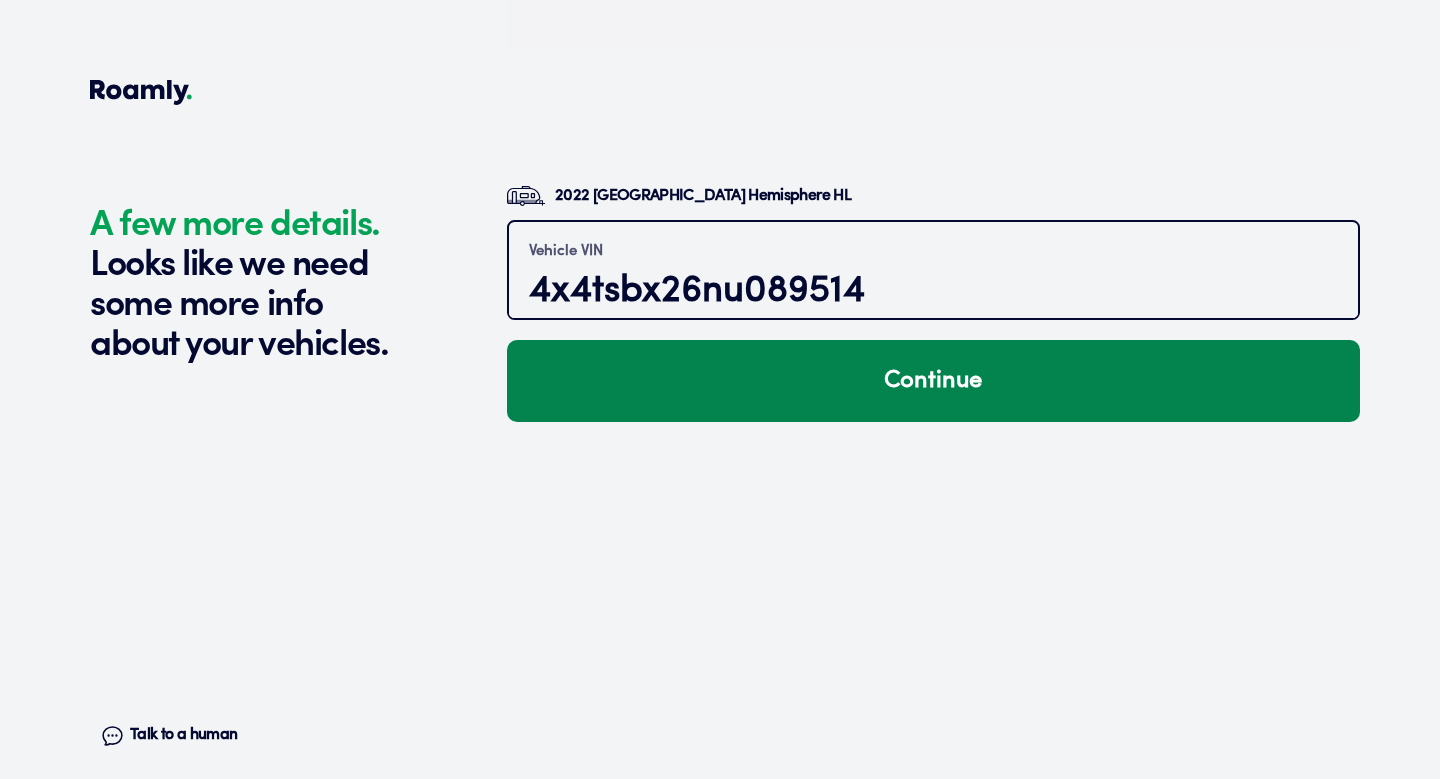 type on "4x4tsbx26nu089514" 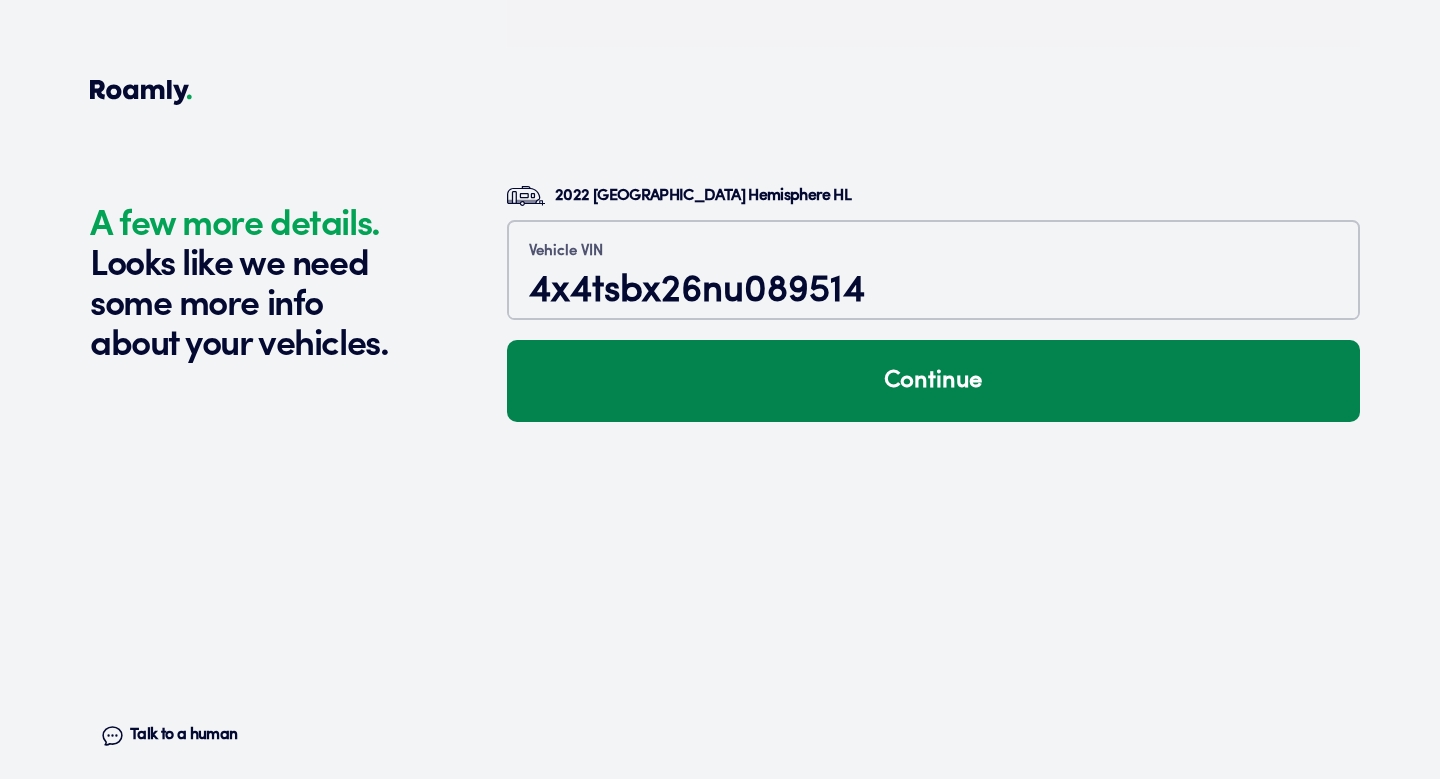 click on "Continue" at bounding box center [933, 381] 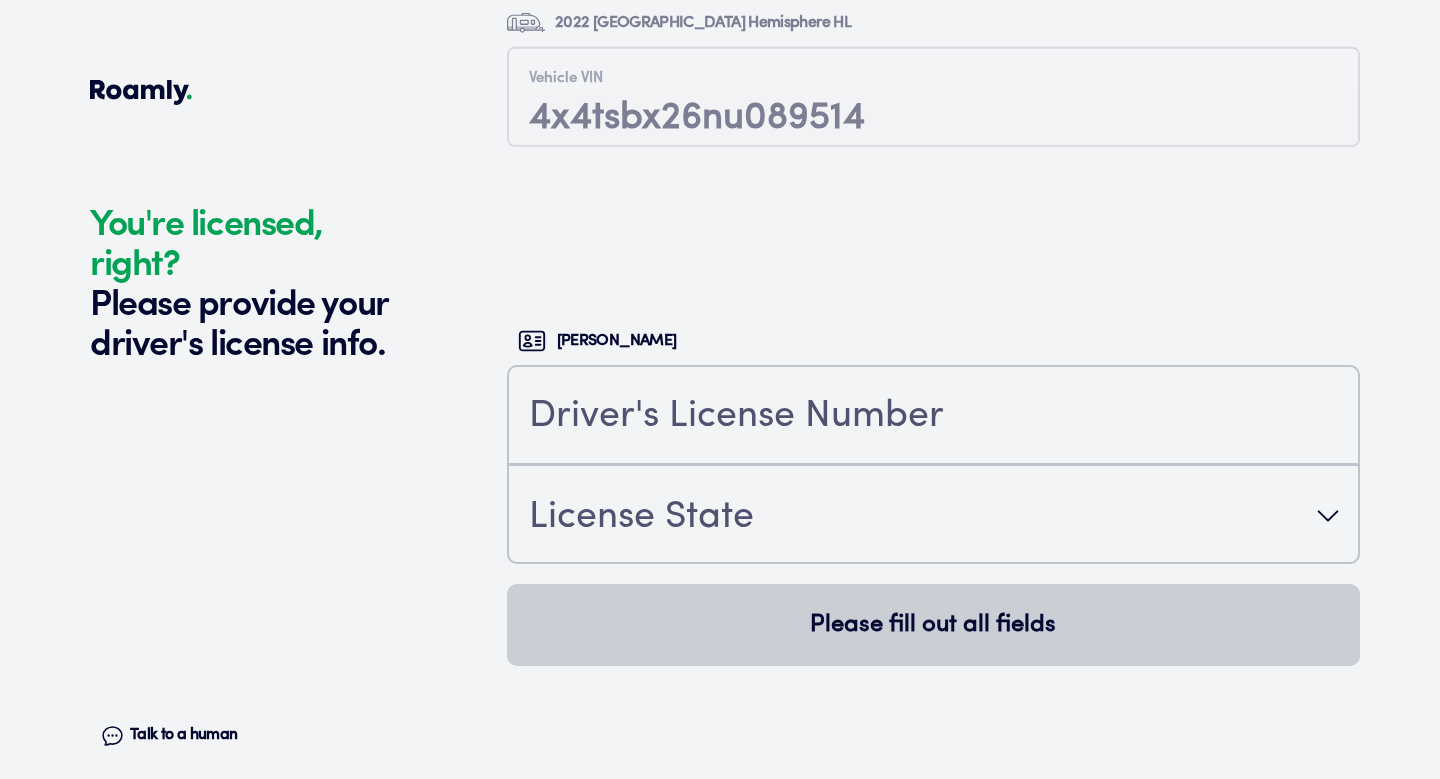scroll, scrollTop: 5059, scrollLeft: 0, axis: vertical 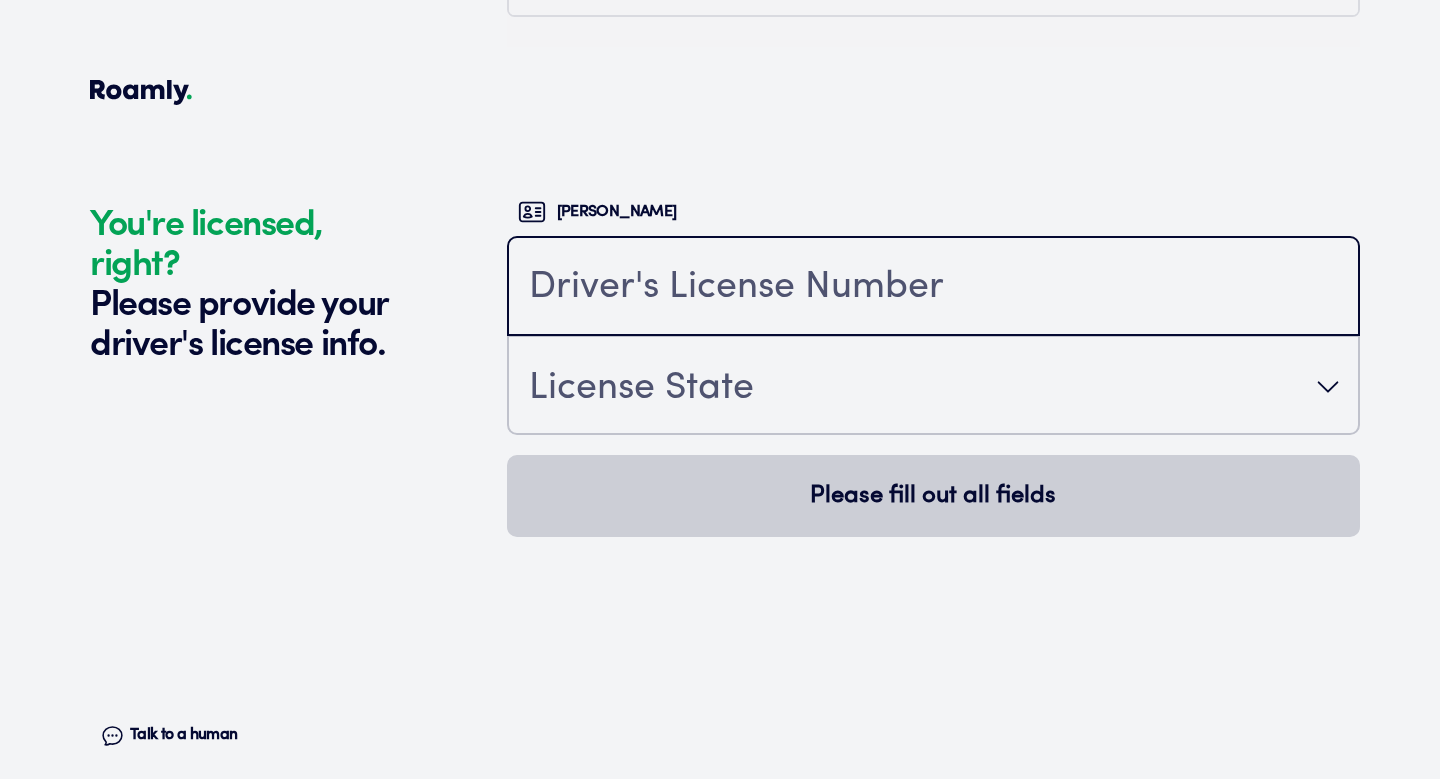 click at bounding box center (933, 288) 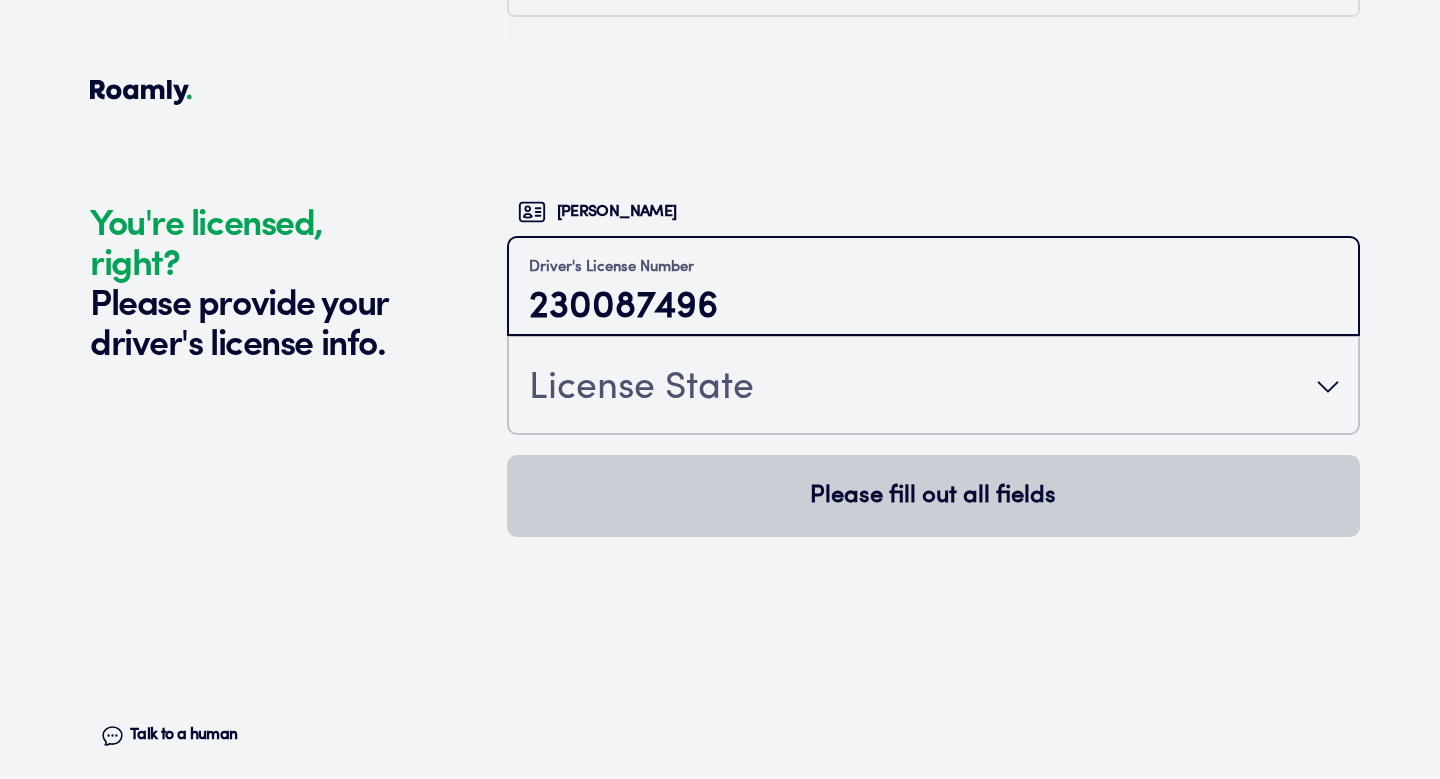 type on "230087496" 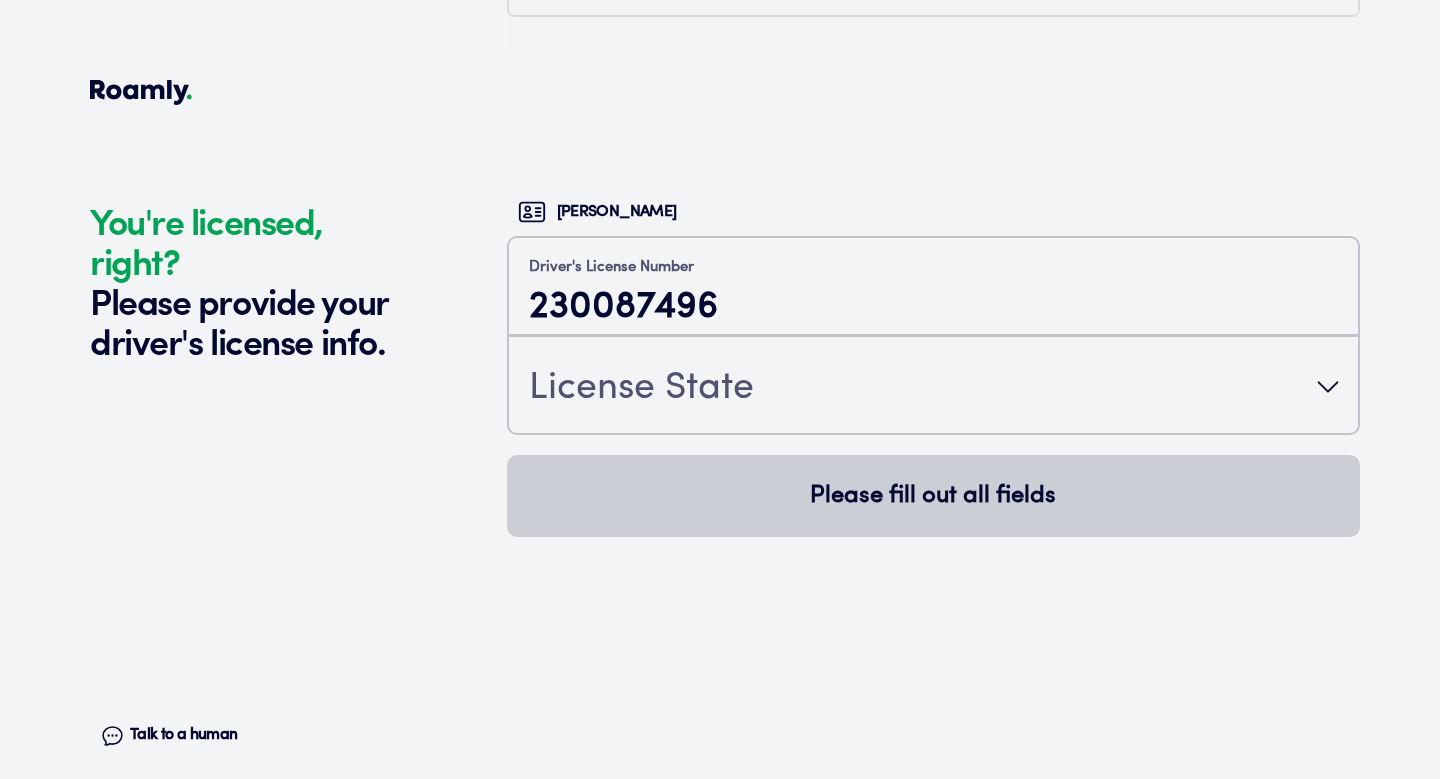 click on "License State" at bounding box center (933, 387) 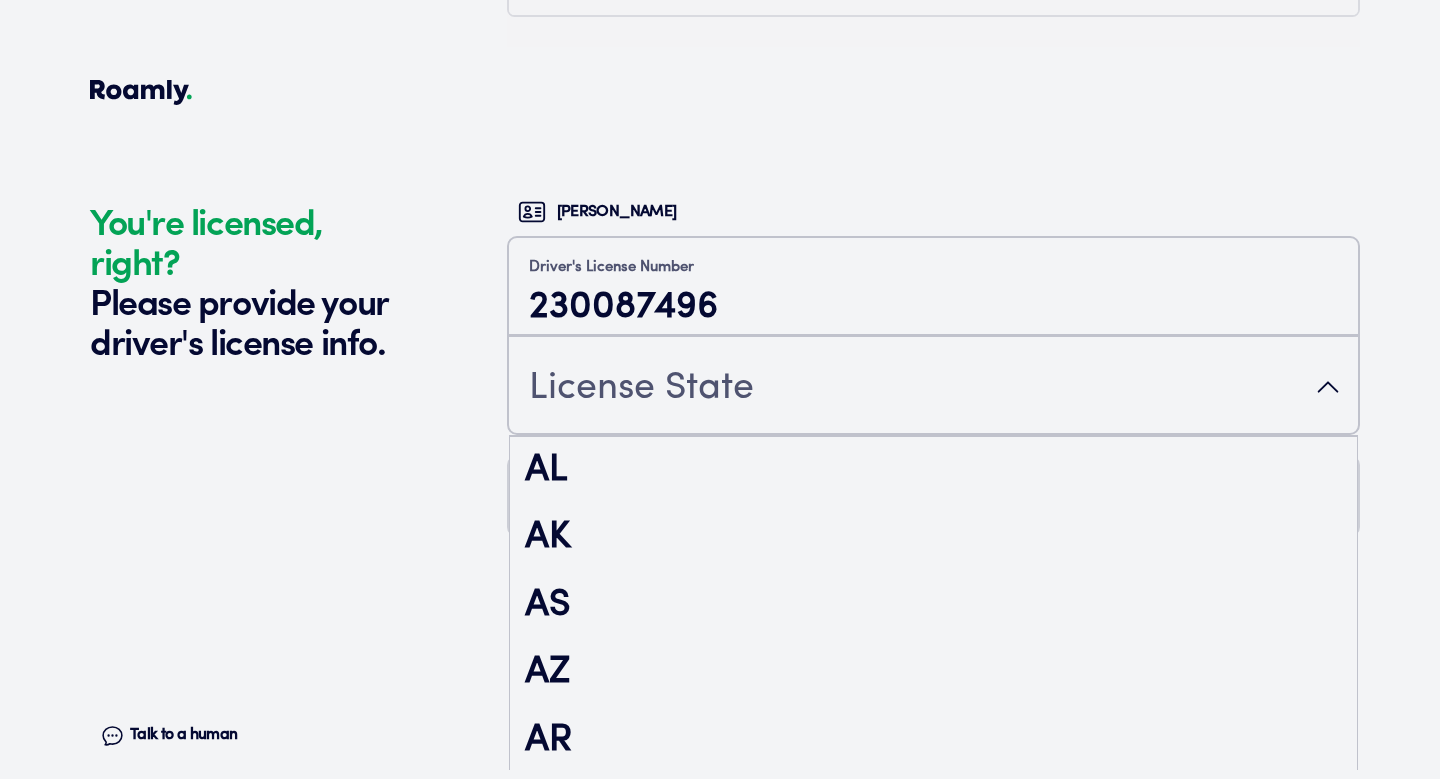 scroll, scrollTop: 164, scrollLeft: 0, axis: vertical 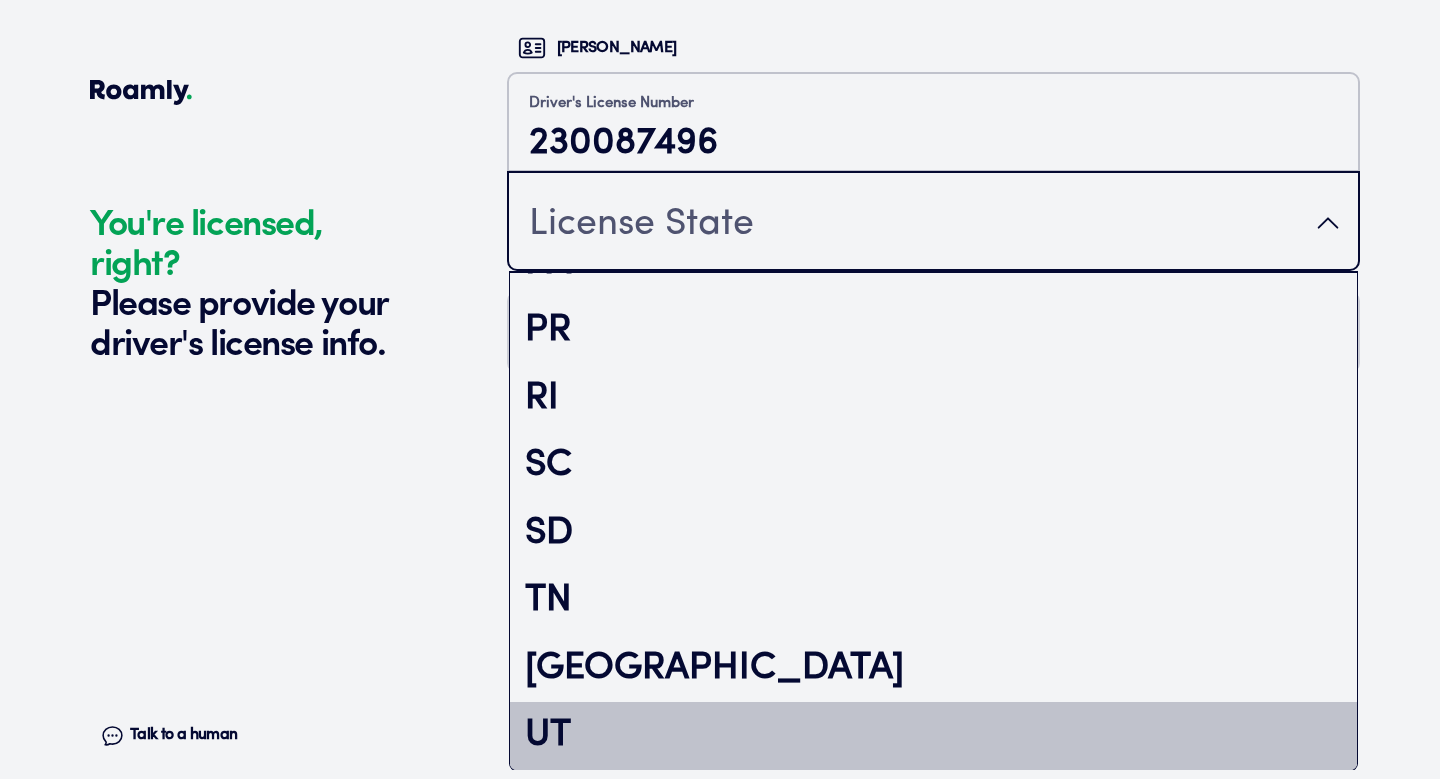 click on "UT" at bounding box center (933, 736) 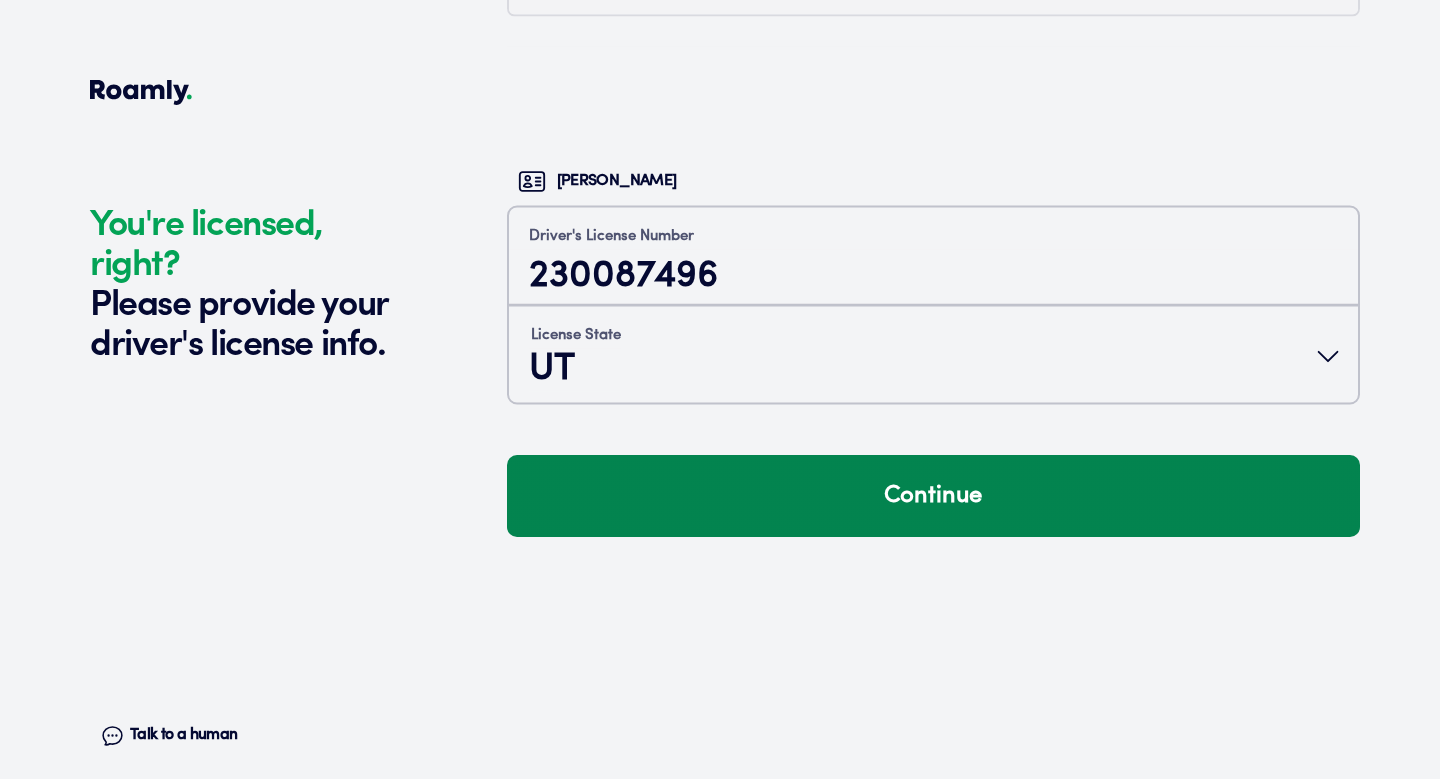 click on "Continue" at bounding box center (933, 496) 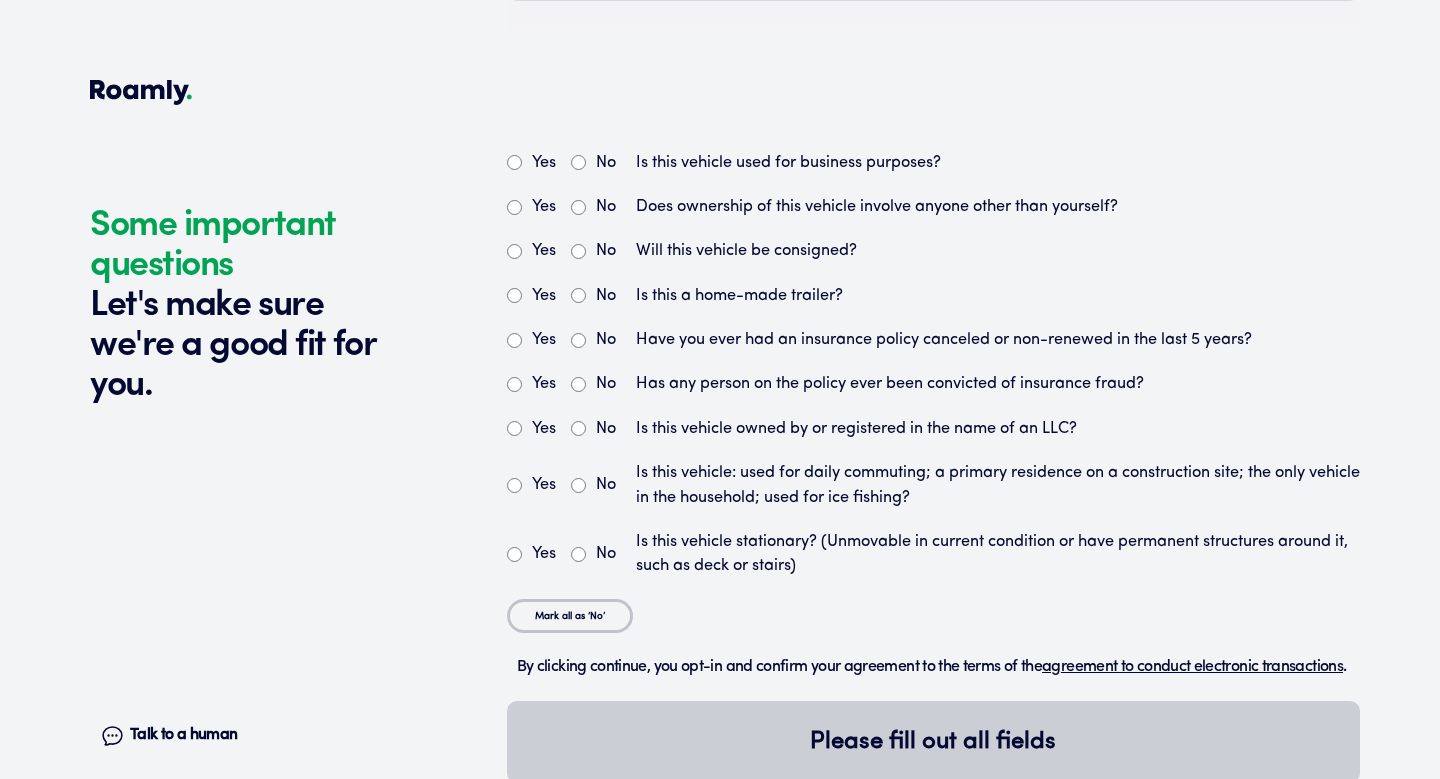 scroll, scrollTop: 5543, scrollLeft: 0, axis: vertical 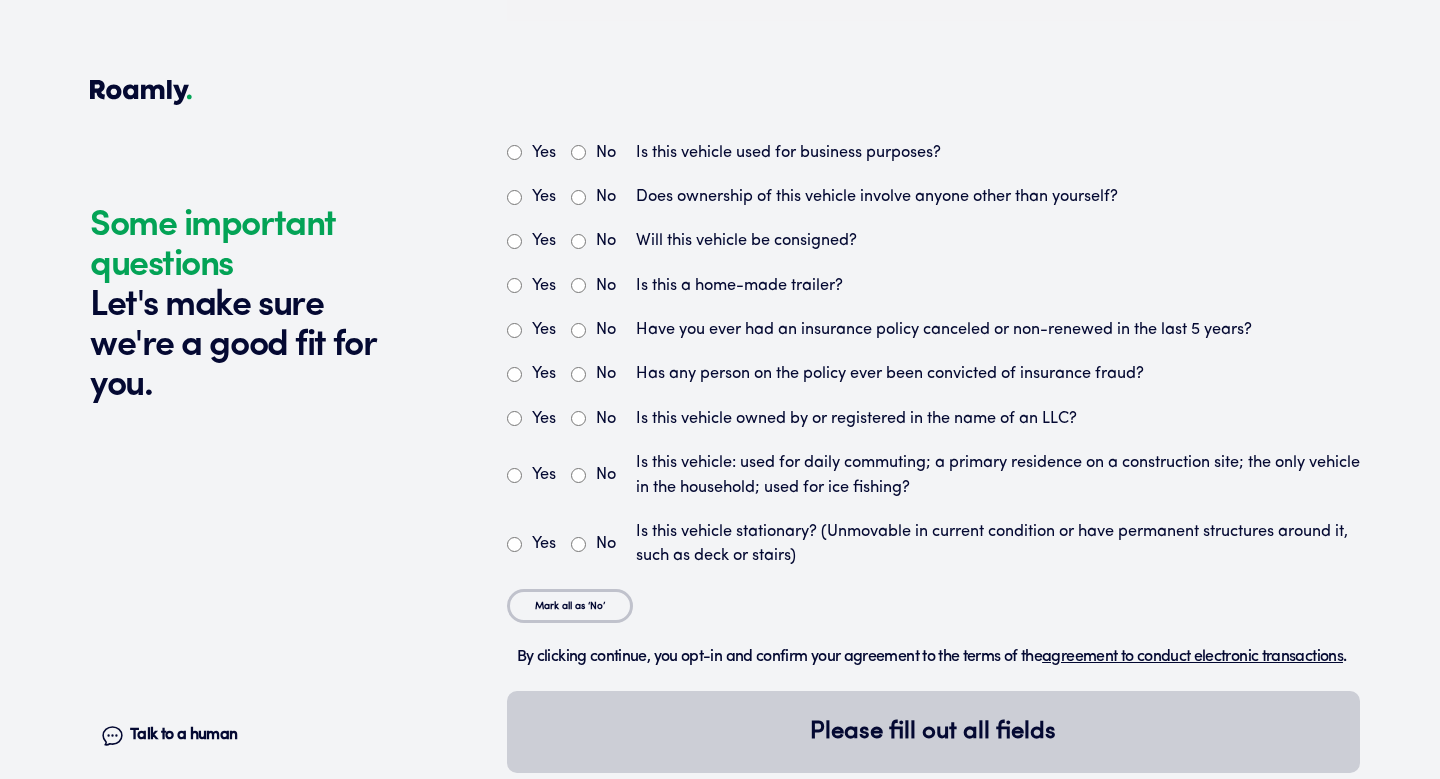 click on "Yes" at bounding box center [514, 152] 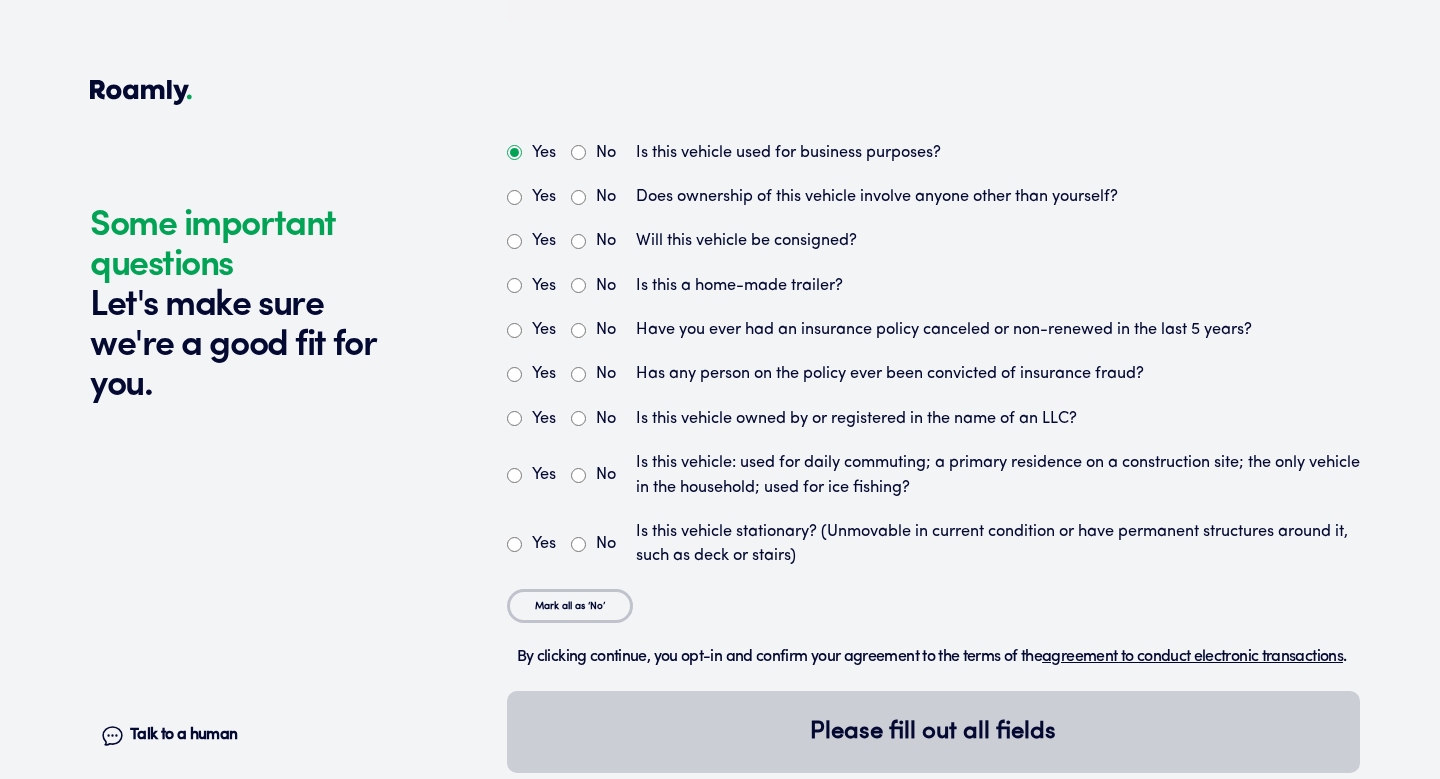 radio on "true" 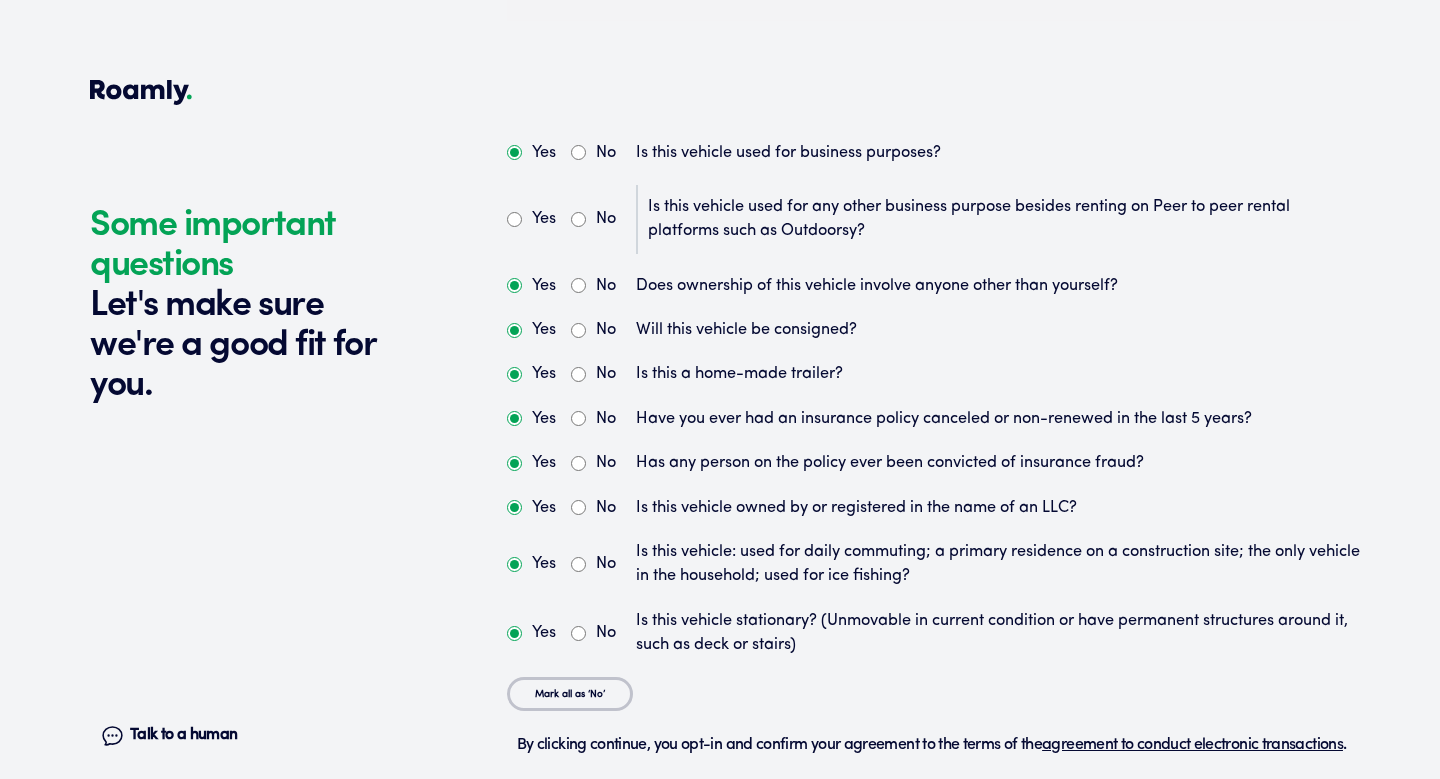 click on "No" at bounding box center [578, 219] 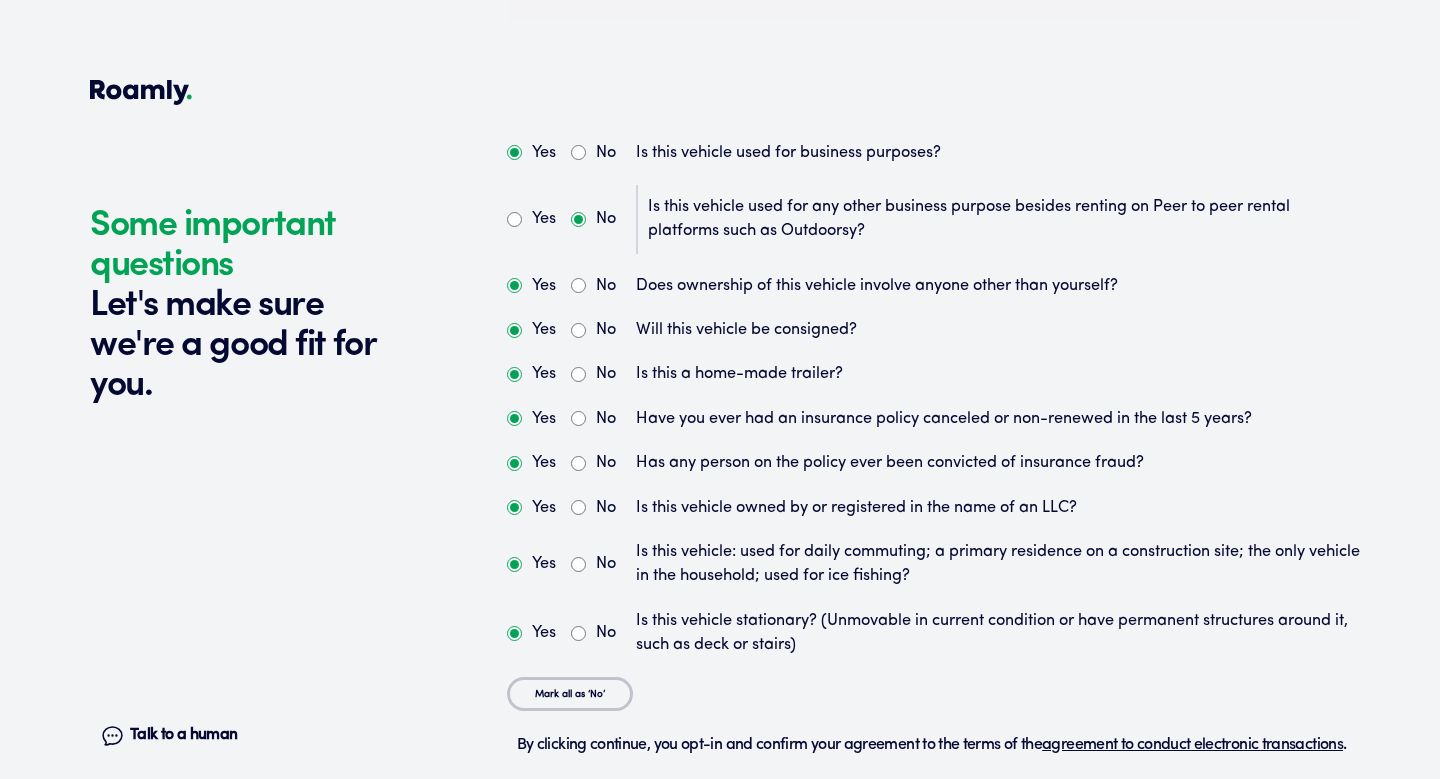 radio on "true" 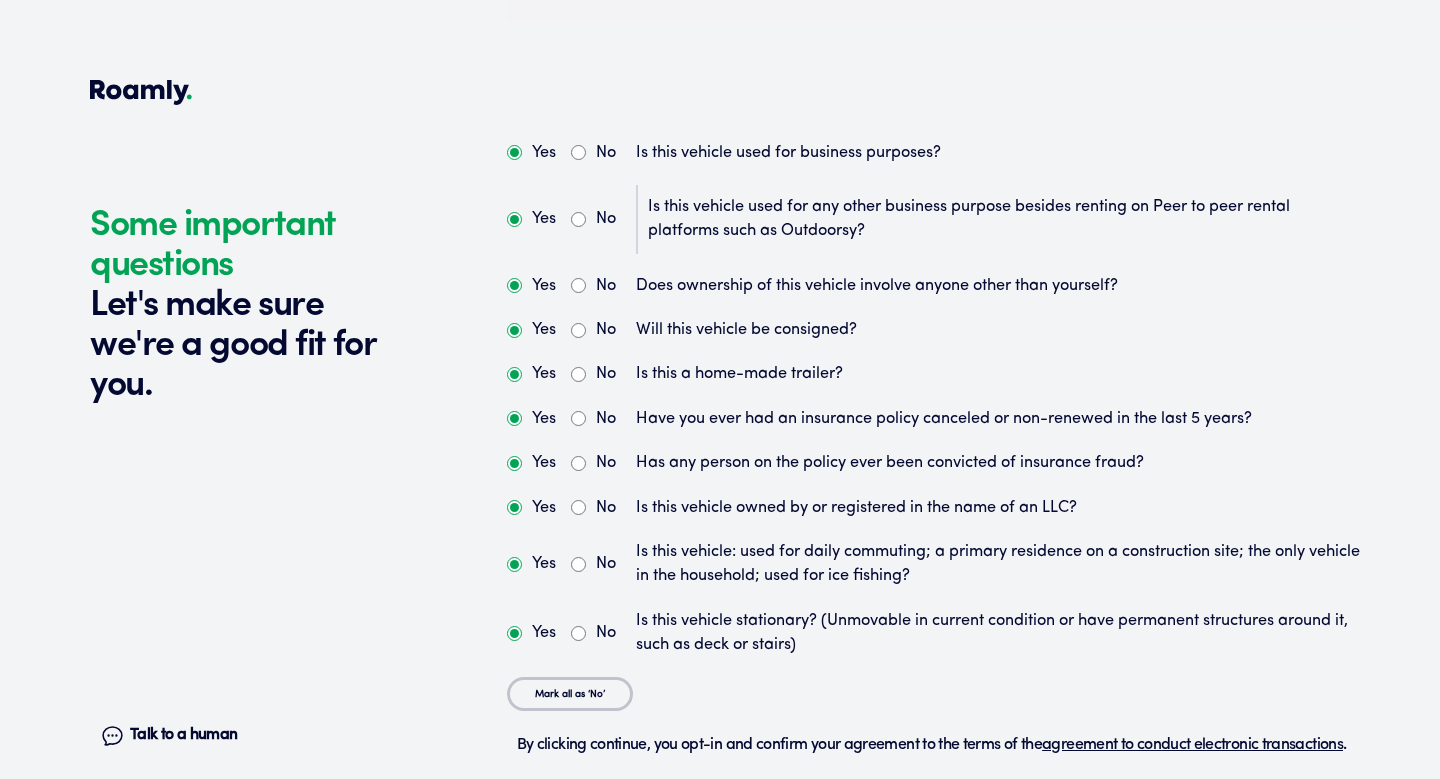 click on "No" at bounding box center [578, 285] 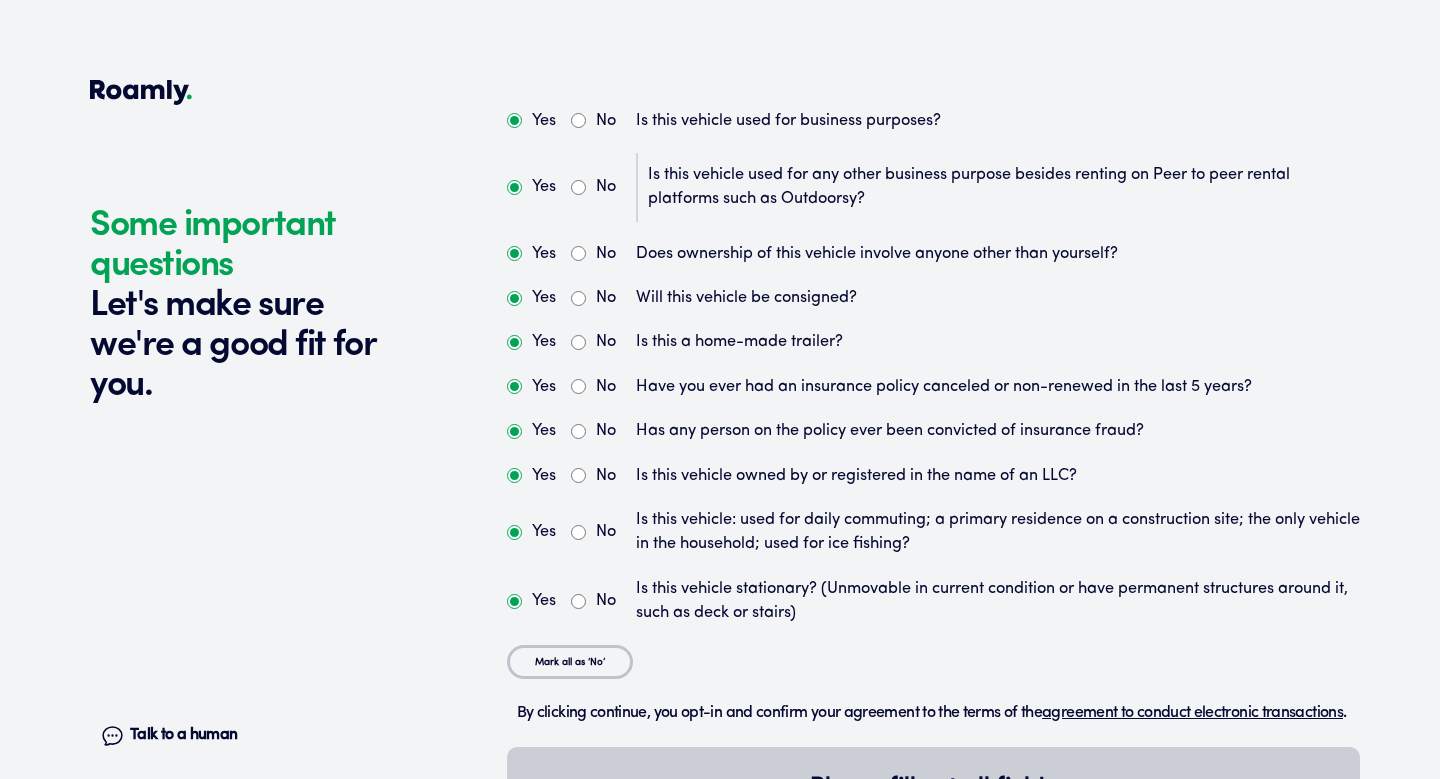 scroll, scrollTop: 5579, scrollLeft: 0, axis: vertical 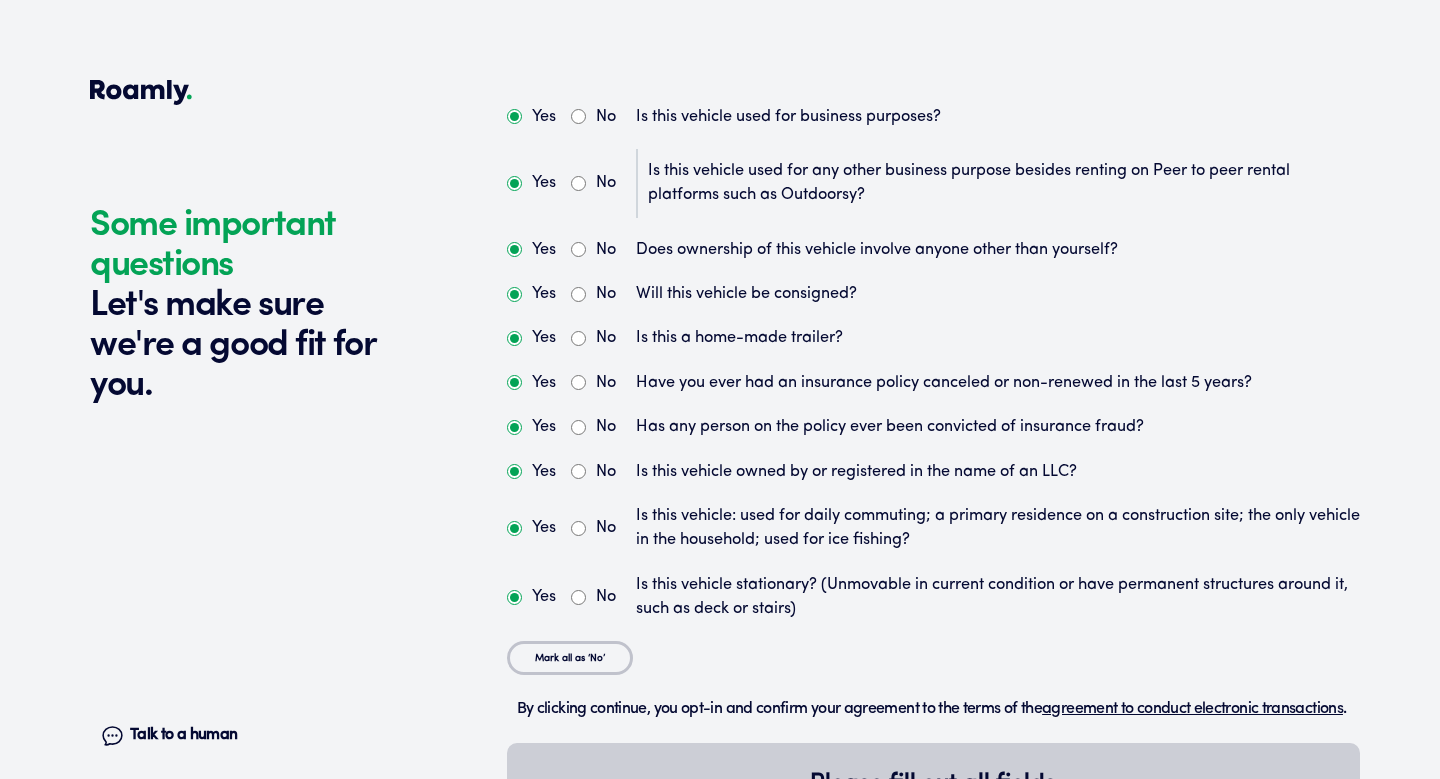 click on "No" at bounding box center [593, 597] 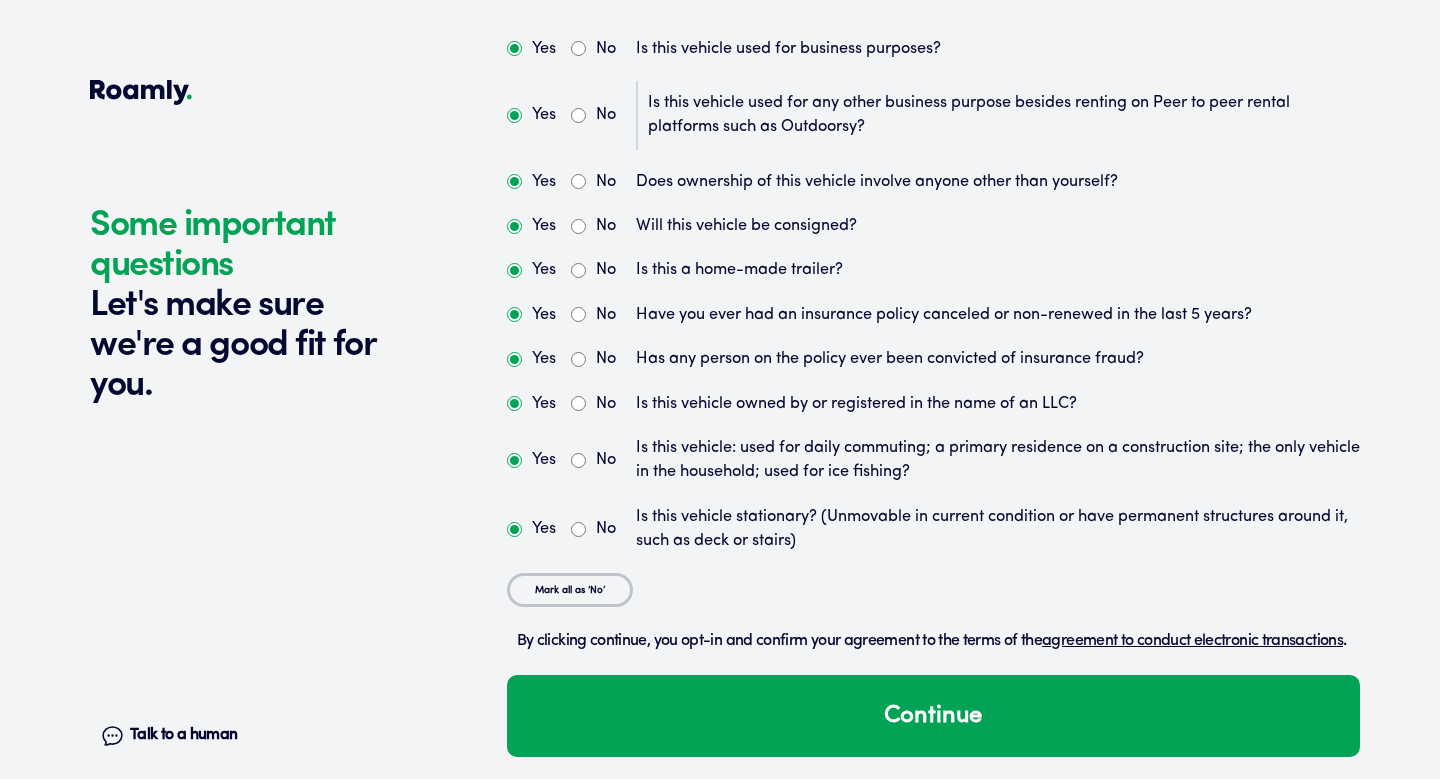 scroll, scrollTop: 5683, scrollLeft: 0, axis: vertical 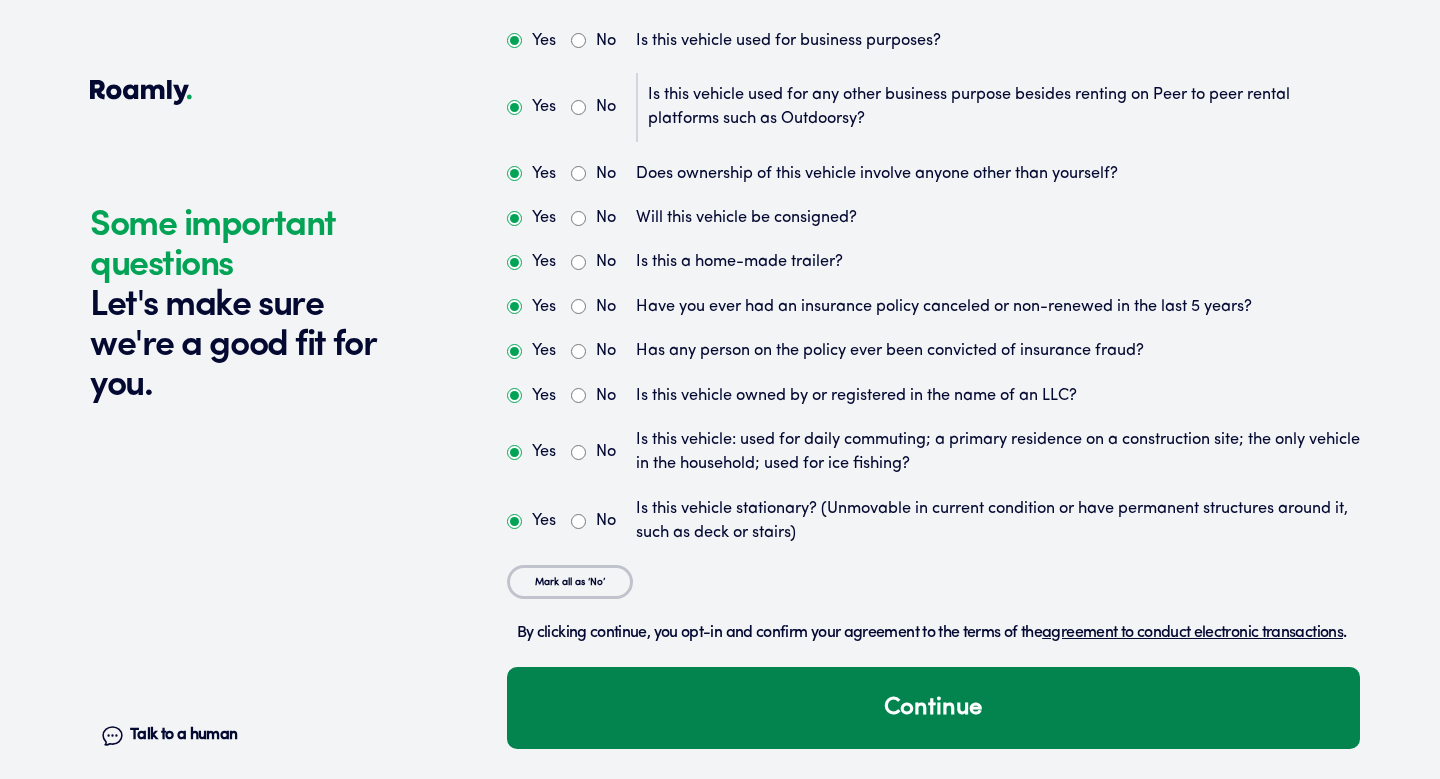 click on "Continue" at bounding box center [933, 708] 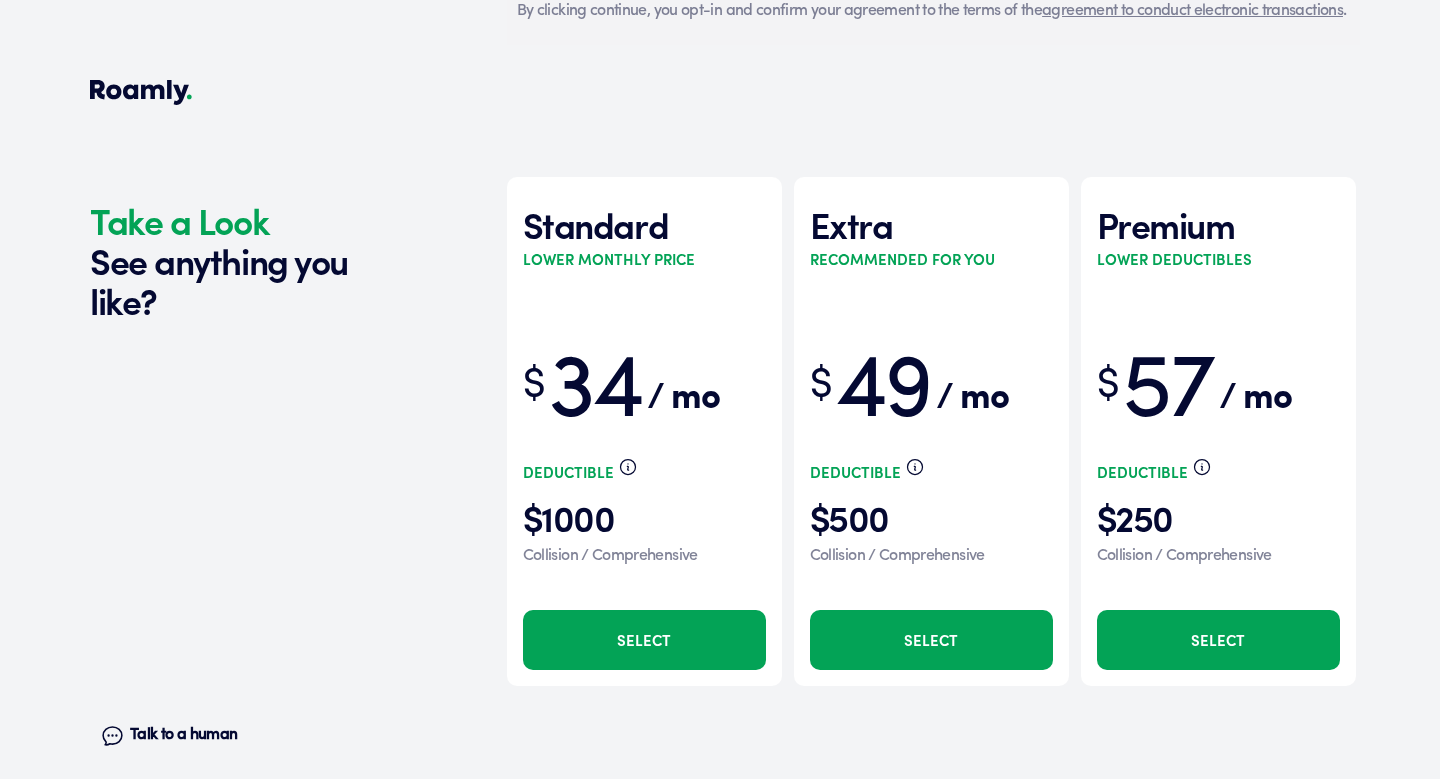scroll, scrollTop: 6344, scrollLeft: 0, axis: vertical 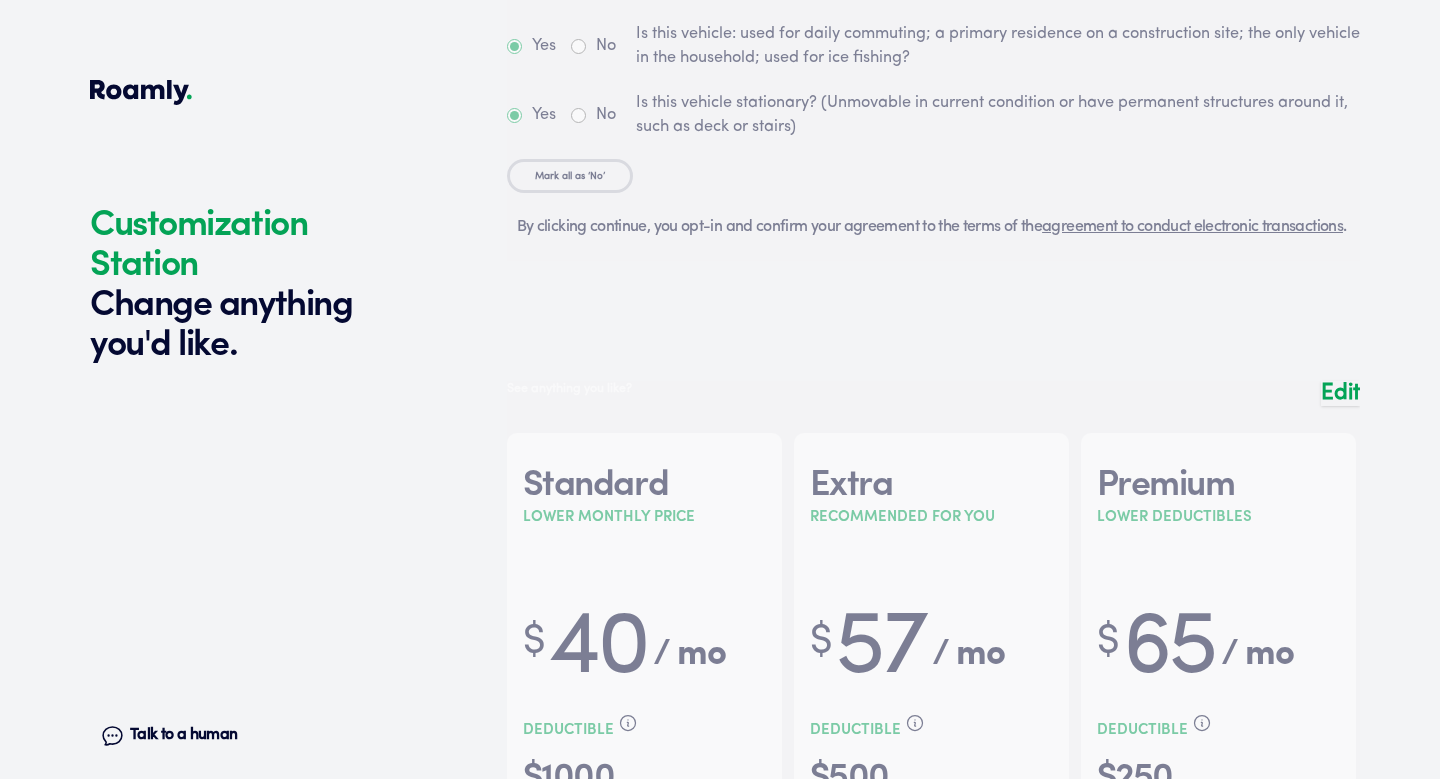 click on "1 2 3 4+ Edit How many RVs or Trailers do you want to cover? Year [DATE] Manufacturer Forest River Model Salem Hemisphere HL Length 27 FT 1 SLIDE Original owner Yes How many nights do you camp in your RV? 0 - 29 nights / year How do you store your RV? Open lot Yes No Does this RV have a salvage title? Edit Tell us about your RV. First name [PERSON_NAME] Last name [PERSON_NAME] Date of Birth [DEMOGRAPHIC_DATA] Email [EMAIL_ADDRESS][DOMAIN_NAME] Phone [PHONE_NUMBER] By entering your phone number, you give a licensed Roamly agent permission to assist with this quote through recorded call, email or text message. By continuing, you are confirming that you have read our  Information Disclosure . Edit Who’s the primary driver on this policy? [STREET_ADDRESS] Clear 1010 South [STREET_ADDRESS] Add a new address How long have you lived at your home address? 6-10 years Edit This helps us get you a better price. Single Married Edit One year Two years Three years Four years Five+ years Edit Year [DATE] Edit UT" at bounding box center (933, -1974) 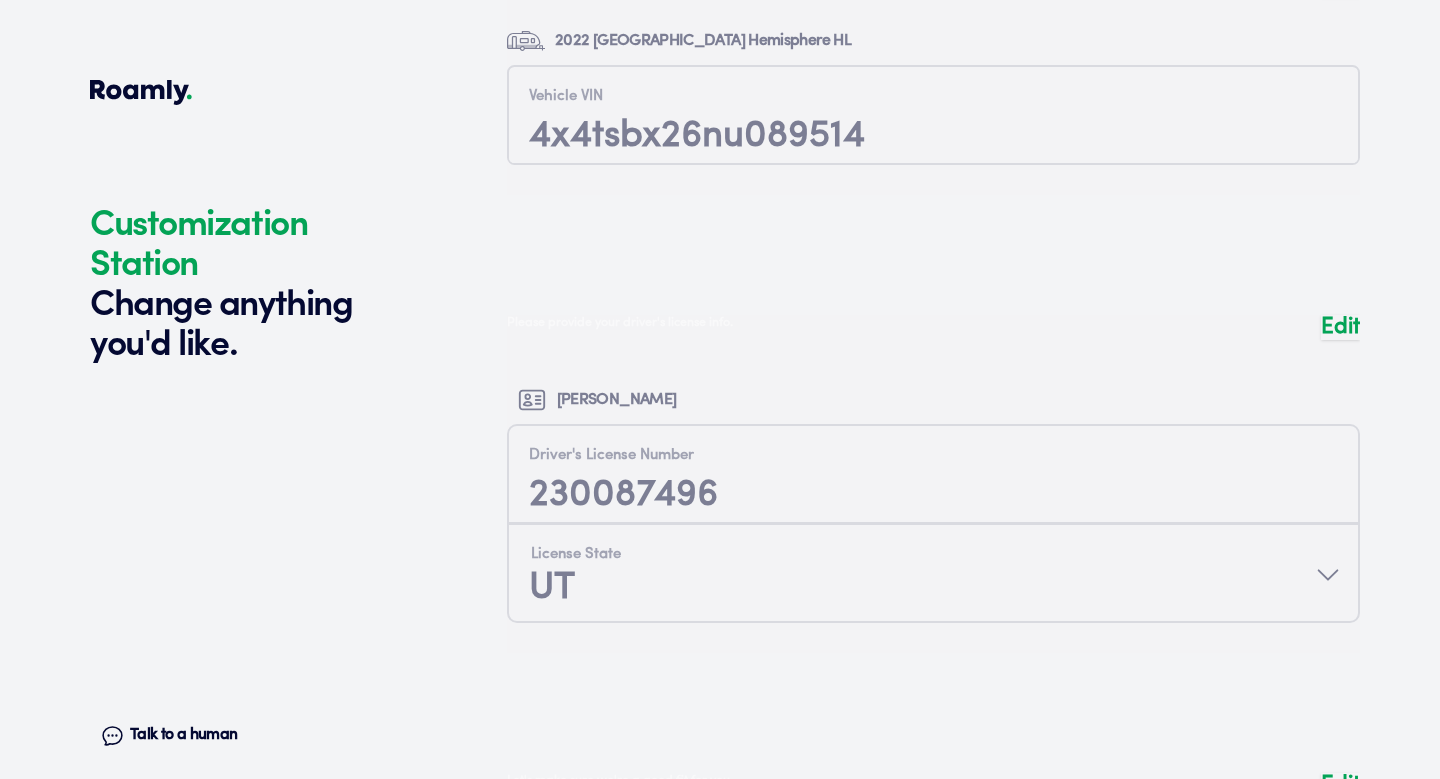 scroll, scrollTop: 4811, scrollLeft: 0, axis: vertical 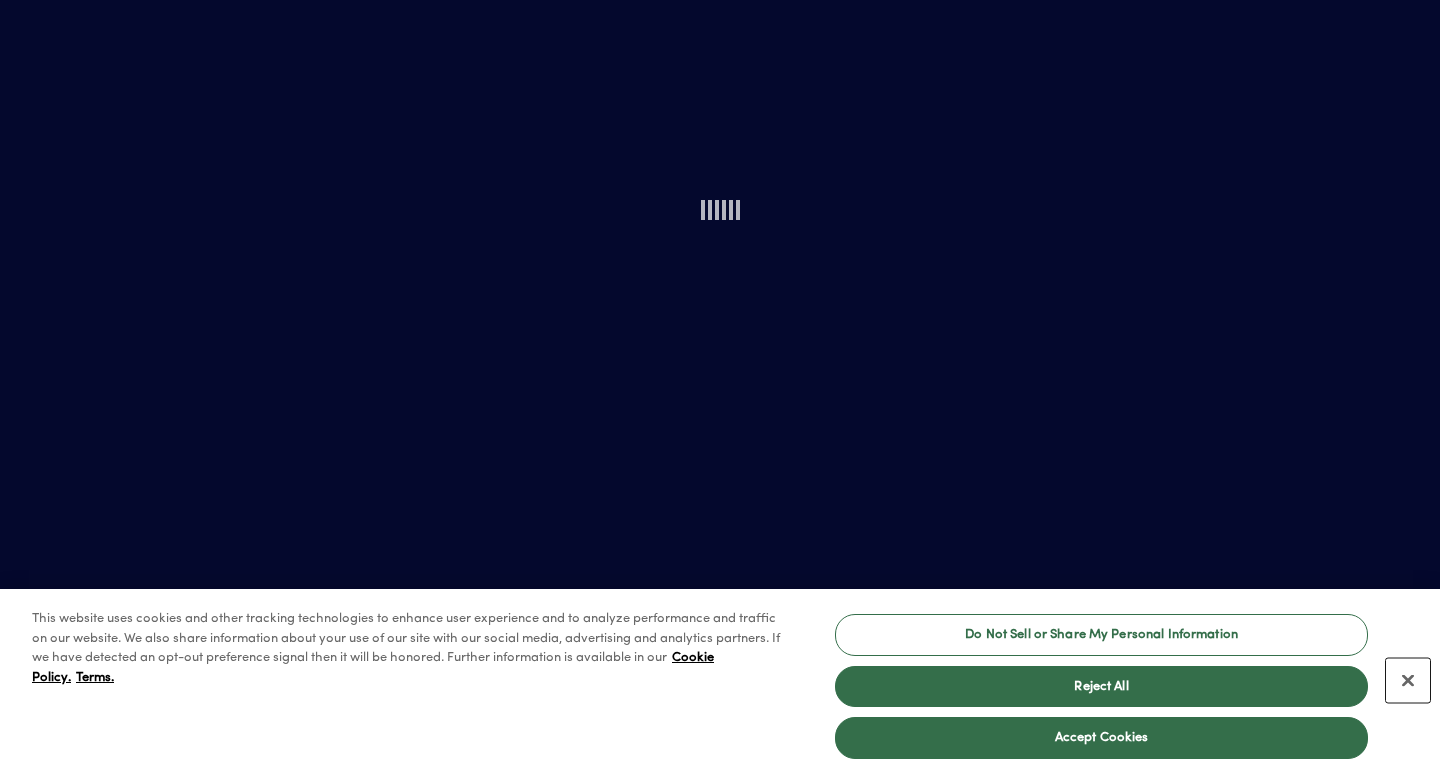 click at bounding box center (1408, 681) 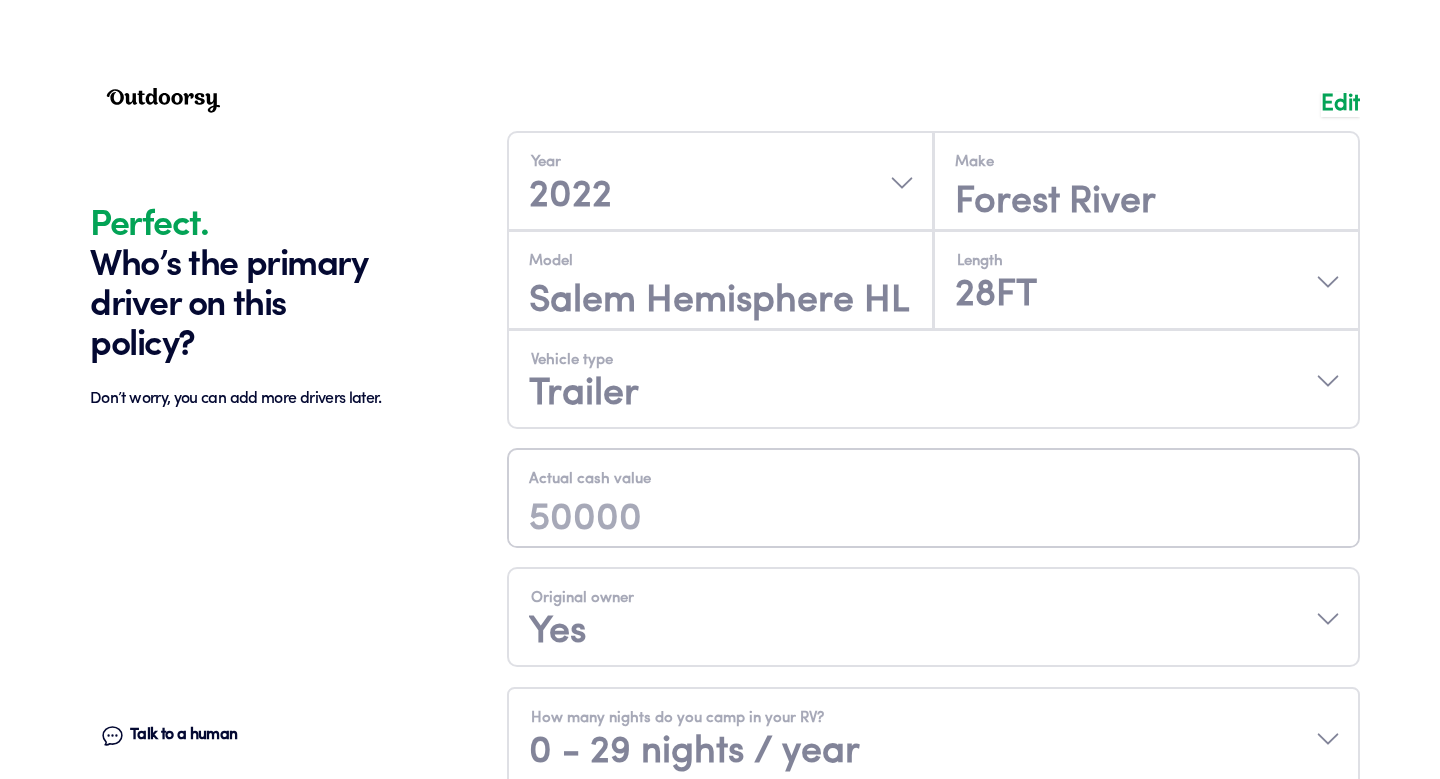 scroll, scrollTop: 426, scrollLeft: 0, axis: vertical 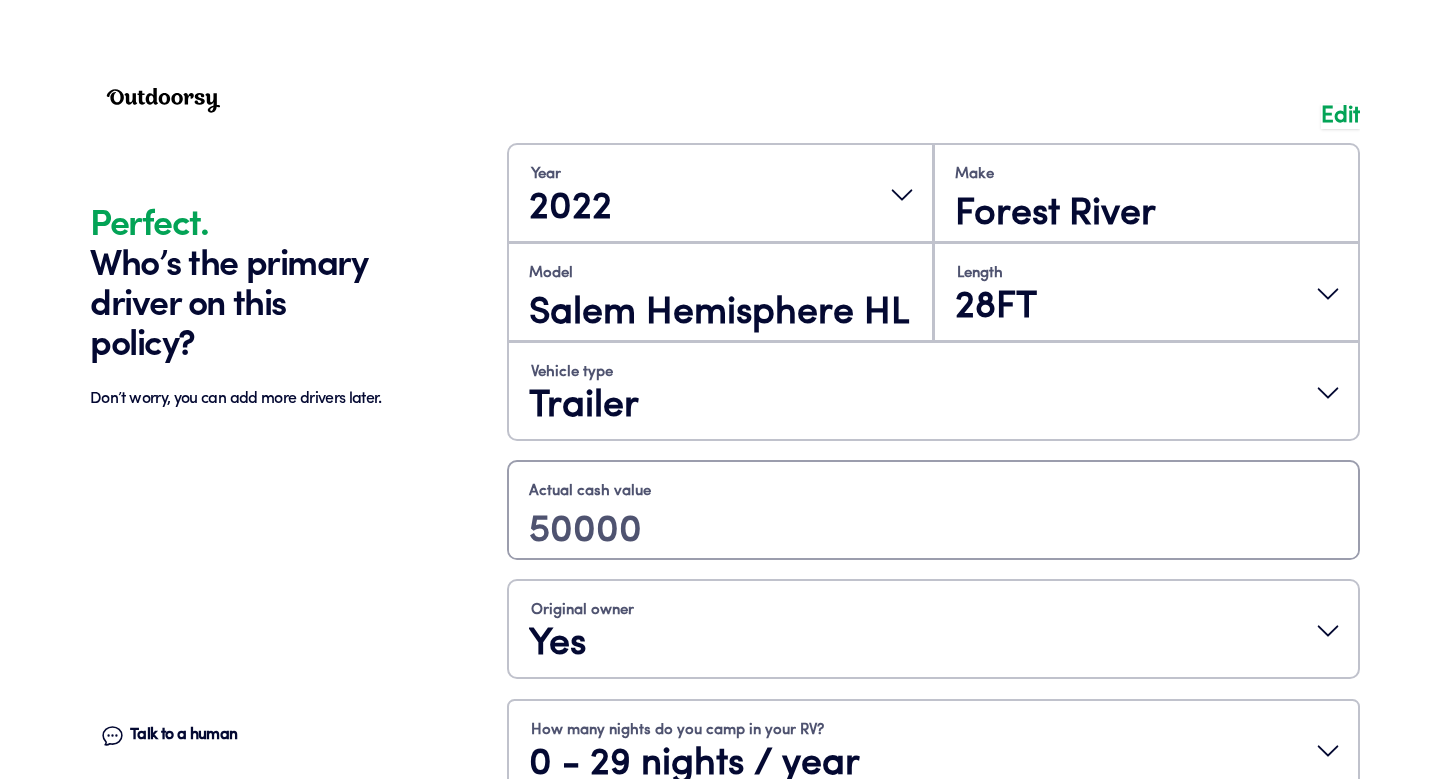 click at bounding box center (933, 550) 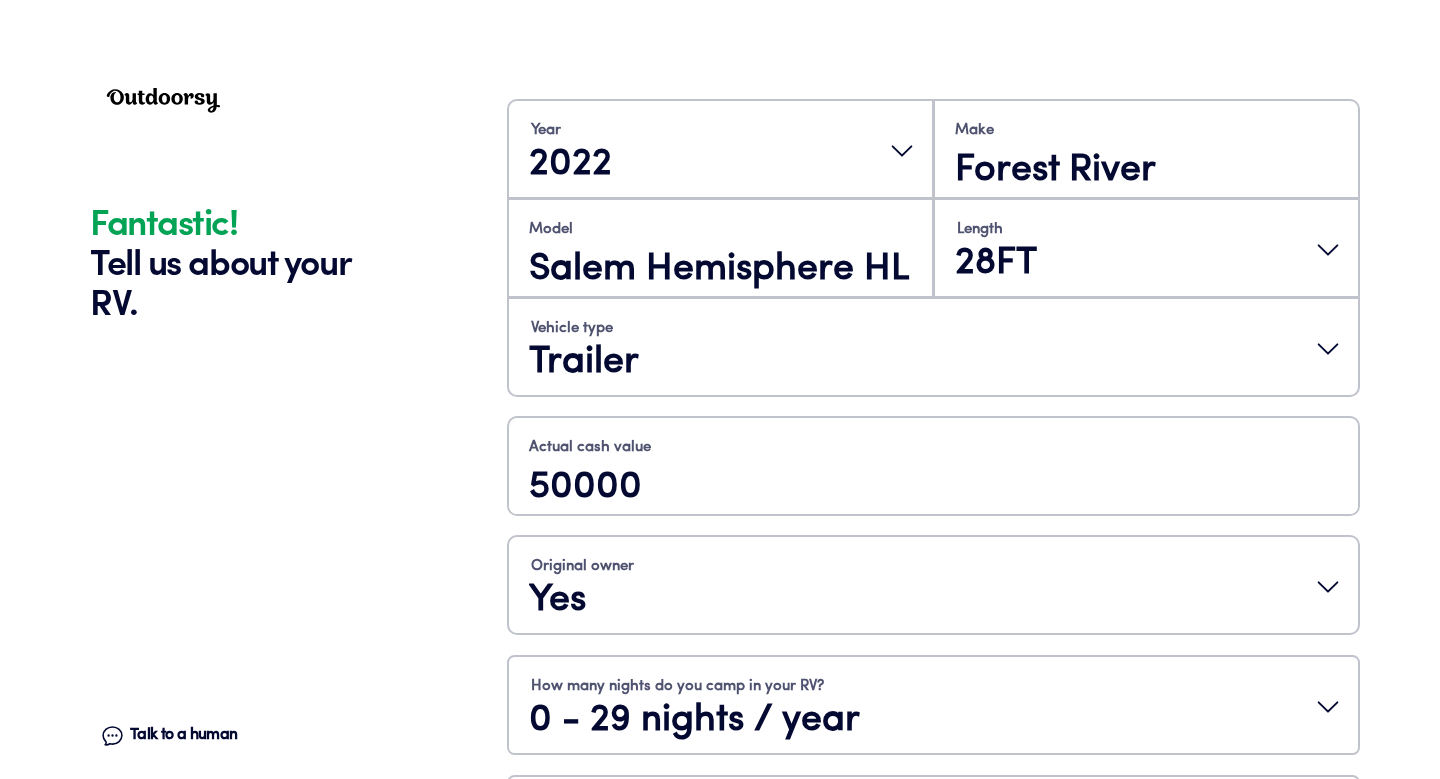 scroll, scrollTop: 436, scrollLeft: 0, axis: vertical 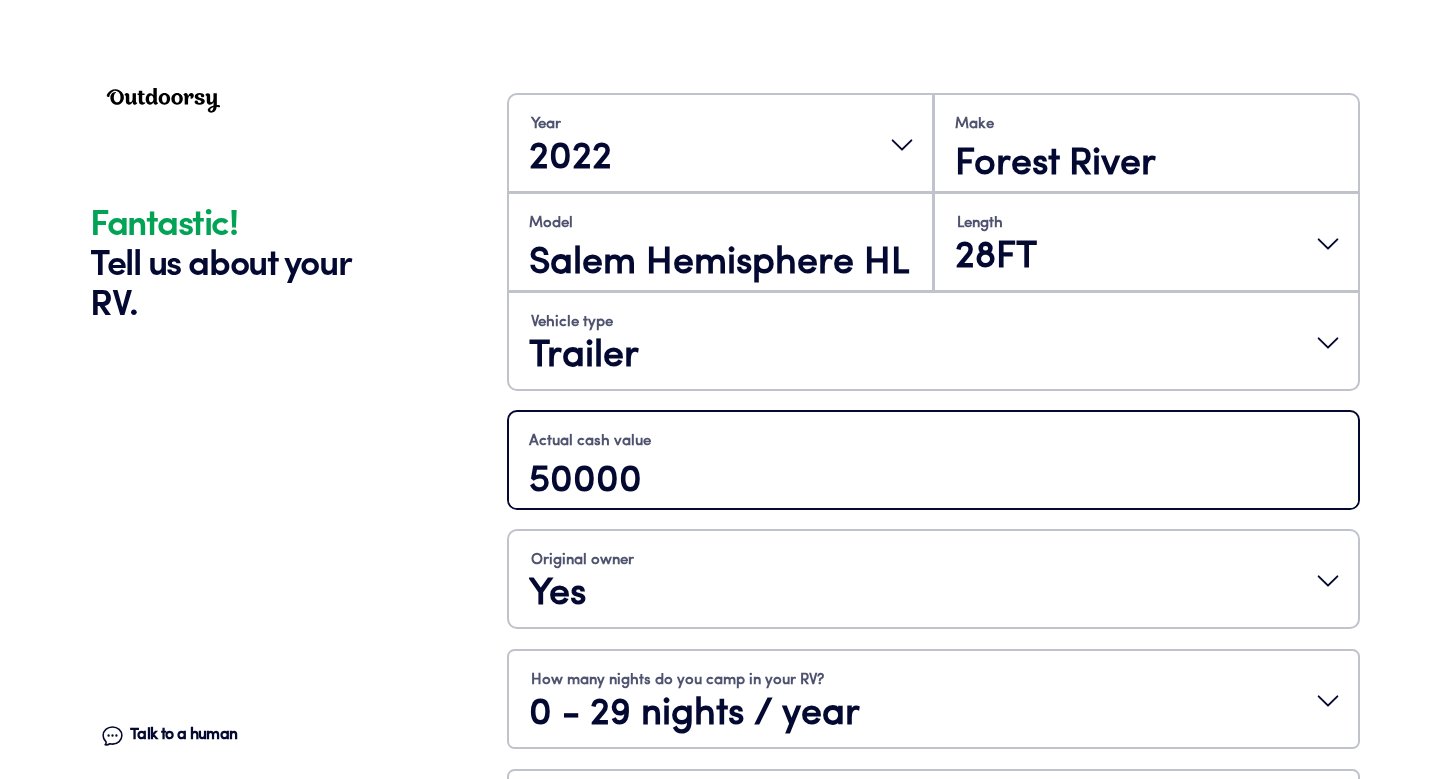 drag, startPoint x: 654, startPoint y: 483, endPoint x: 516, endPoint y: 473, distance: 138.36185 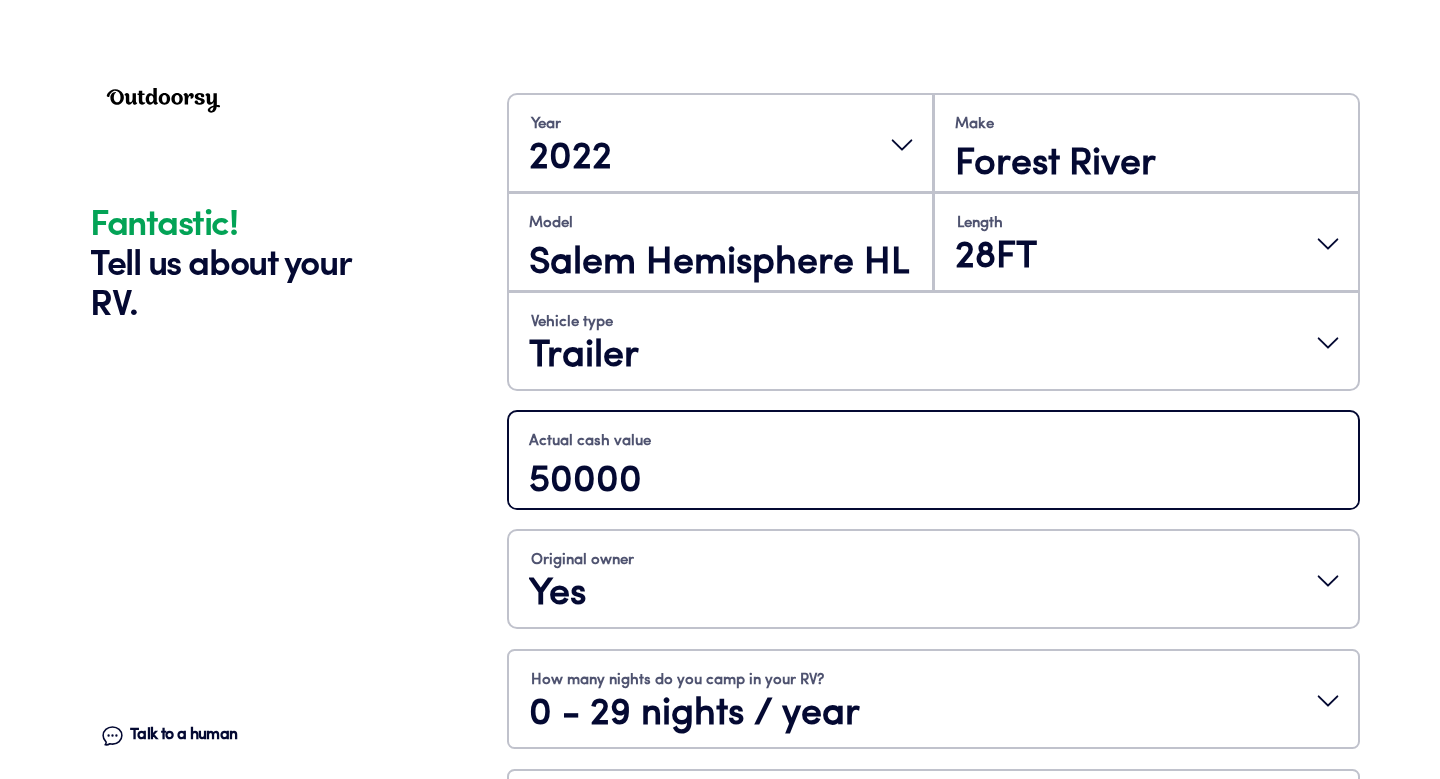 click on "50000" at bounding box center (933, 482) 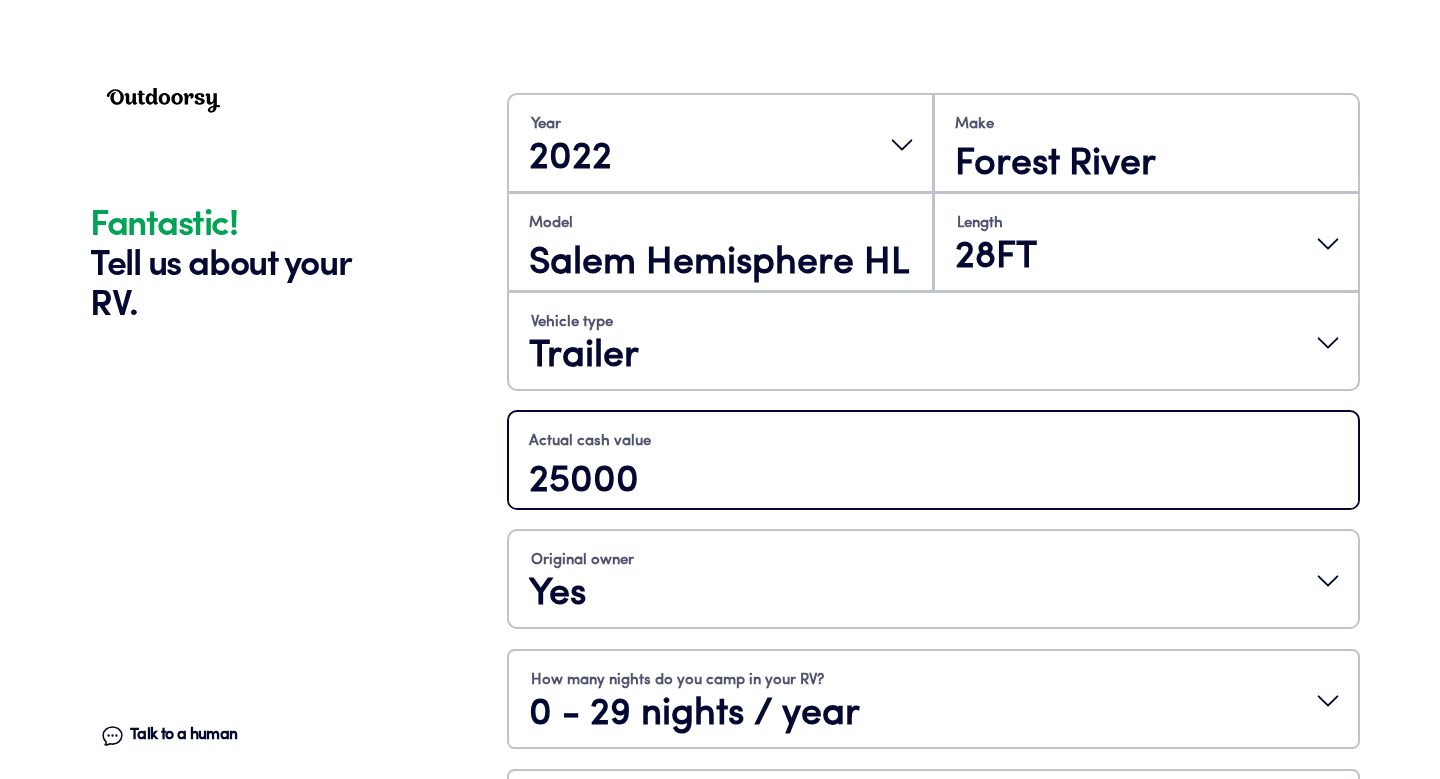 type on "25000" 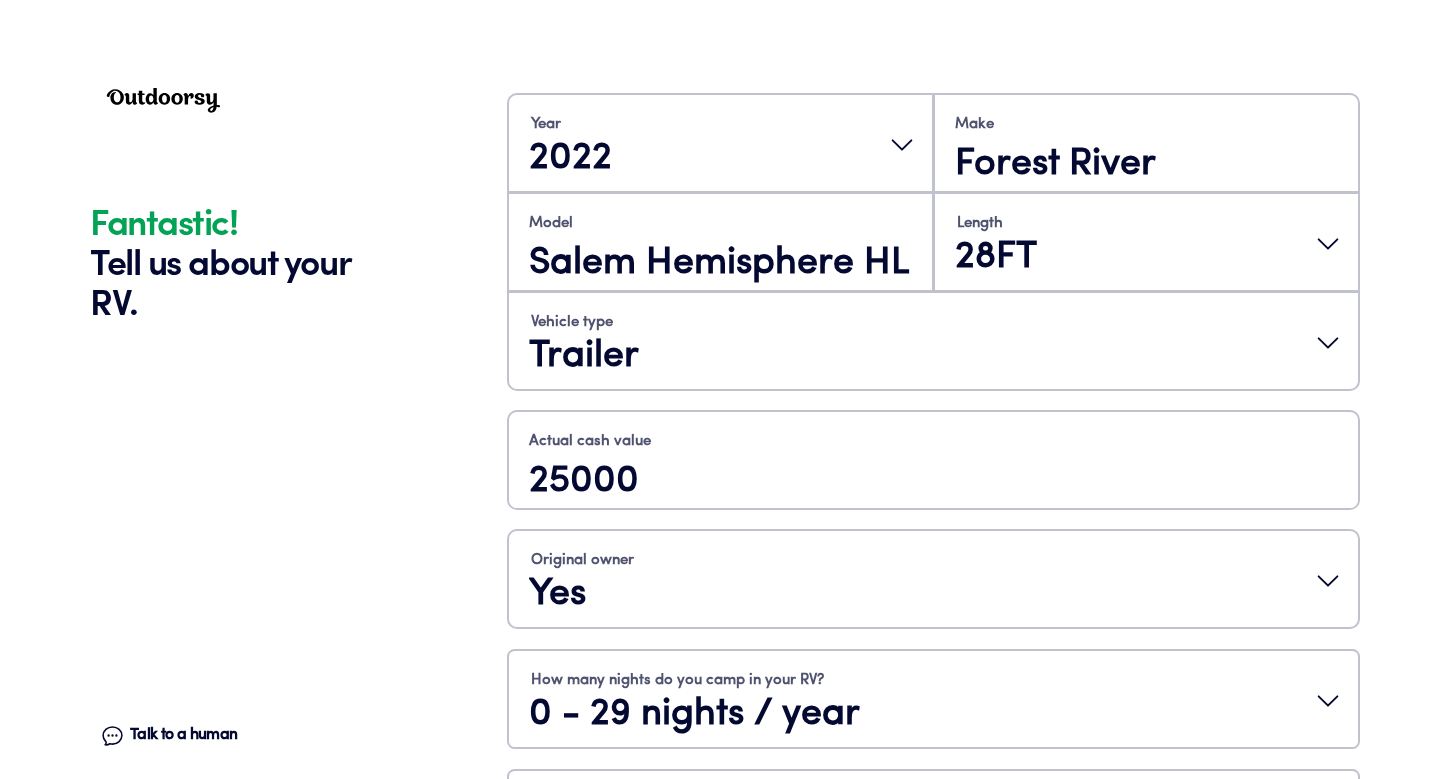 click on "Fantastic! Tell us about your RV. Talk to a human Chat" at bounding box center (293, 311) 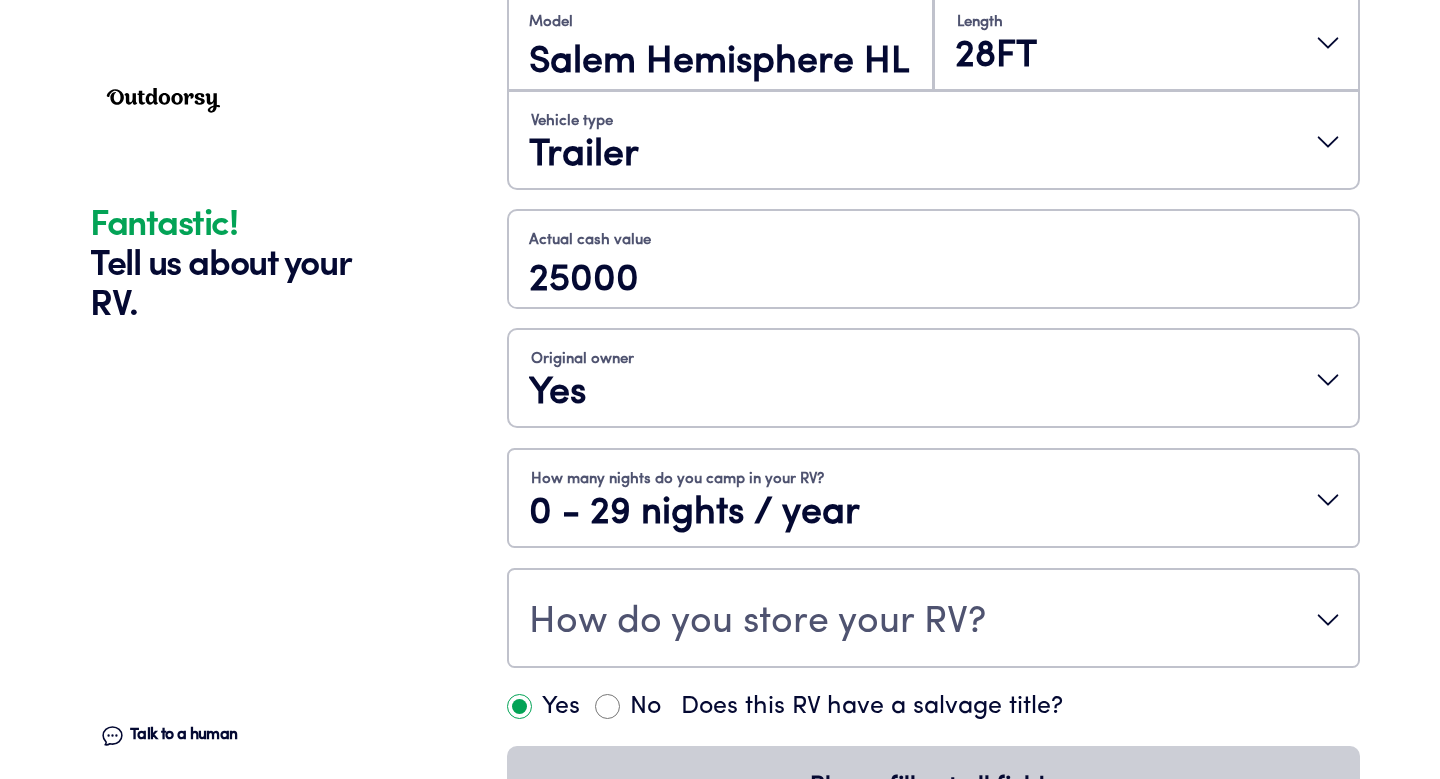 scroll, scrollTop: 793, scrollLeft: 0, axis: vertical 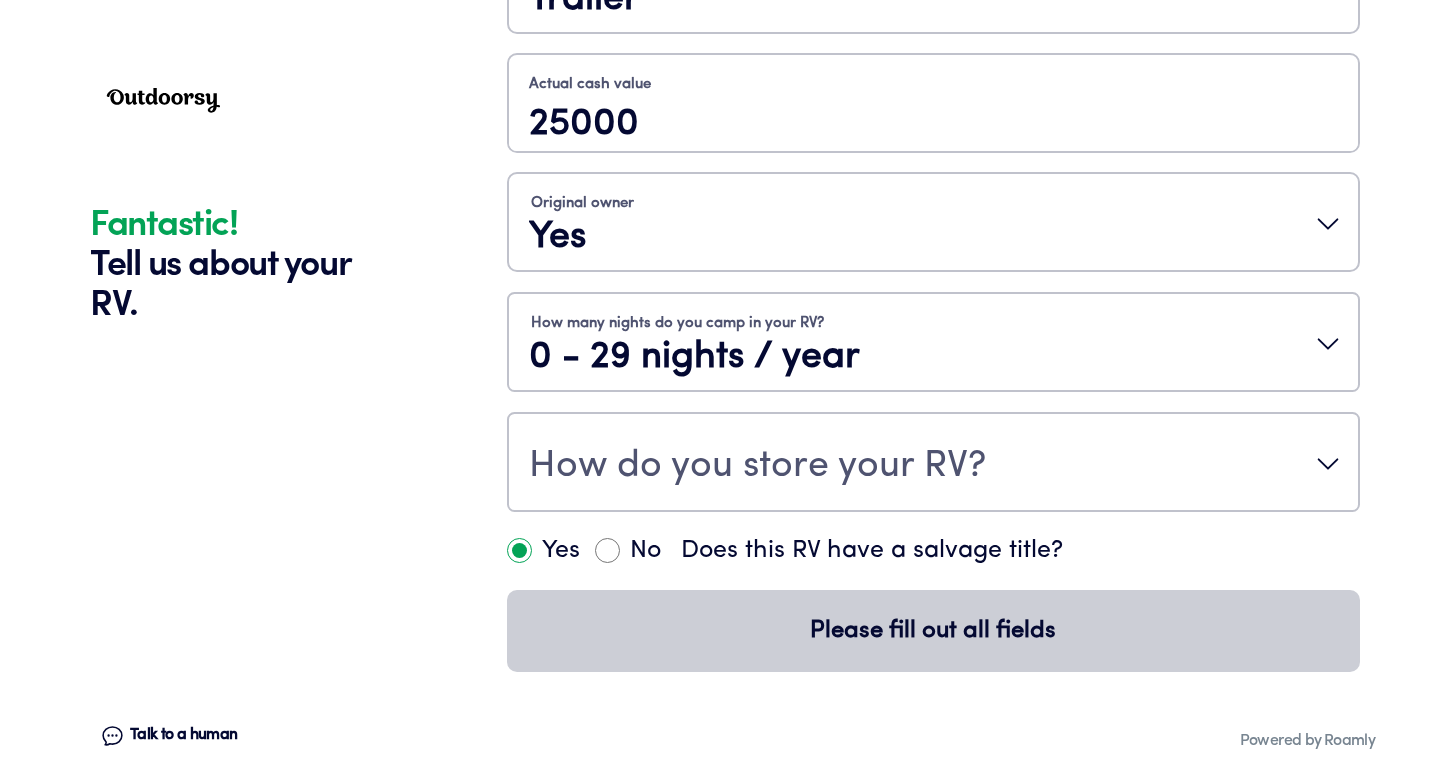 click on "How do you store your RV?" at bounding box center (757, 466) 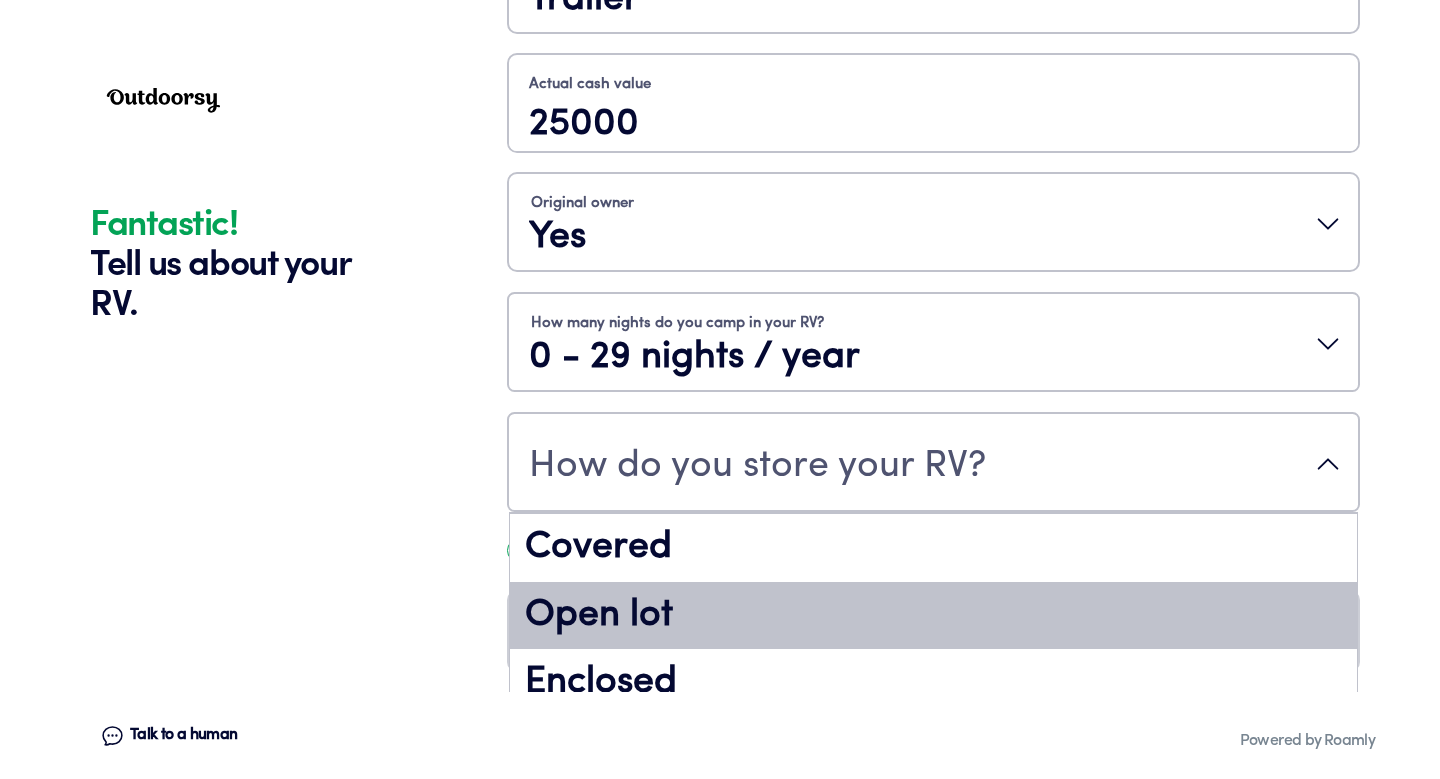 scroll, scrollTop: 26, scrollLeft: 0, axis: vertical 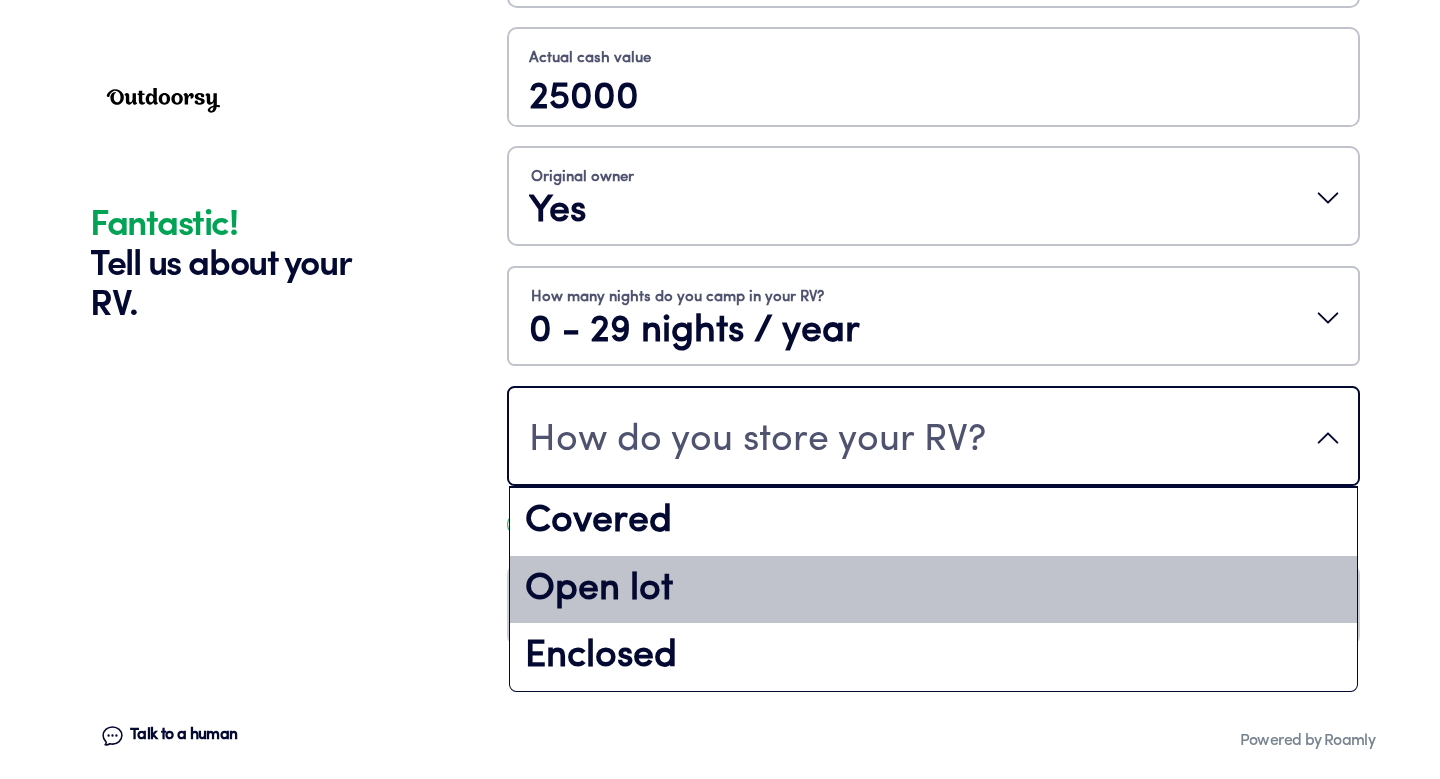 click on "Open lot" at bounding box center [933, 590] 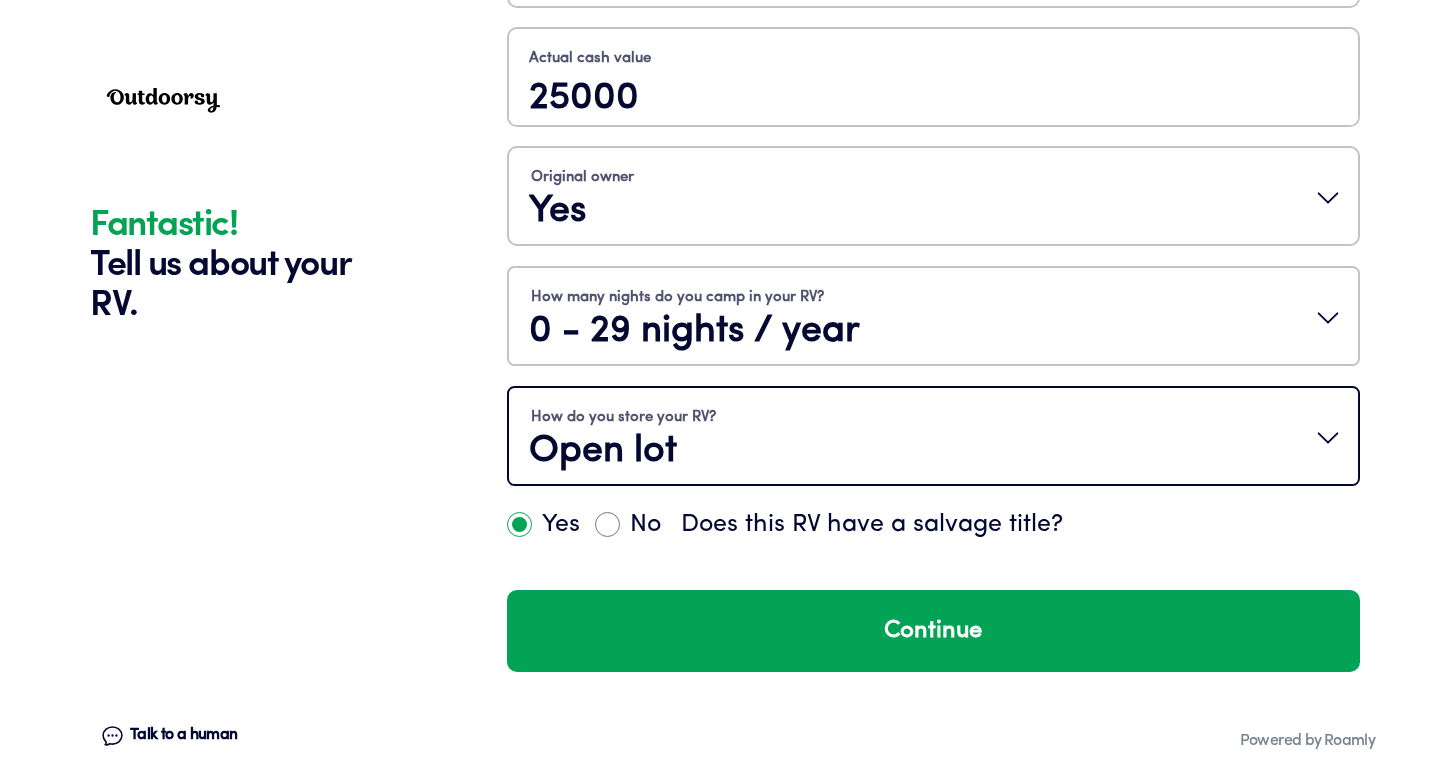 scroll, scrollTop: 0, scrollLeft: 0, axis: both 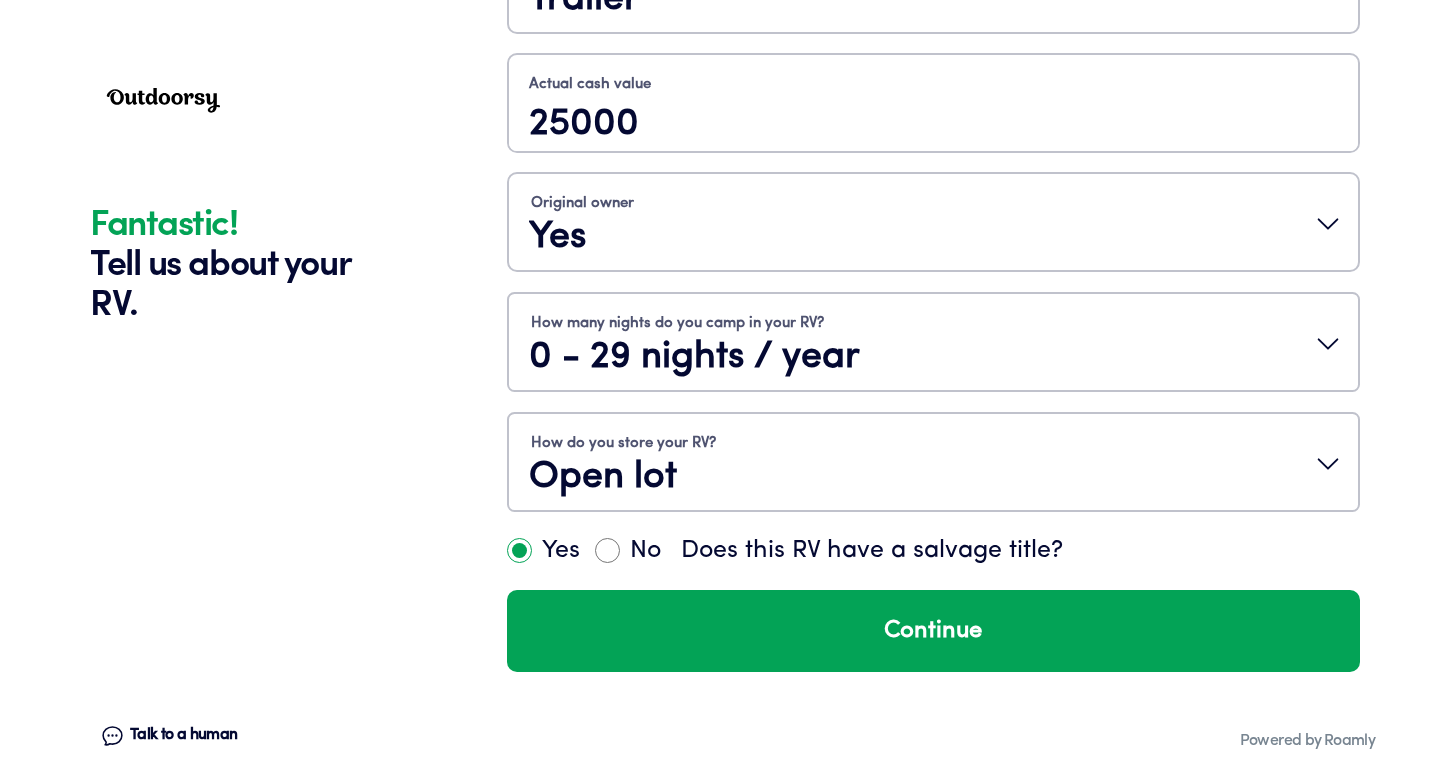 click on "Continue" at bounding box center [933, 631] 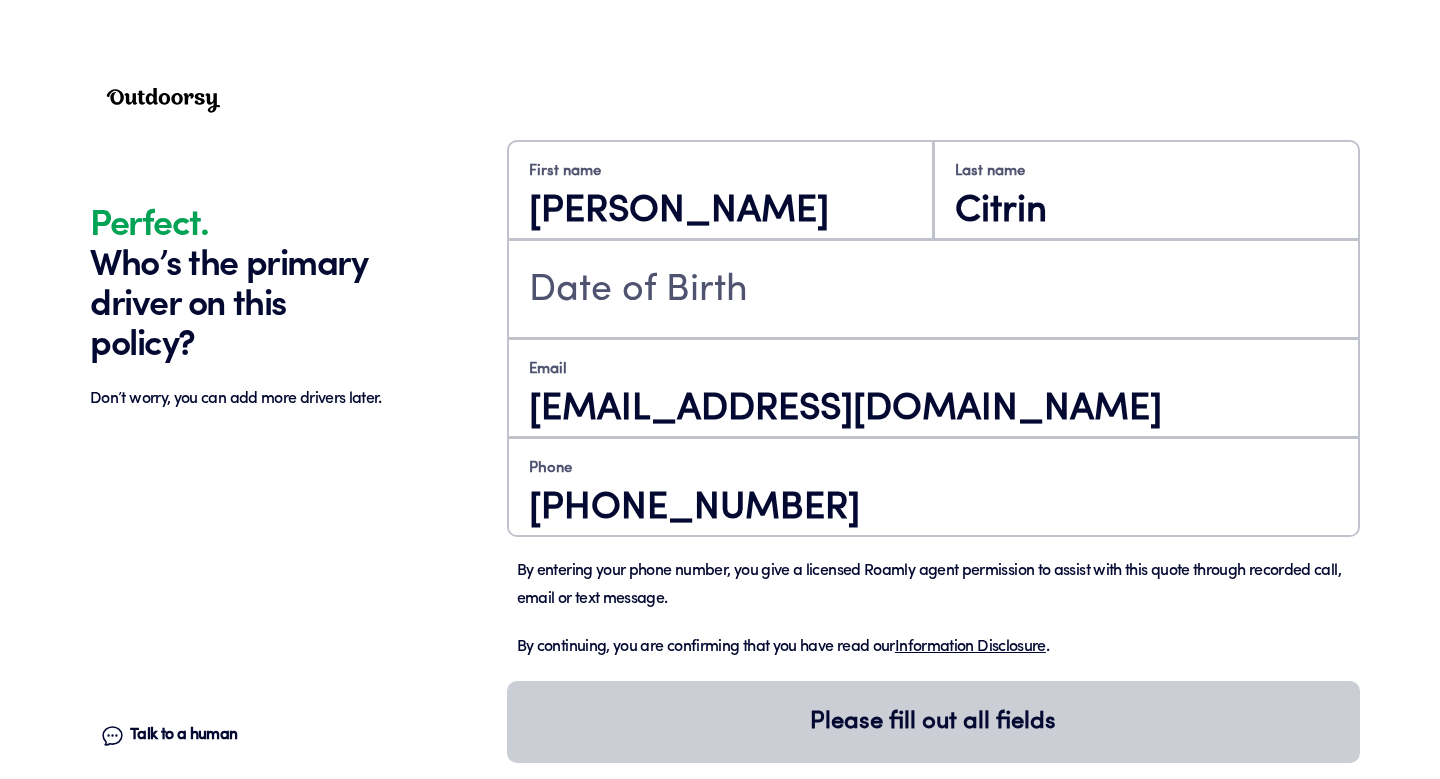 scroll, scrollTop: 1493, scrollLeft: 0, axis: vertical 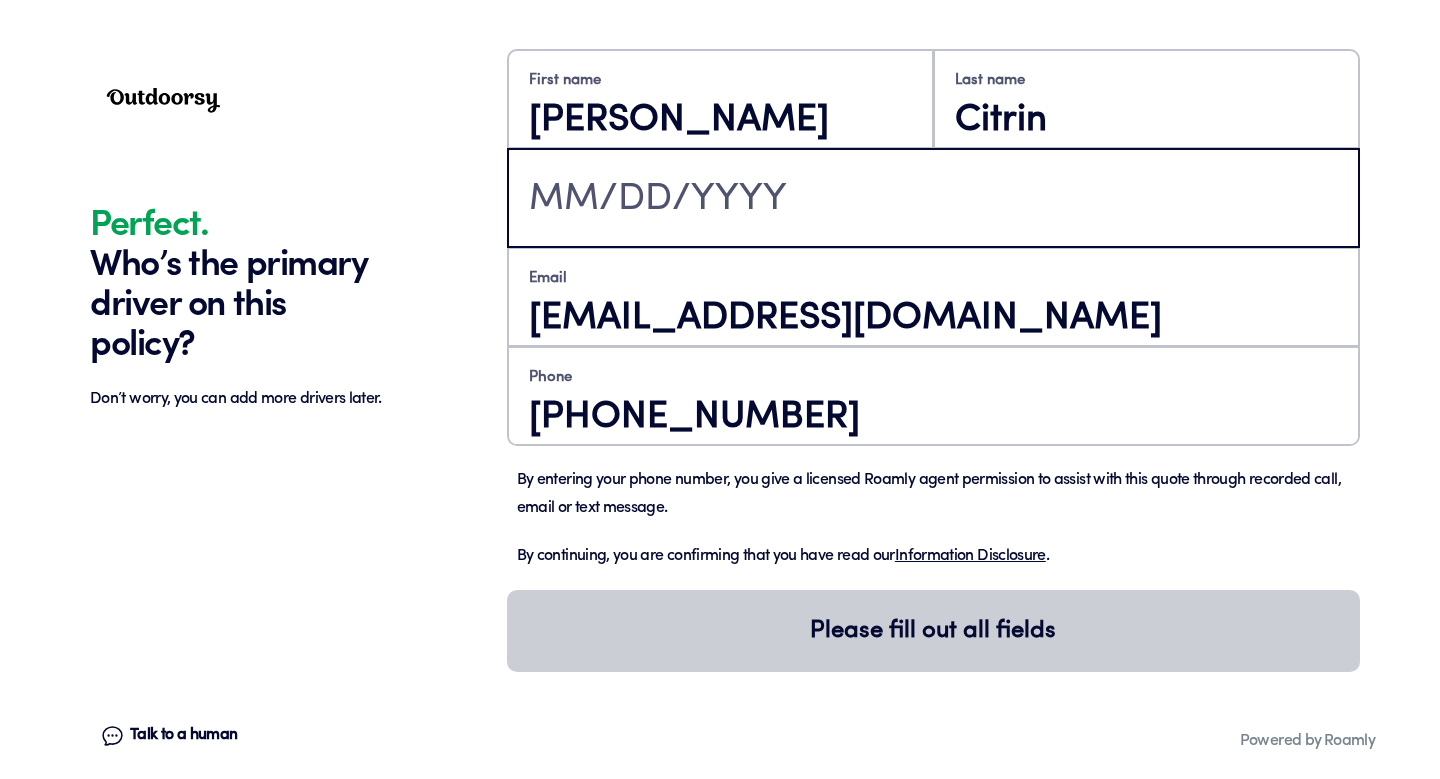 click at bounding box center (933, 200) 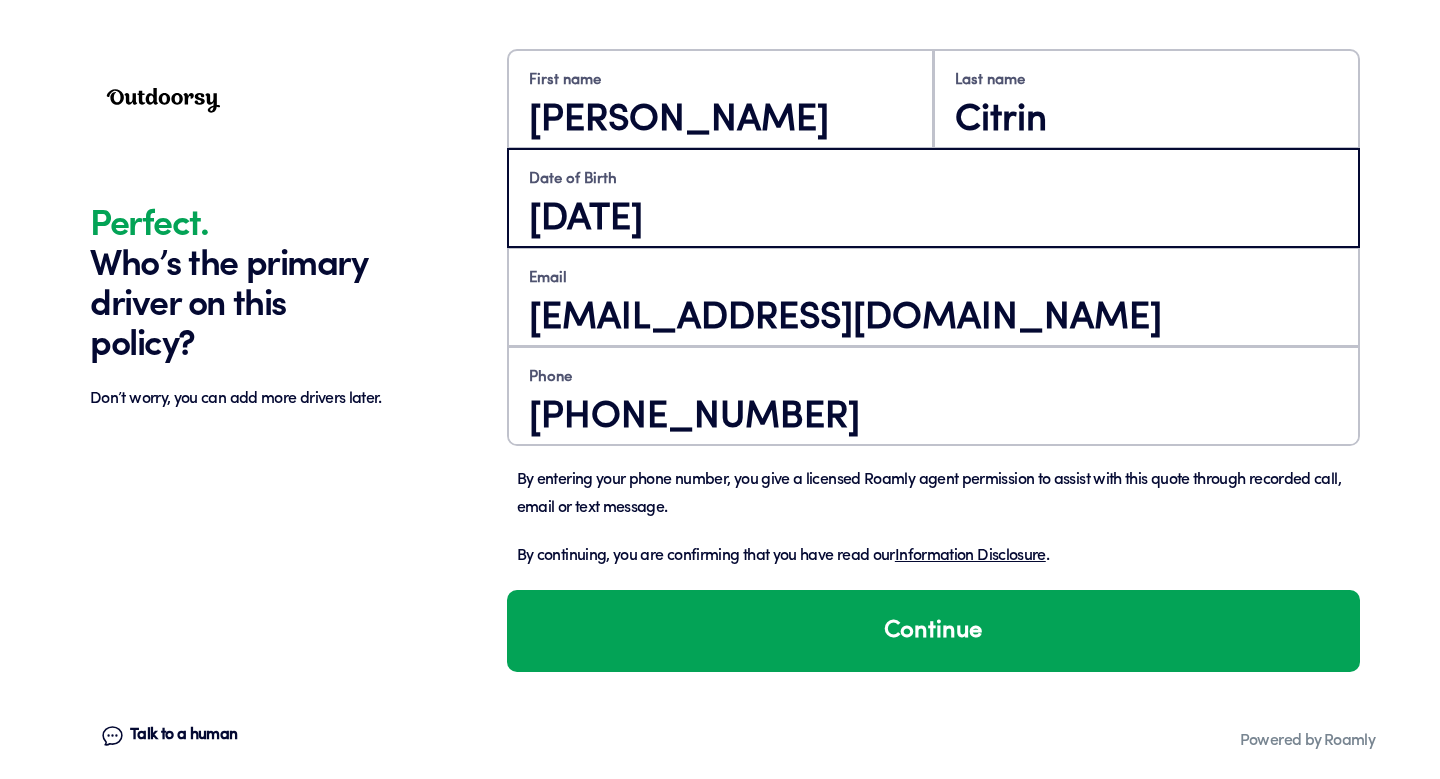 type on "[DATE]" 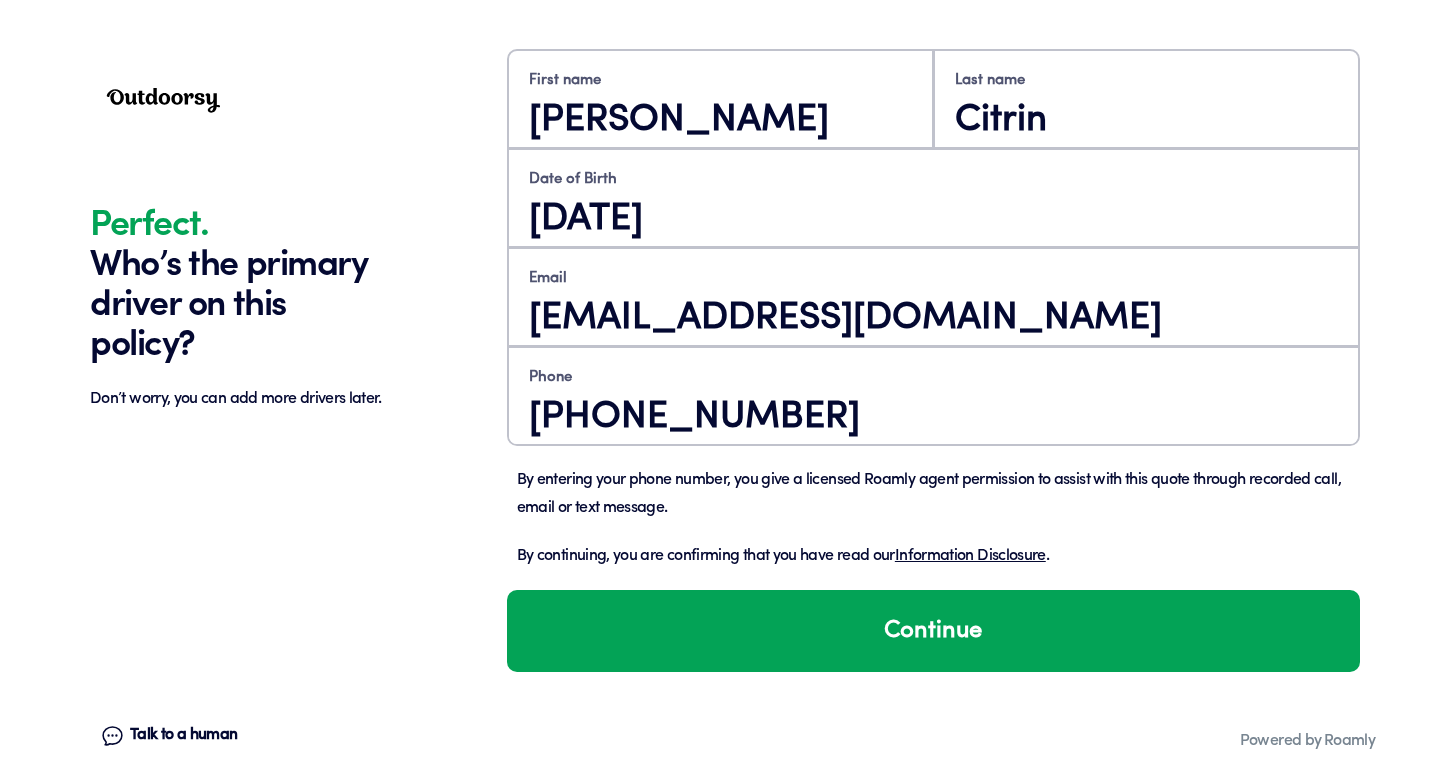 click on "Continue" at bounding box center (933, 631) 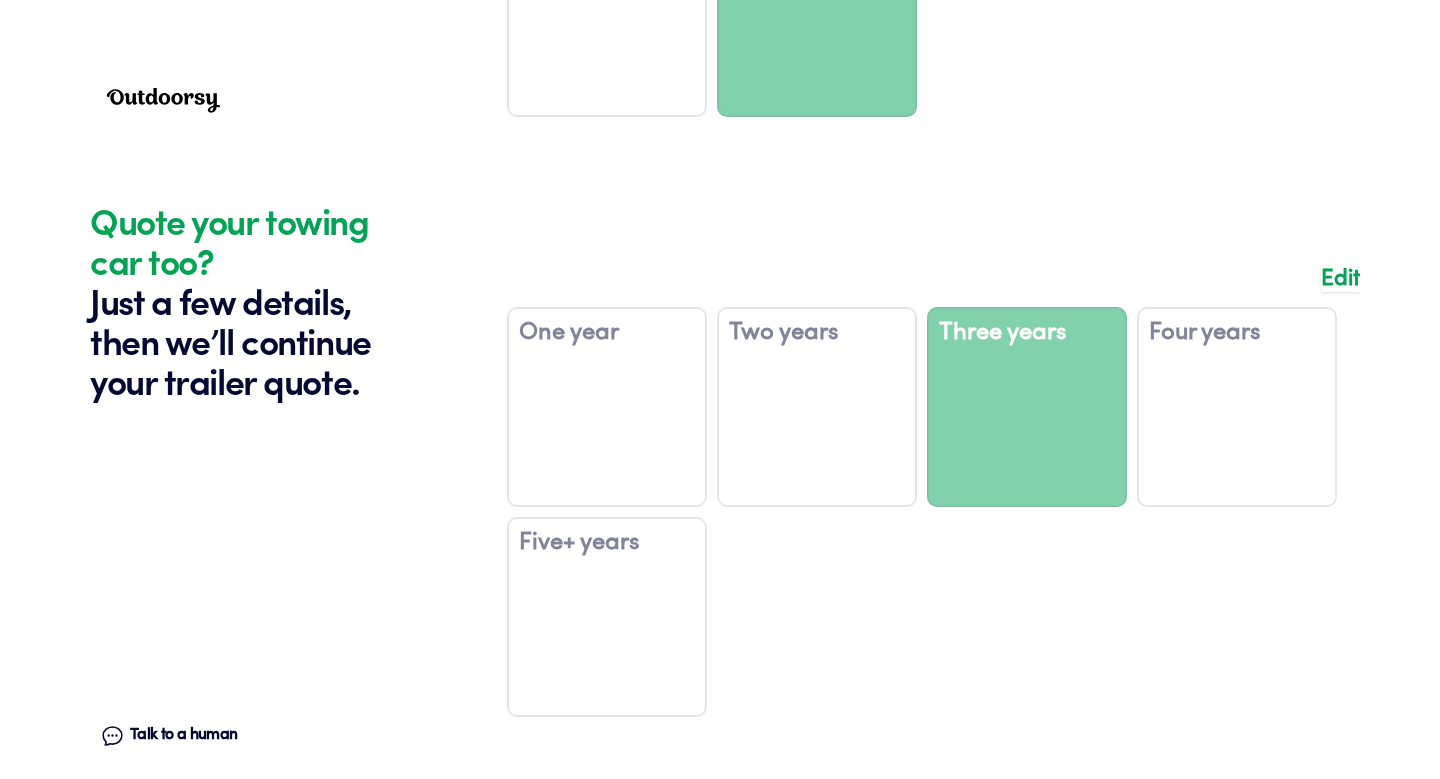 scroll, scrollTop: 2829, scrollLeft: 0, axis: vertical 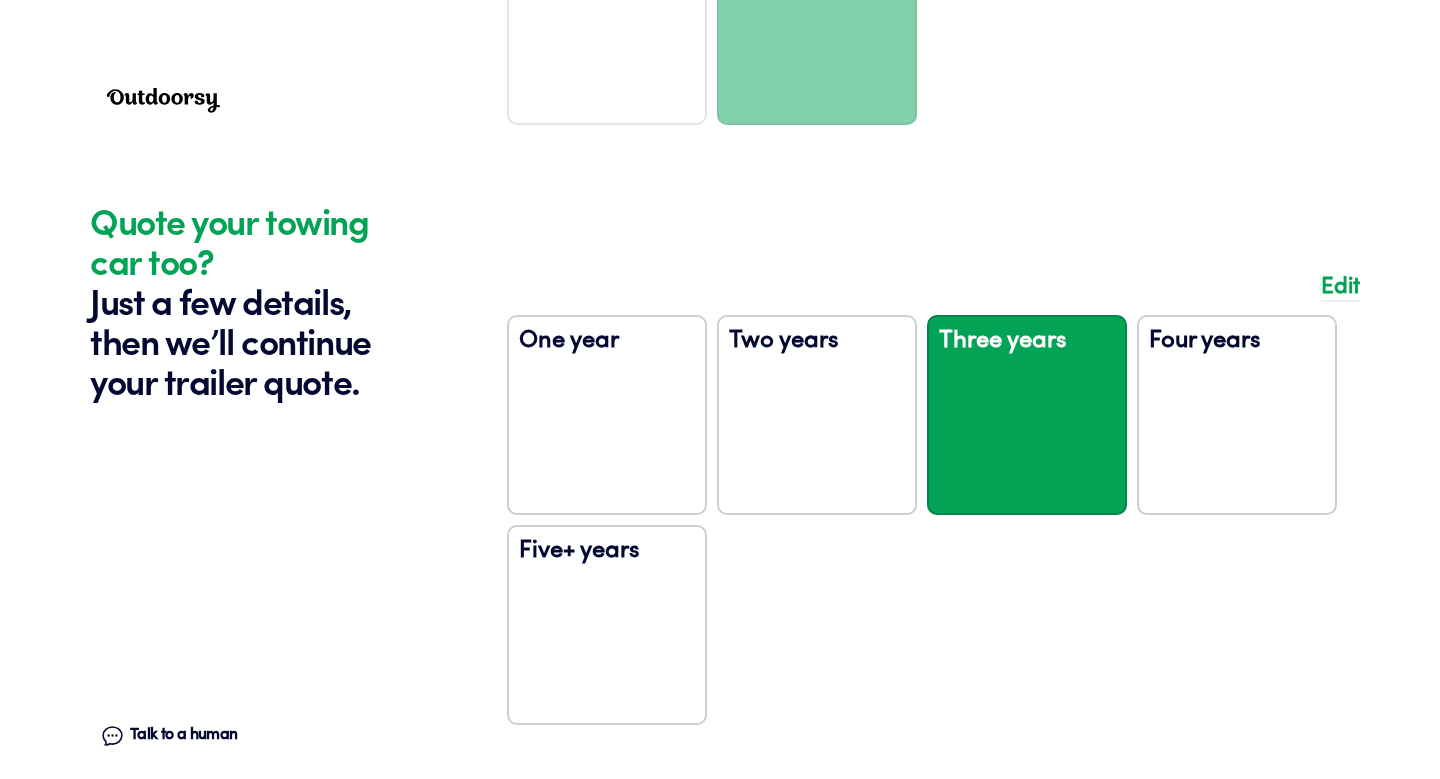 click at bounding box center (933, 510) 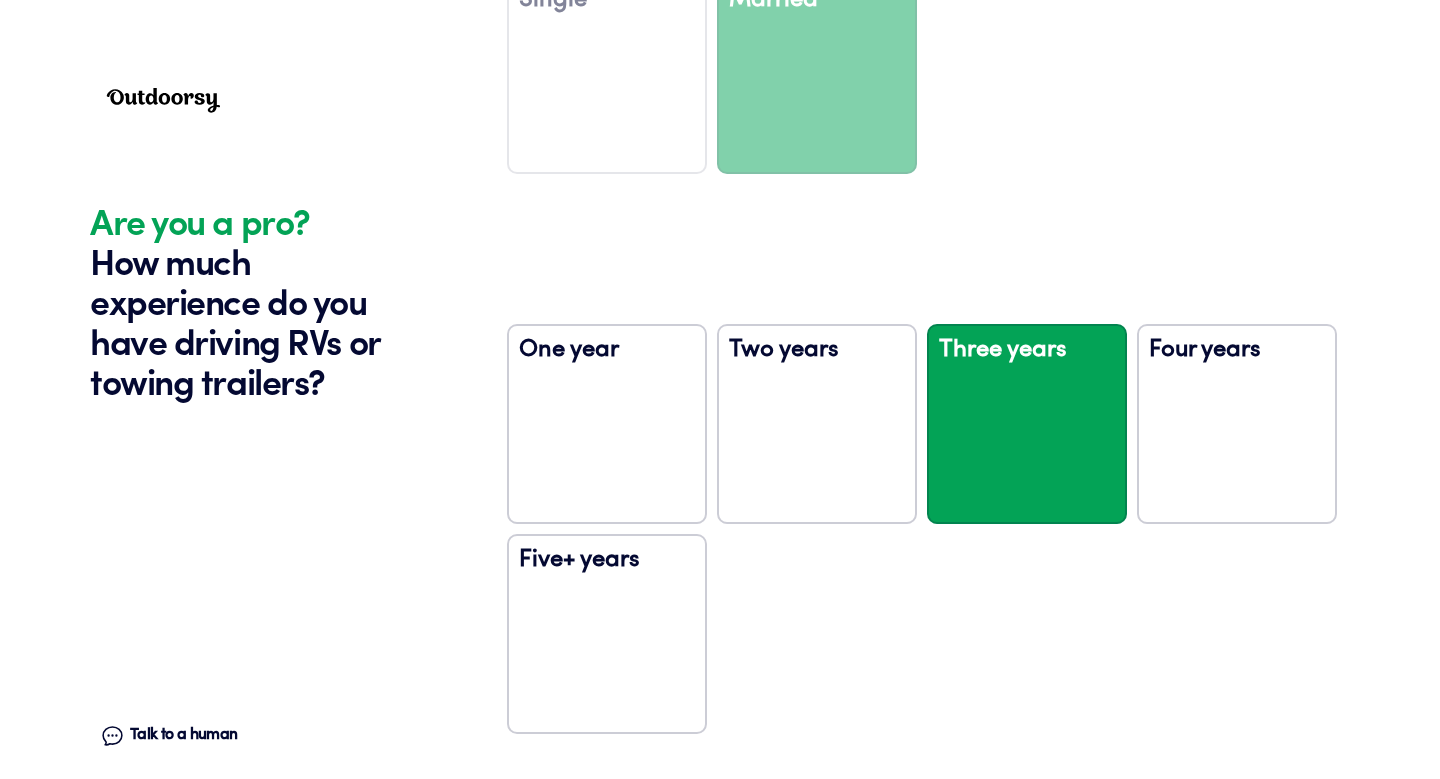 scroll, scrollTop: 2868, scrollLeft: 0, axis: vertical 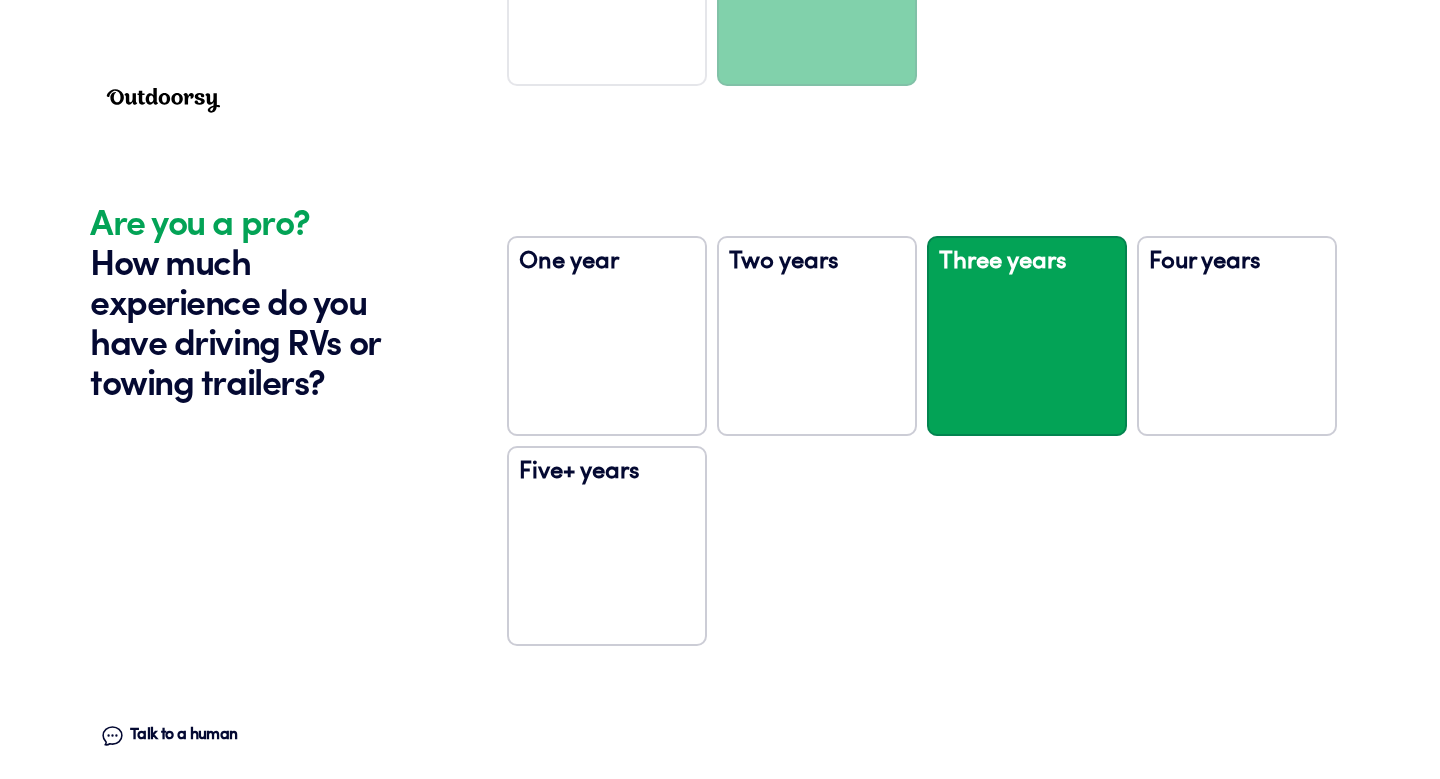 click on "Five+ years" at bounding box center [607, 546] 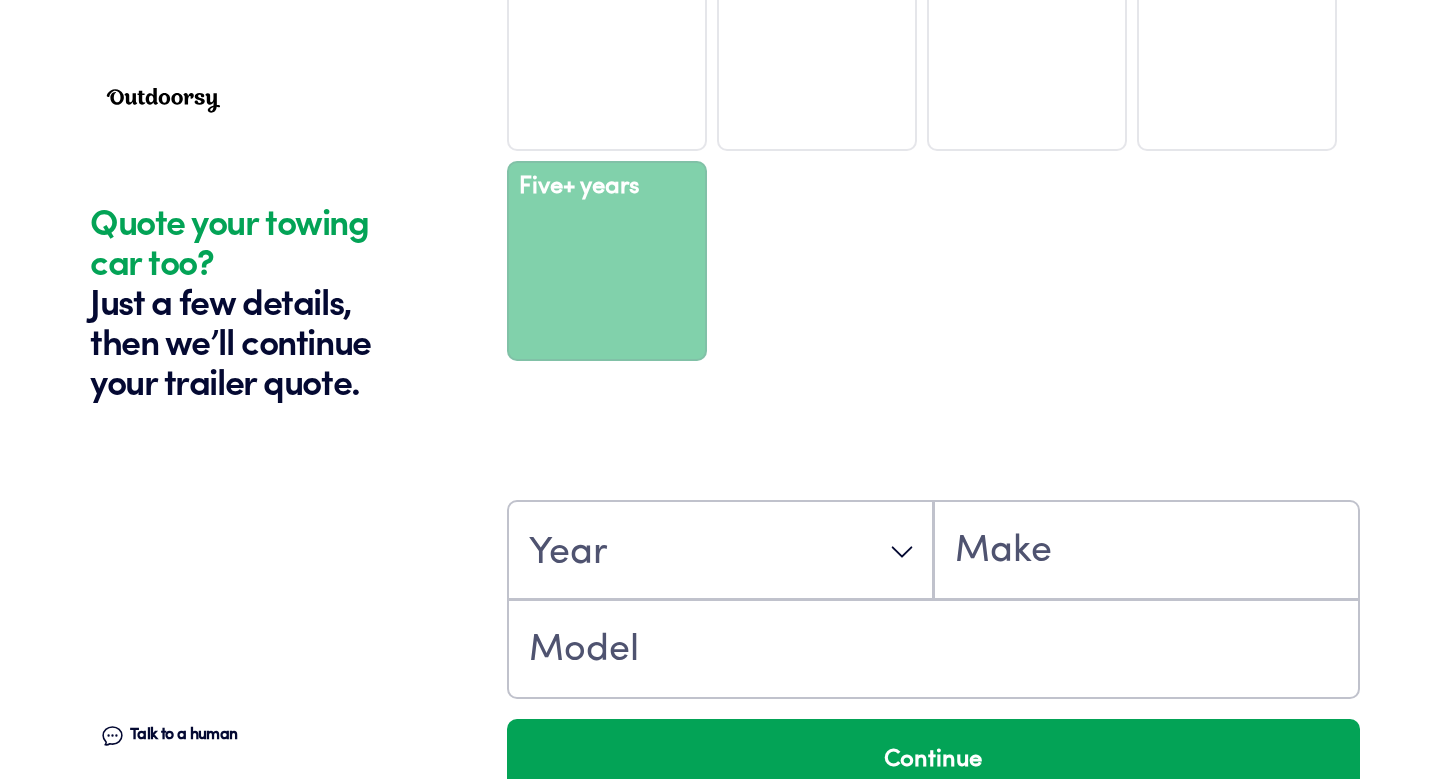 scroll, scrollTop: 3605, scrollLeft: 0, axis: vertical 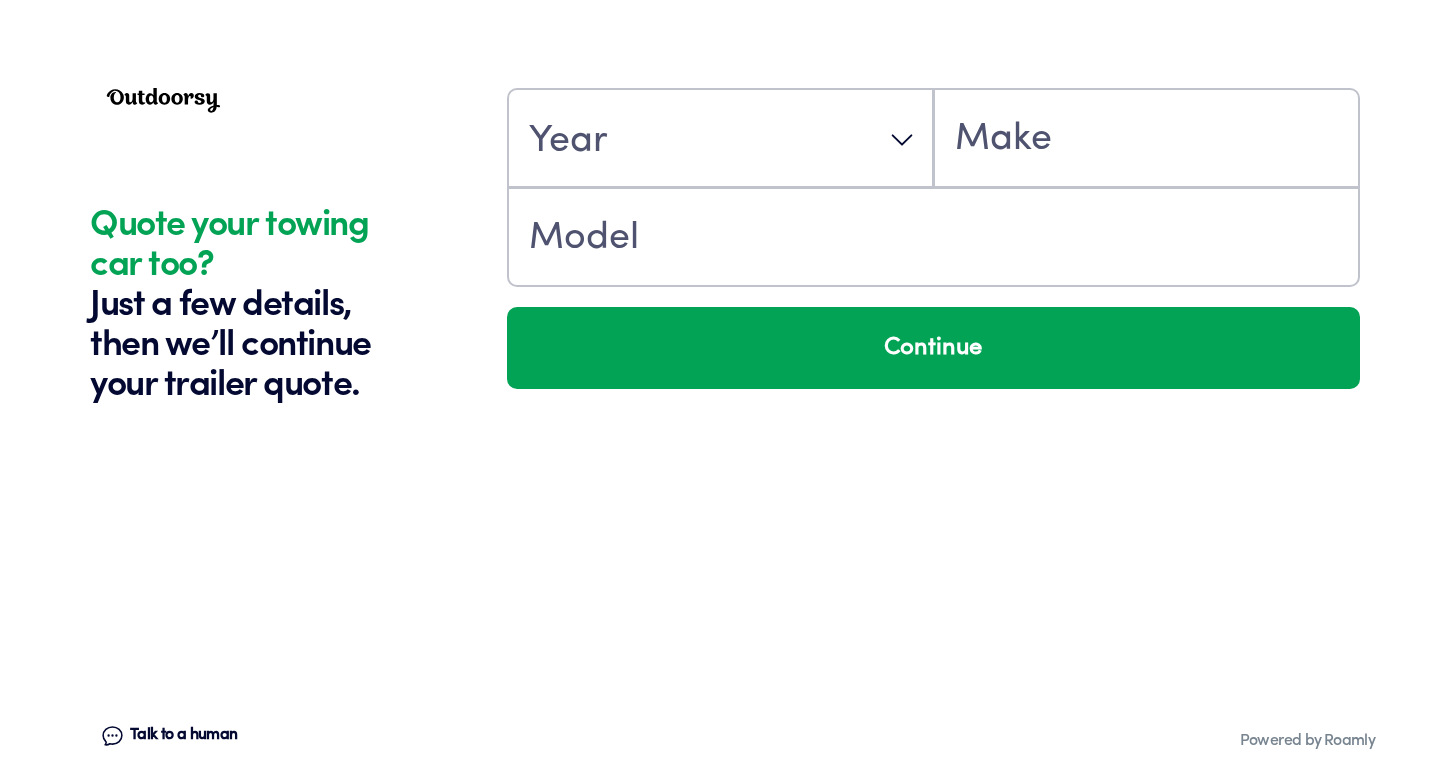 click on "Year Continue" at bounding box center [933, 380] 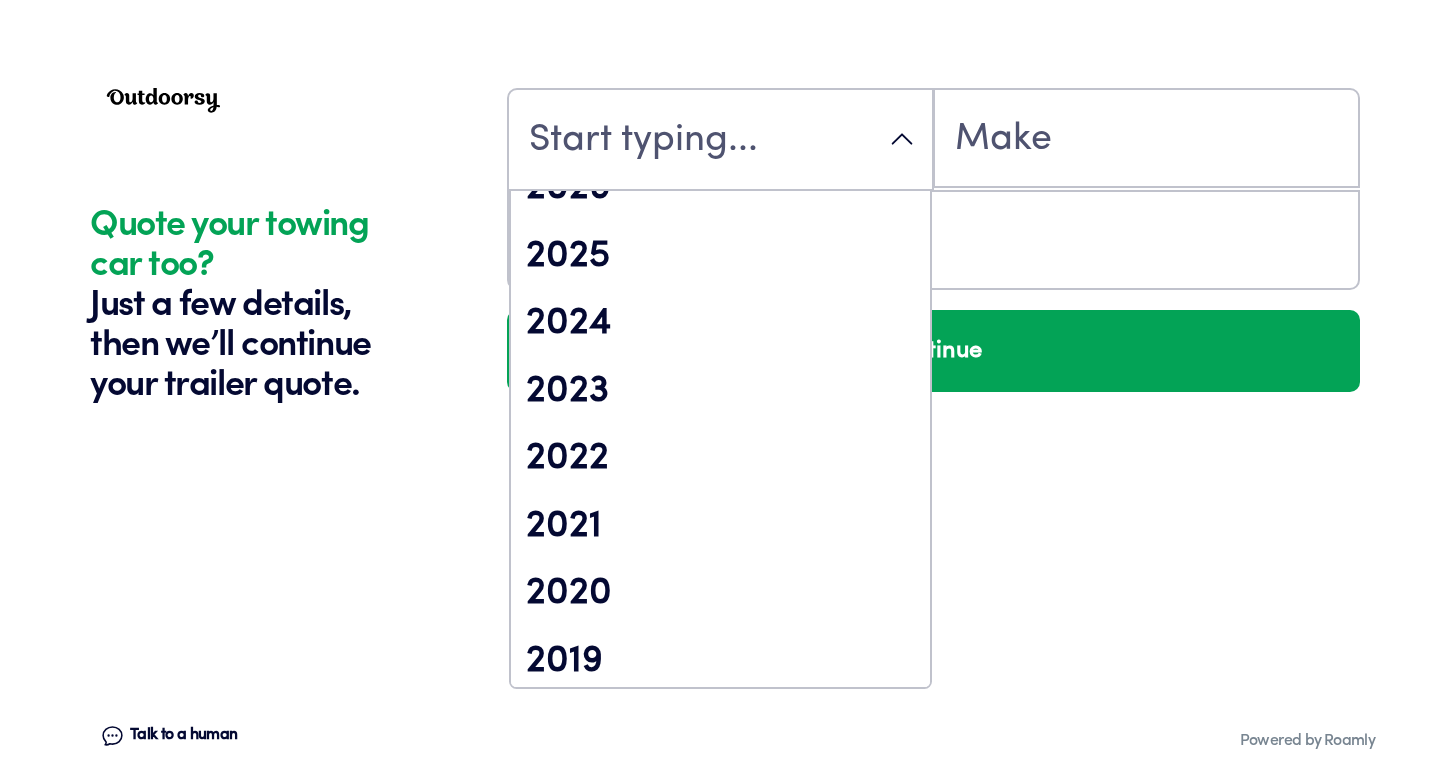 scroll, scrollTop: 114, scrollLeft: 0, axis: vertical 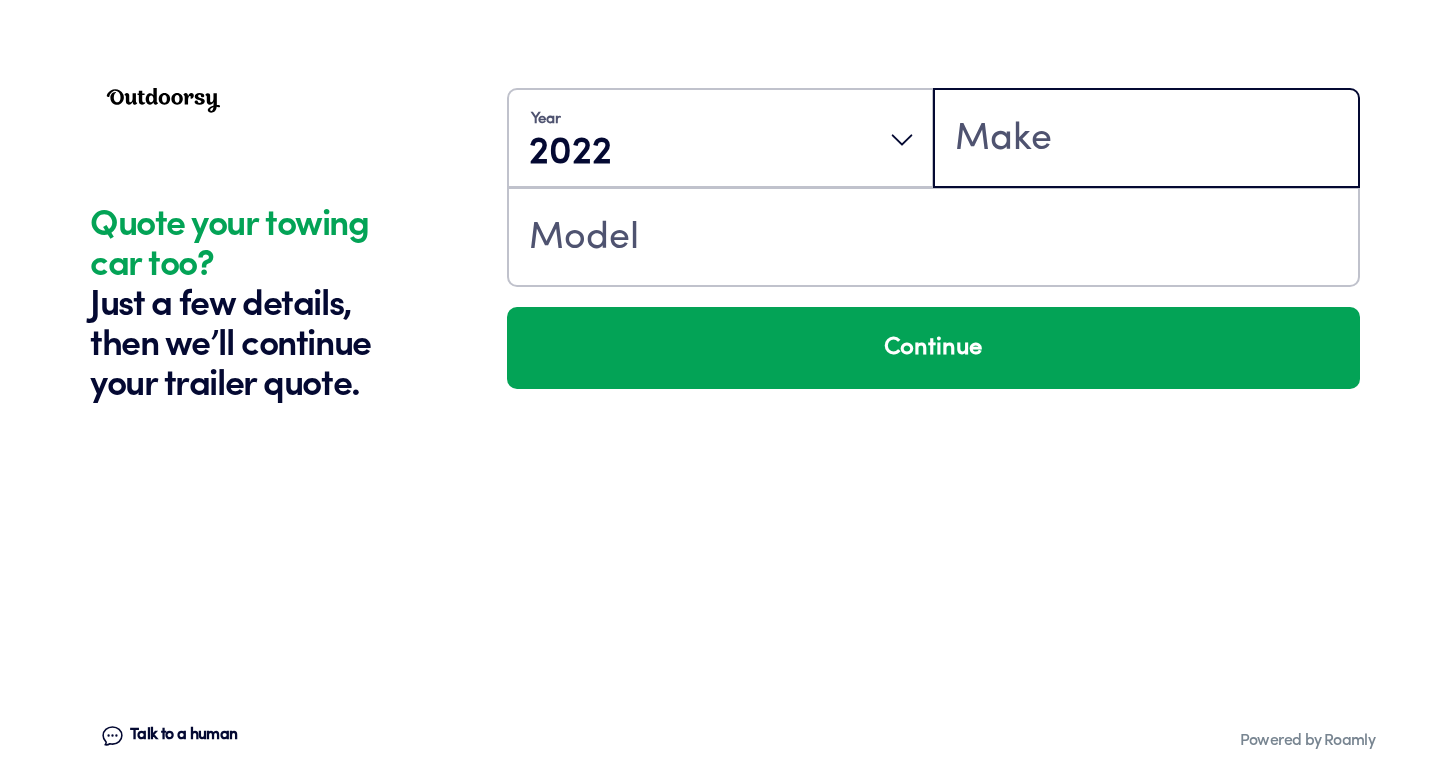 click at bounding box center (1146, 140) 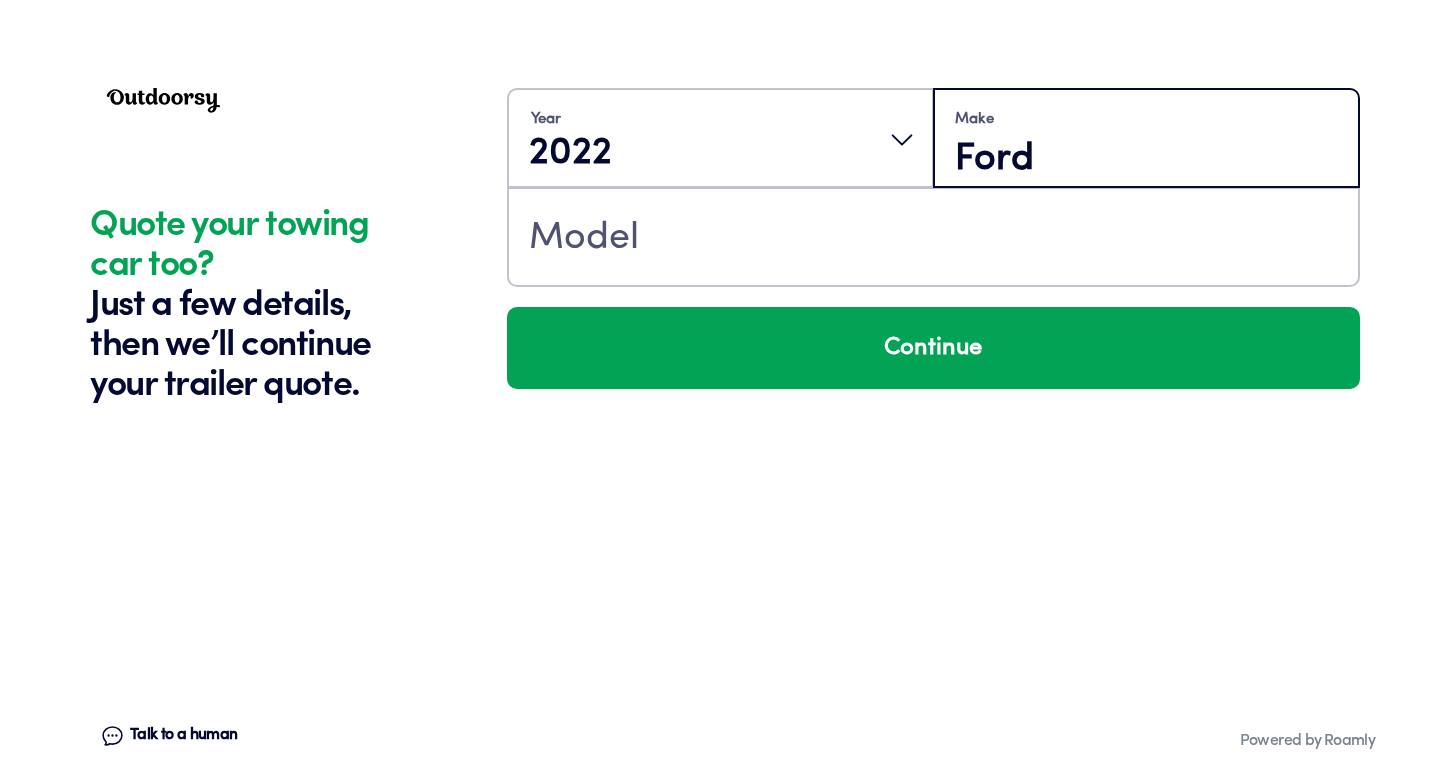 type on "Ford" 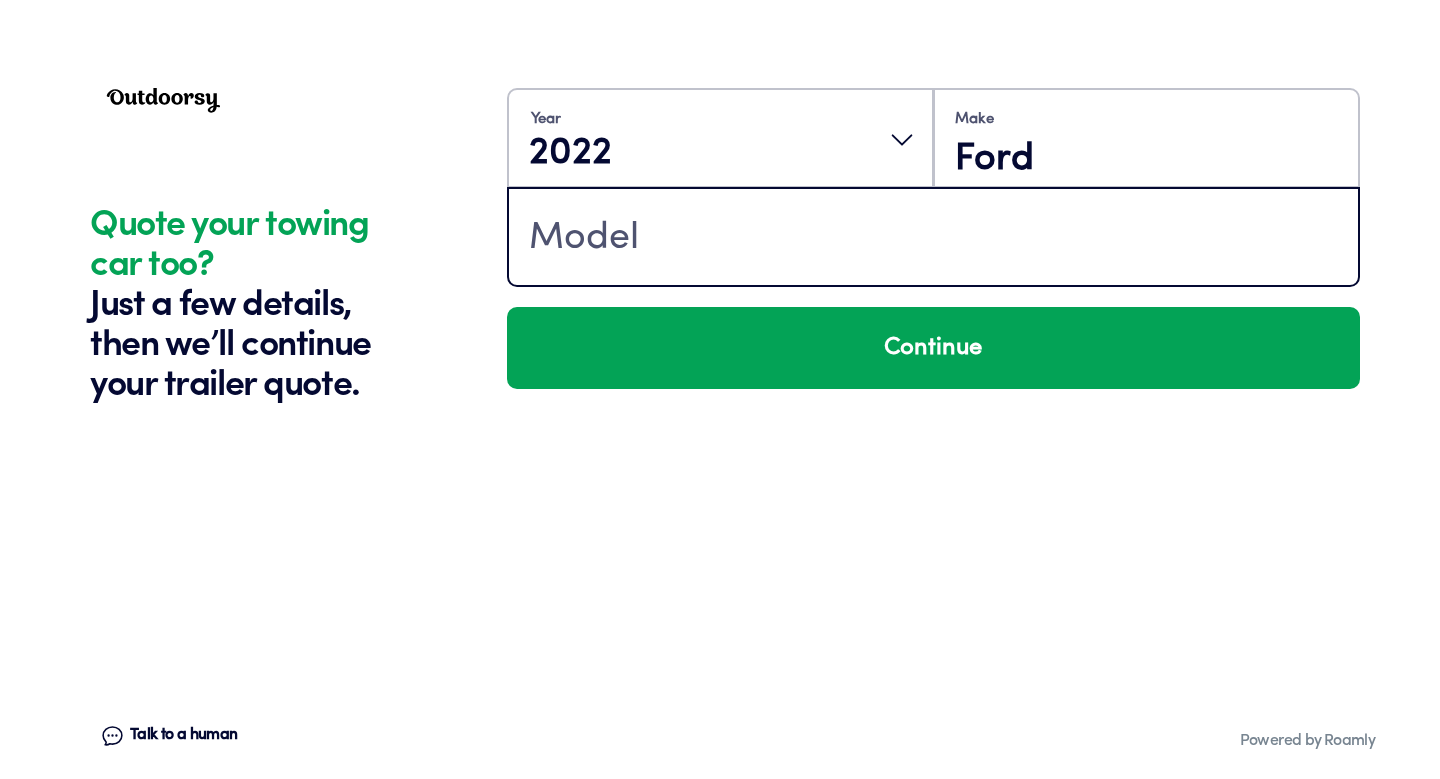 click at bounding box center (933, 239) 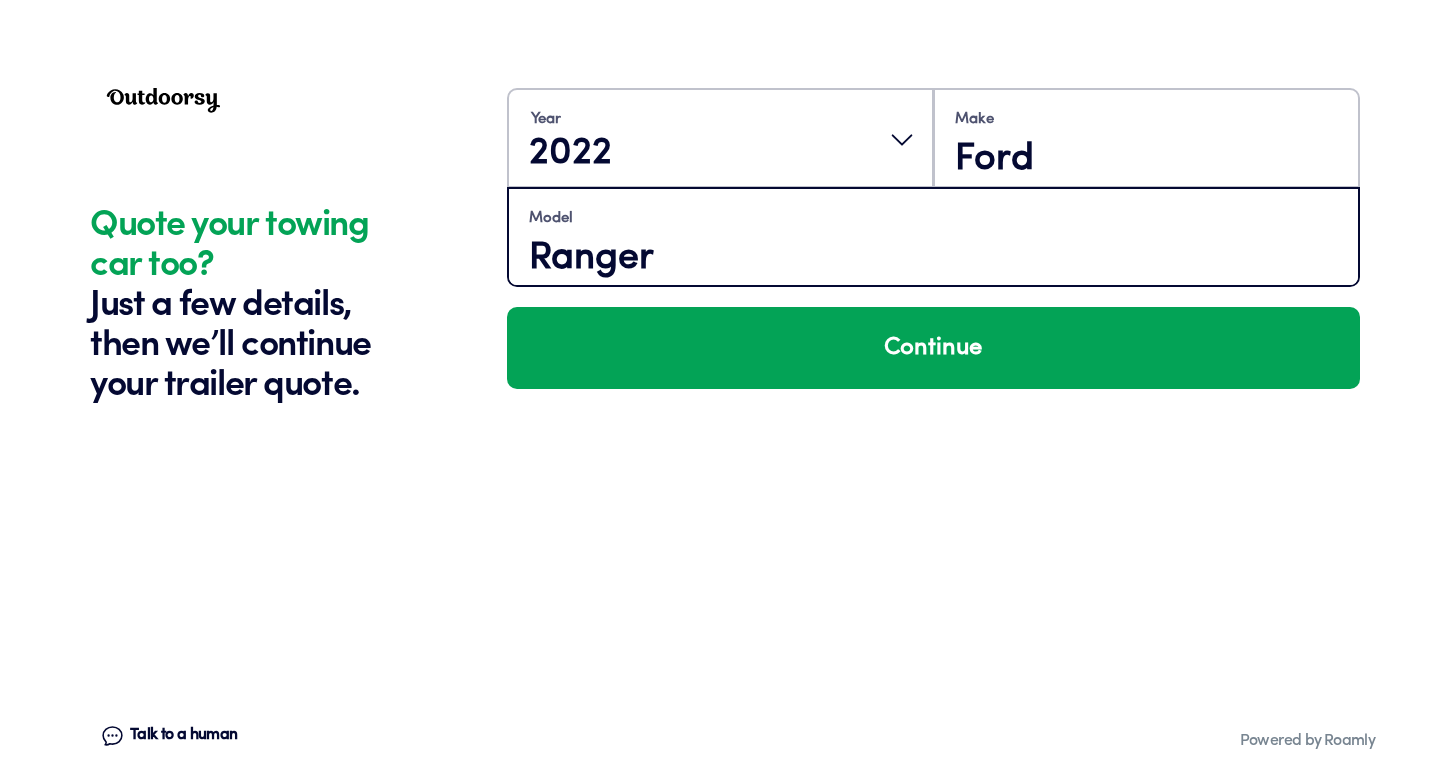 type on "Ranger" 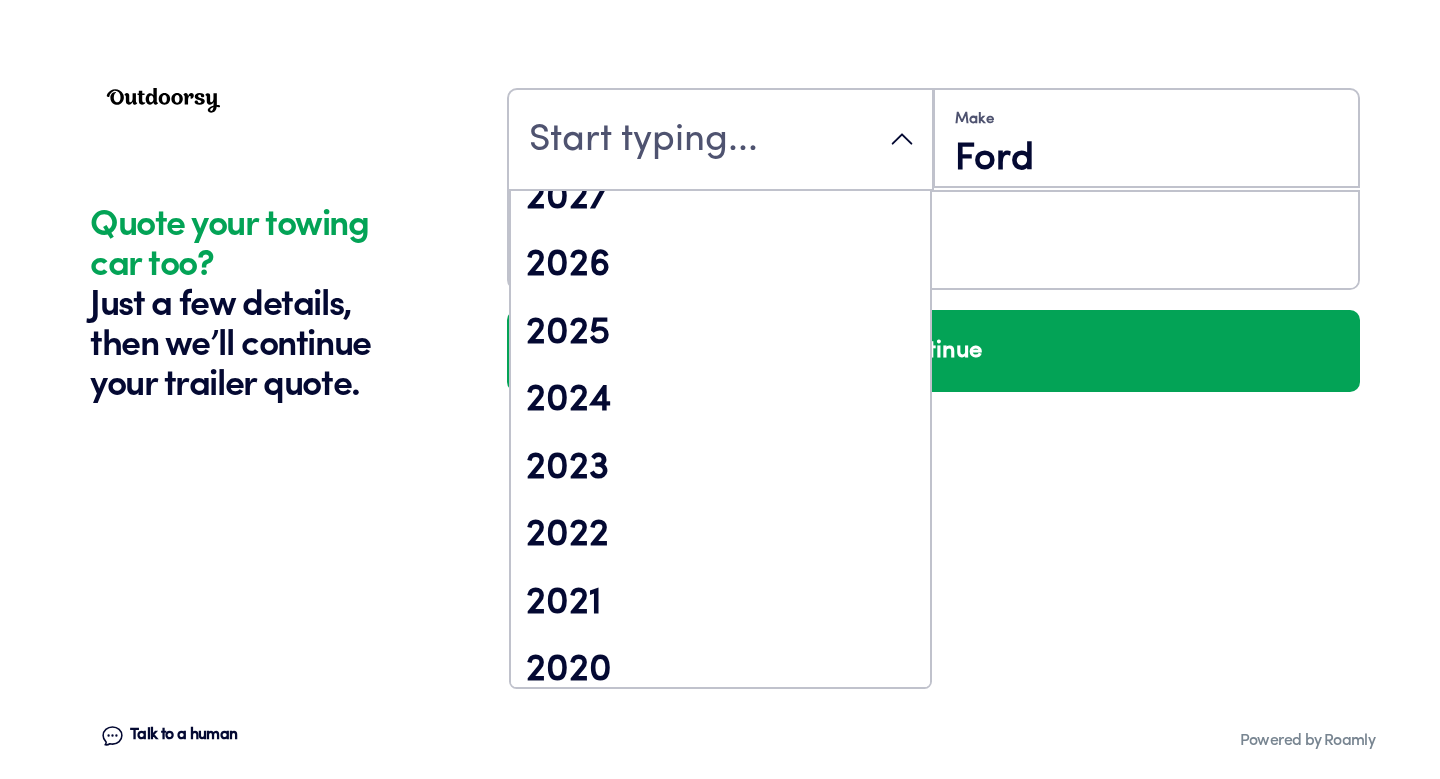scroll, scrollTop: 28, scrollLeft: 0, axis: vertical 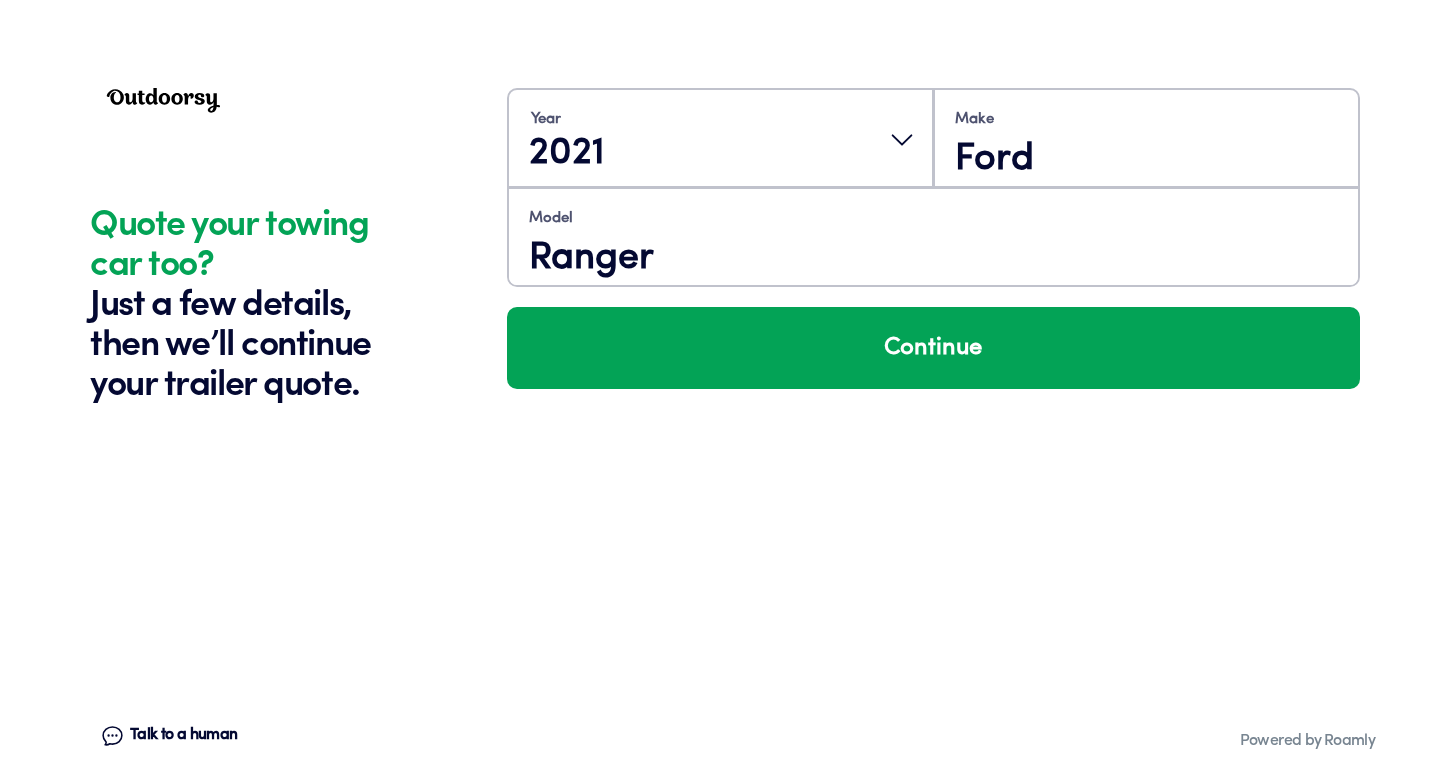 click on "Continue" at bounding box center [933, 348] 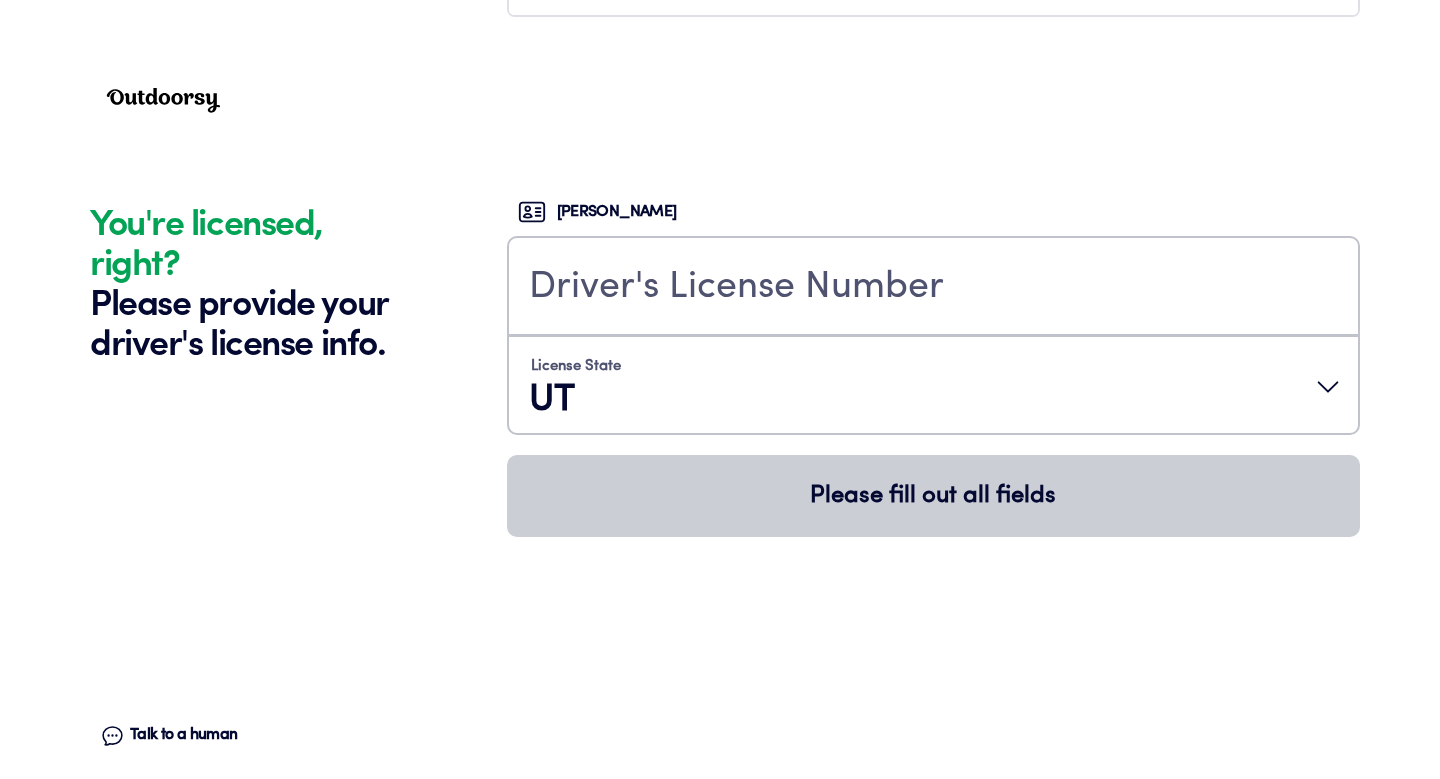 scroll, scrollTop: 5074, scrollLeft: 0, axis: vertical 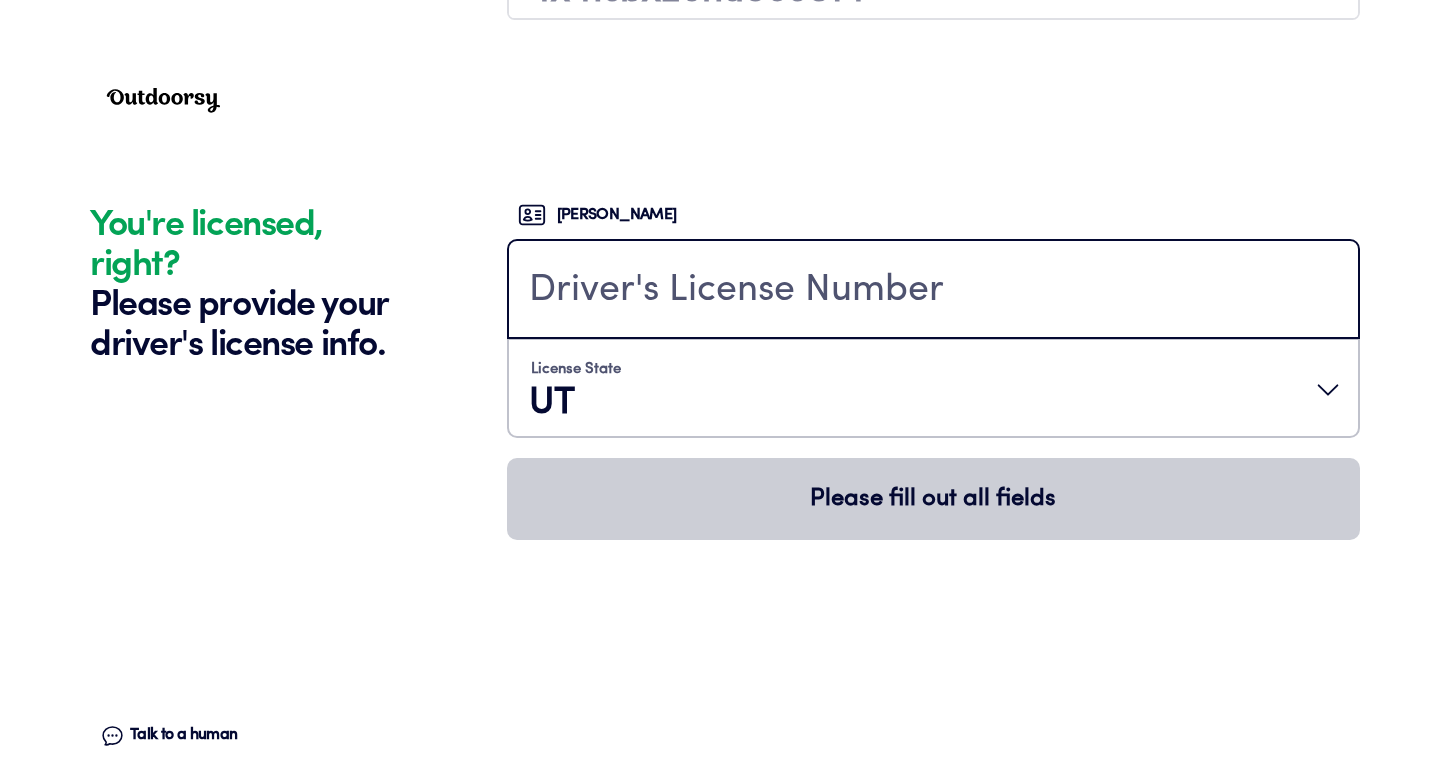 click at bounding box center (933, 291) 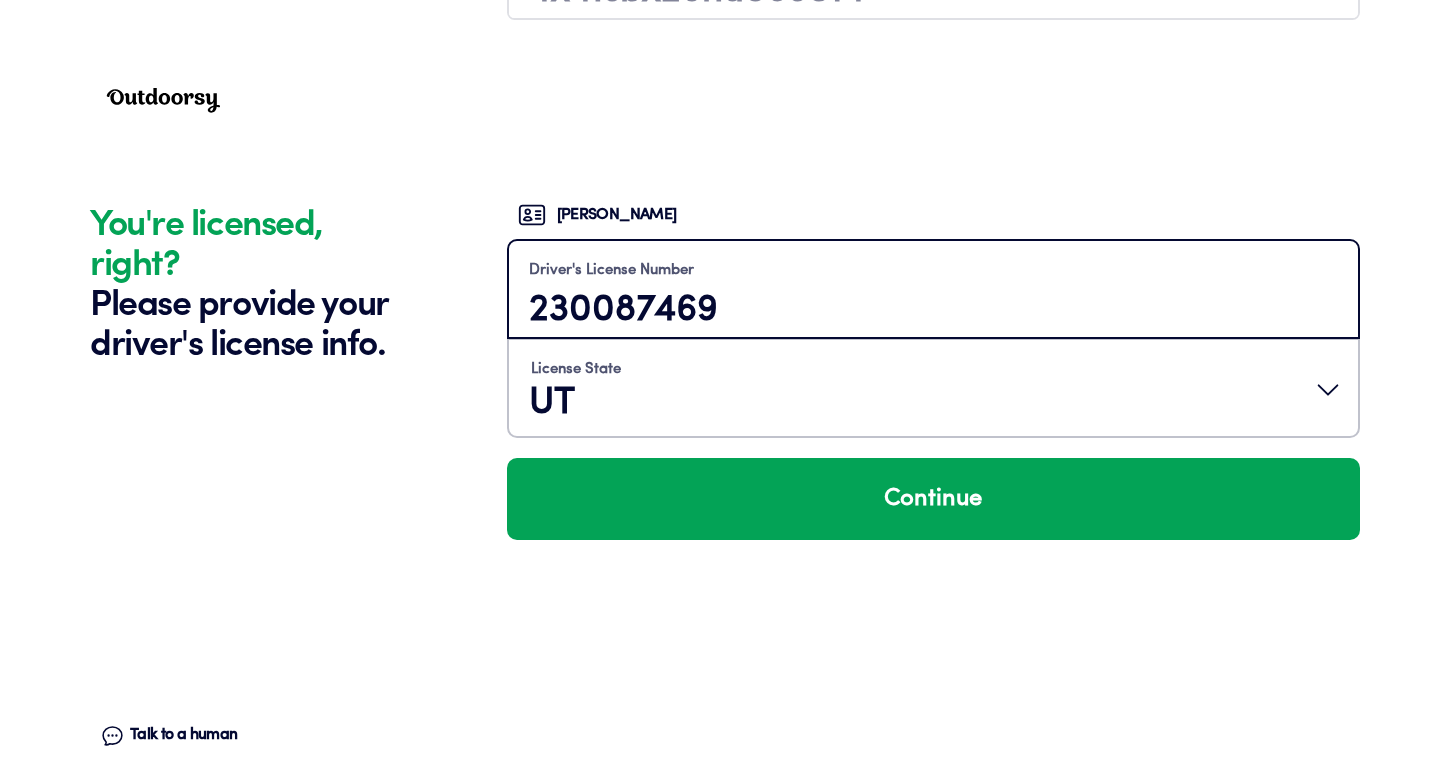 type on "230087469" 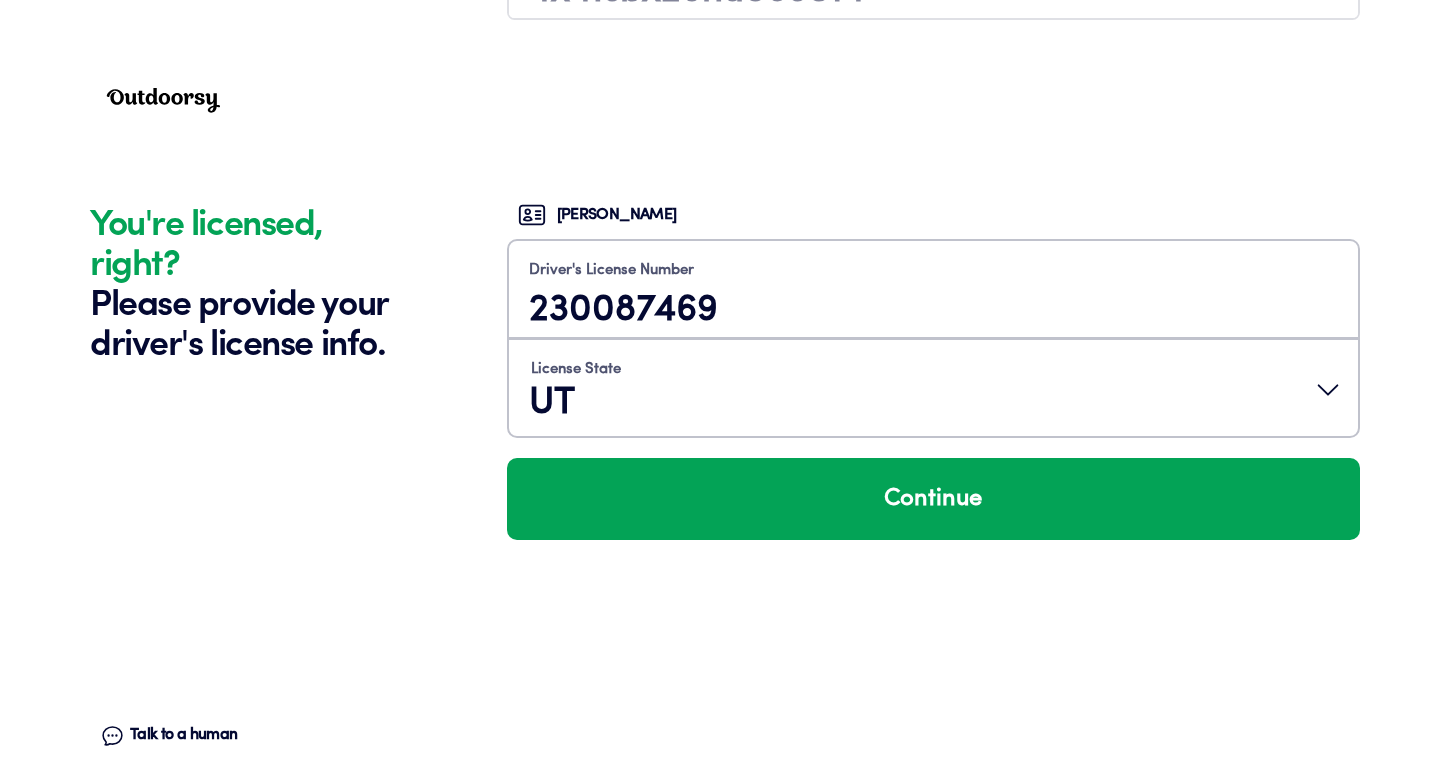 click on "Continue" at bounding box center [933, 499] 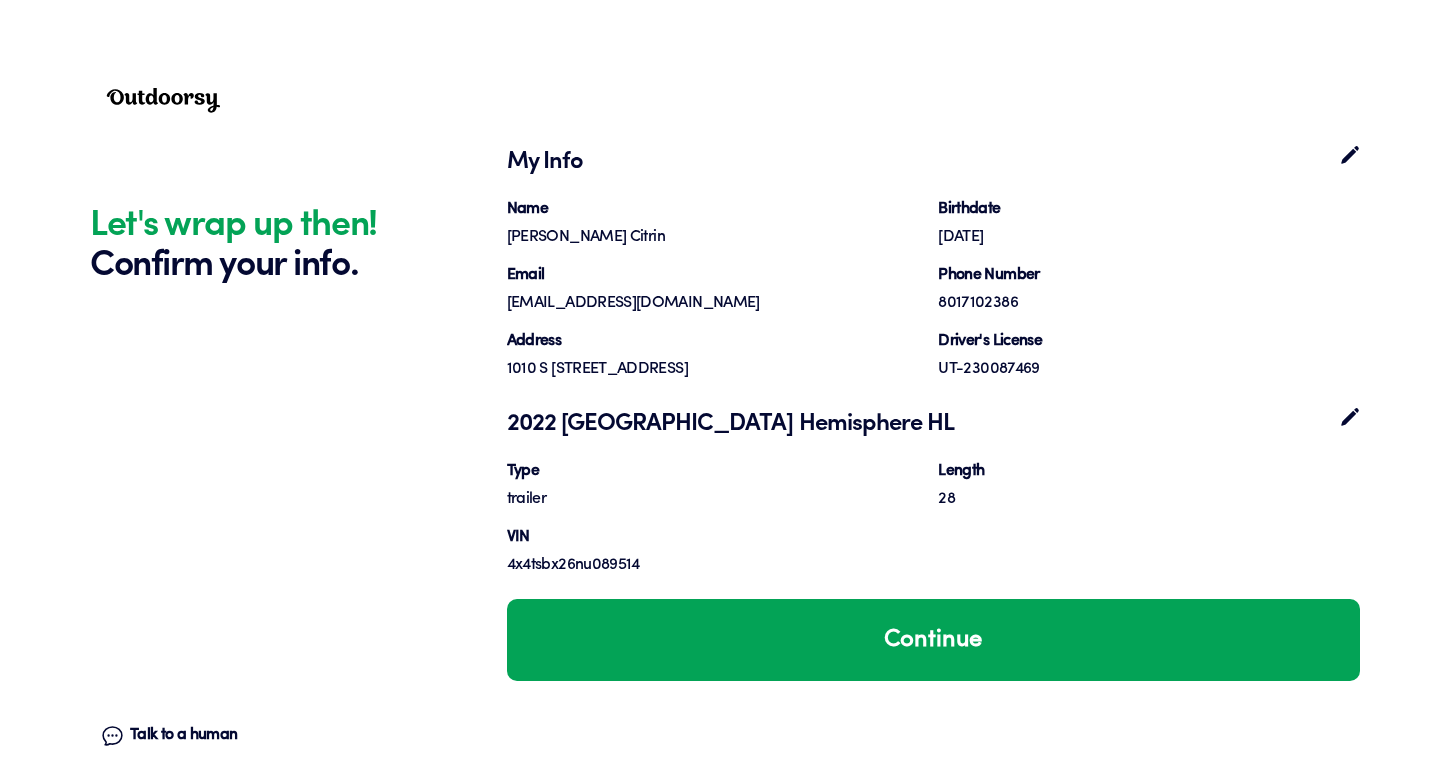 scroll, scrollTop: 5558, scrollLeft: 0, axis: vertical 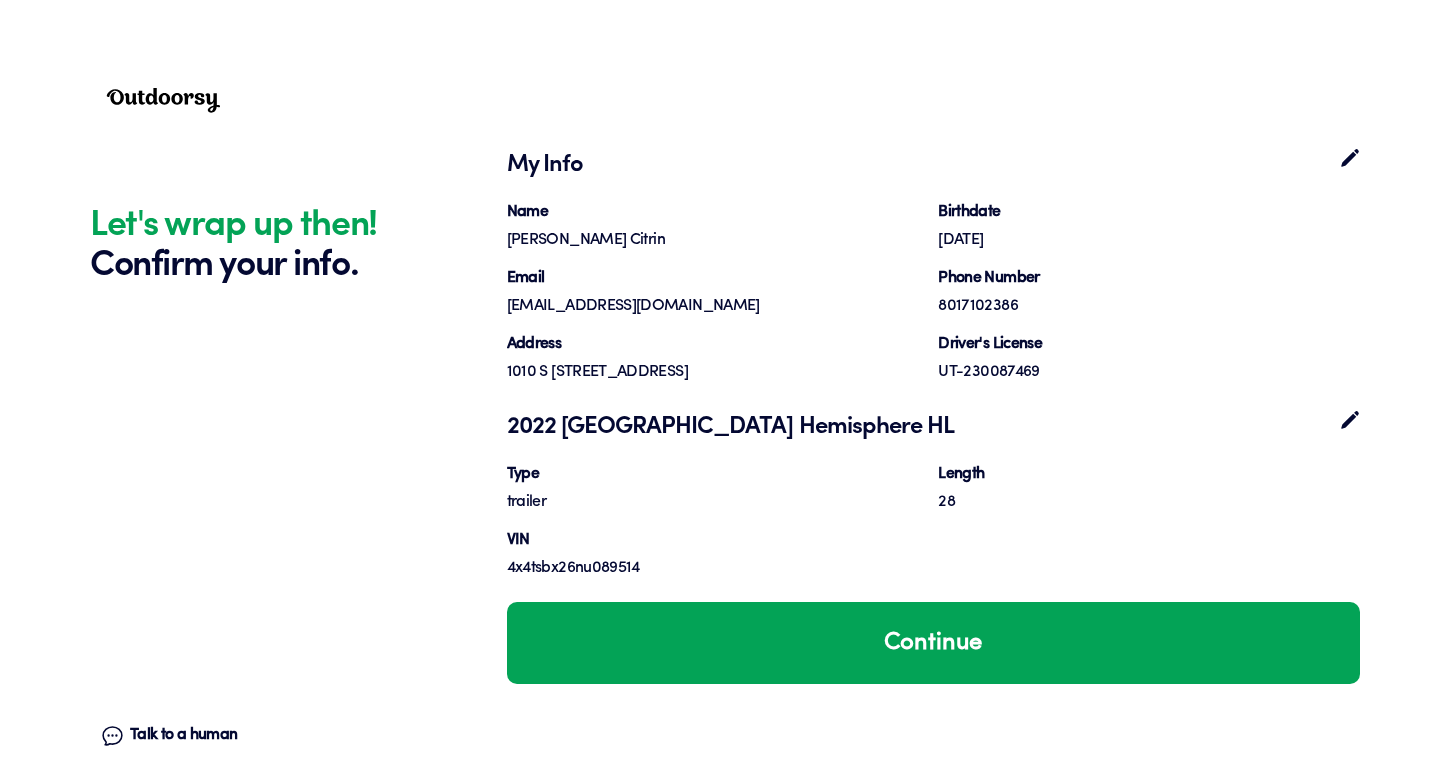 click on "Continue" at bounding box center [933, 643] 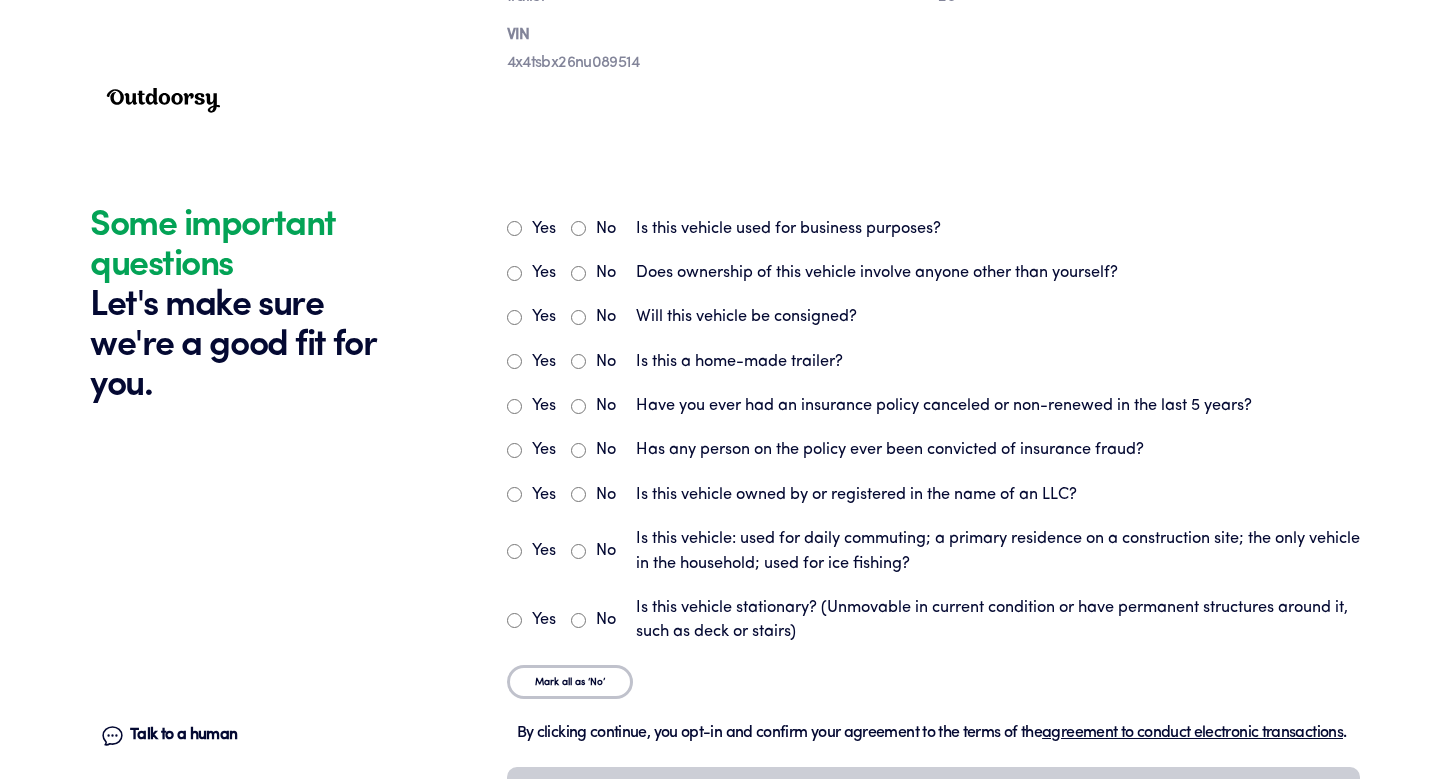 scroll, scrollTop: 6207, scrollLeft: 0, axis: vertical 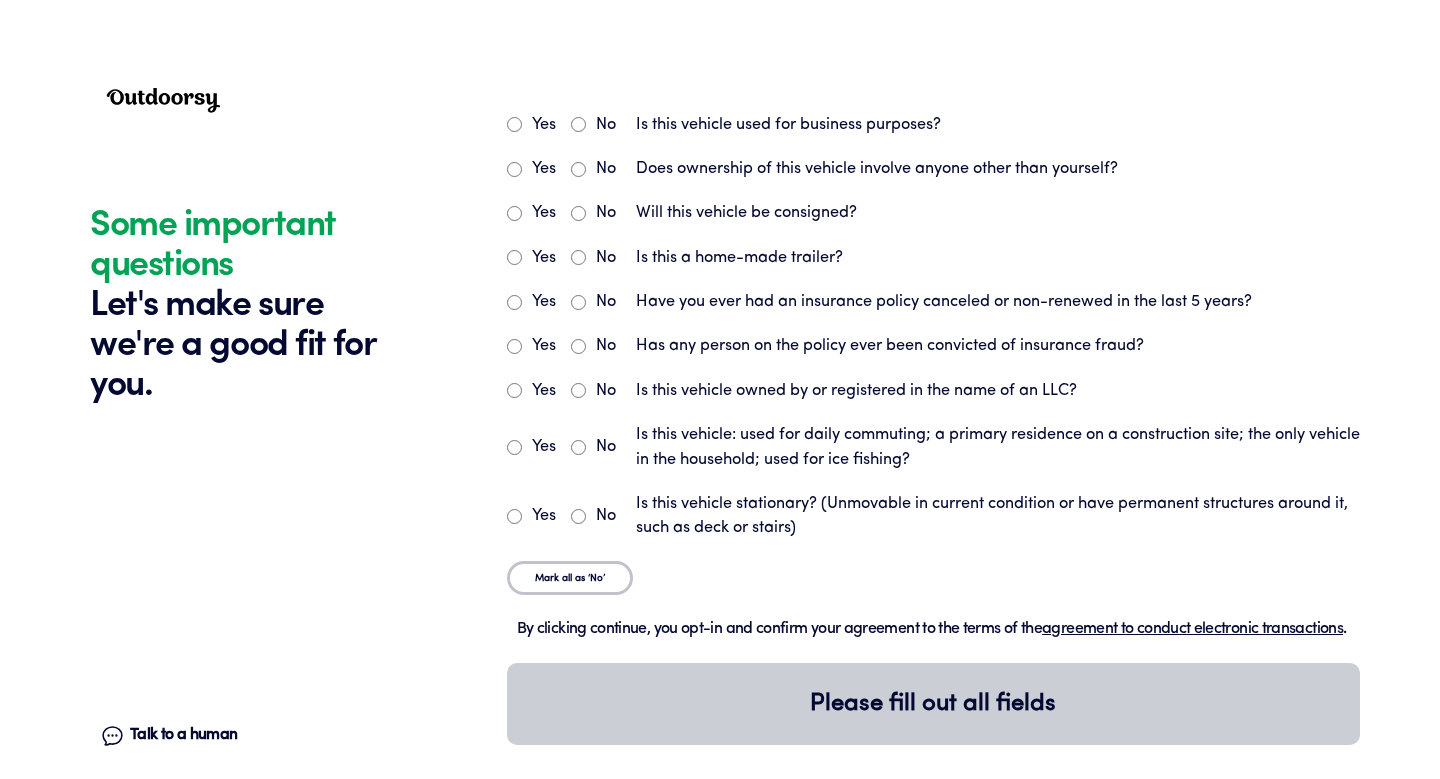 click on "Yes" at bounding box center [514, 124] 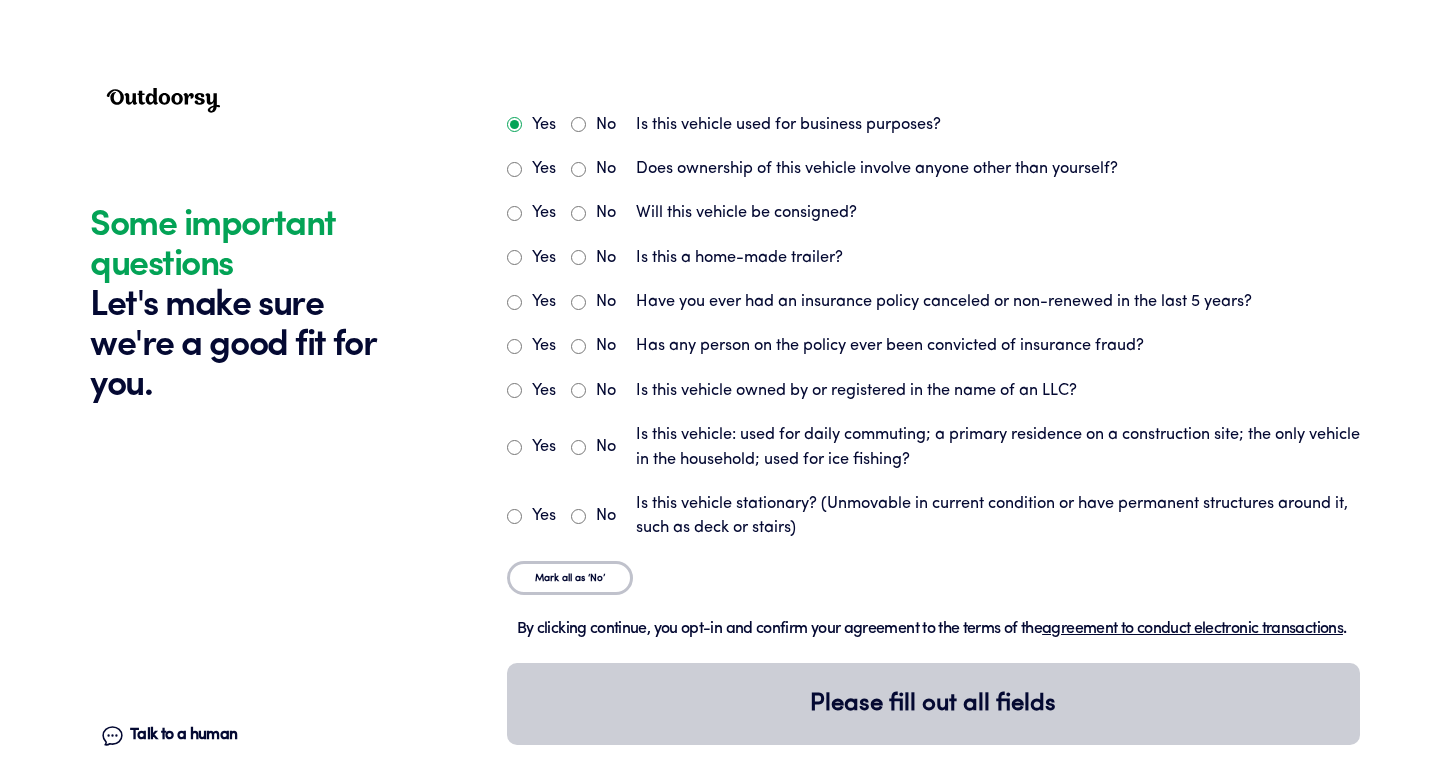 radio on "true" 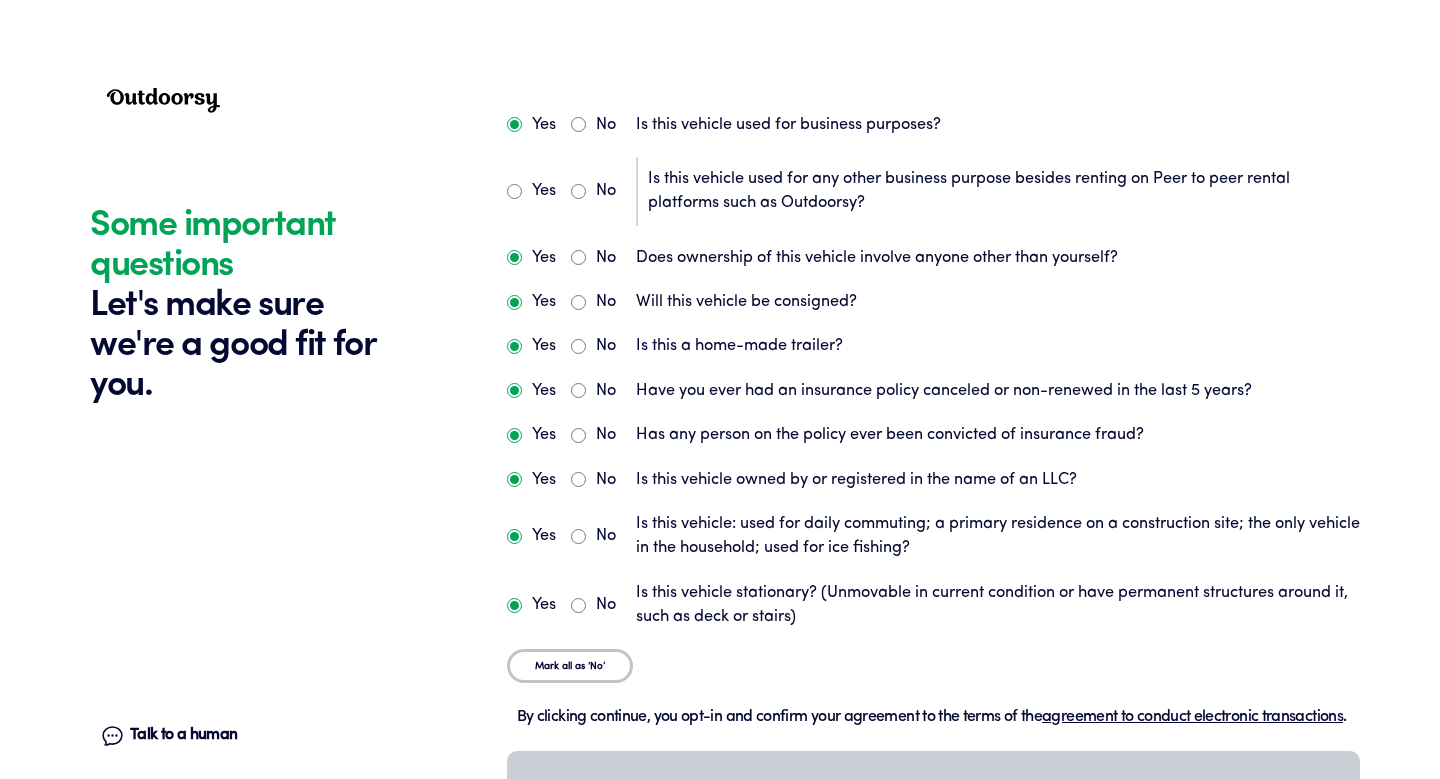click on "No" at bounding box center (593, 191) 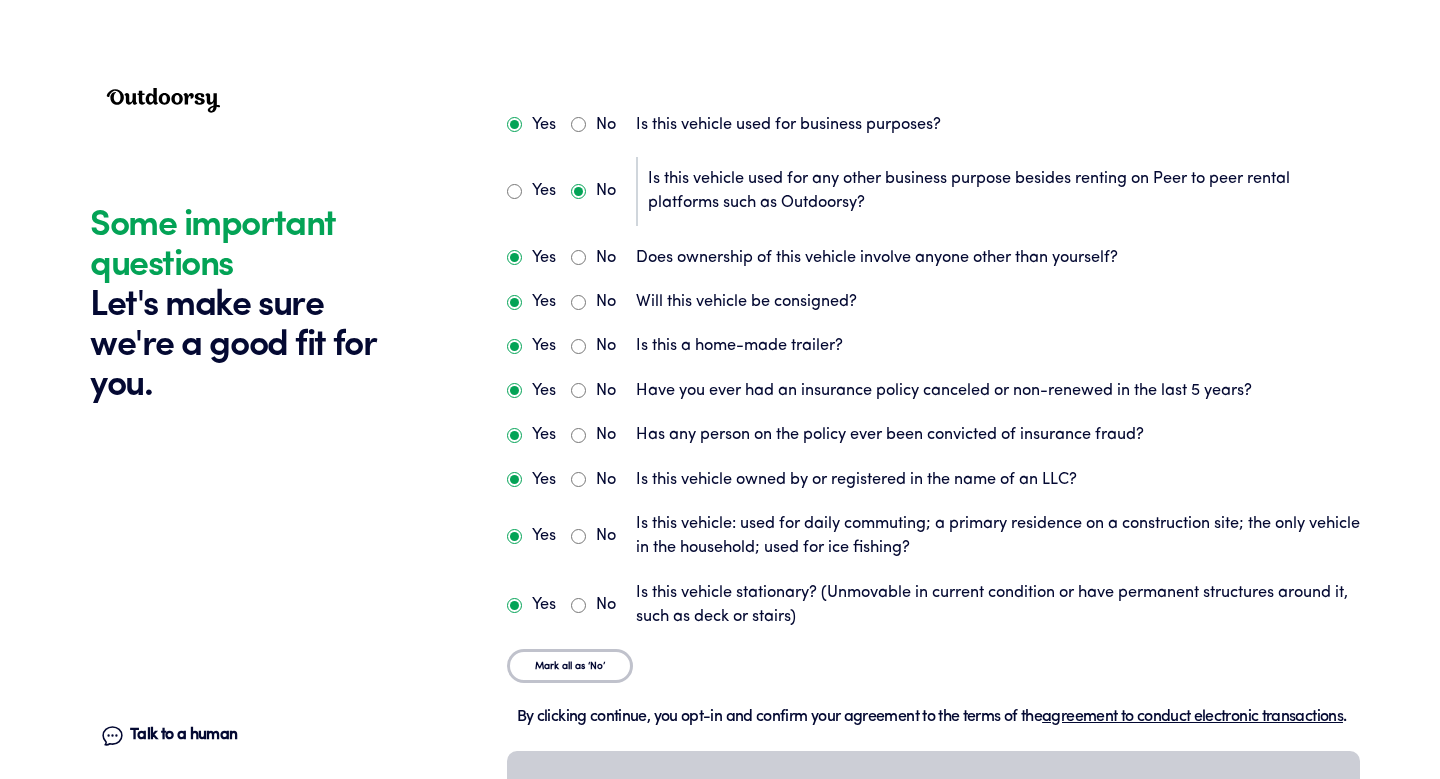 radio on "true" 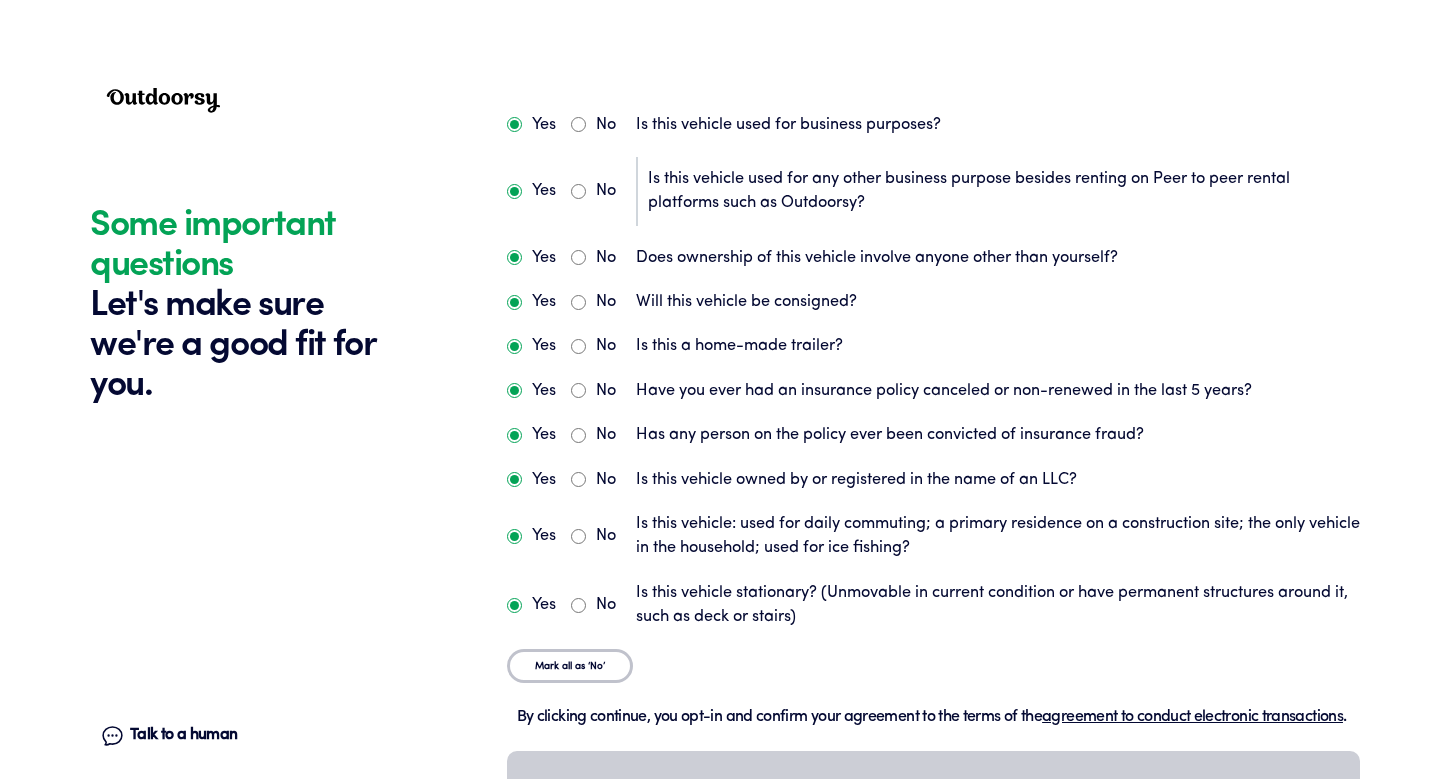 click on "No" at bounding box center [578, 257] 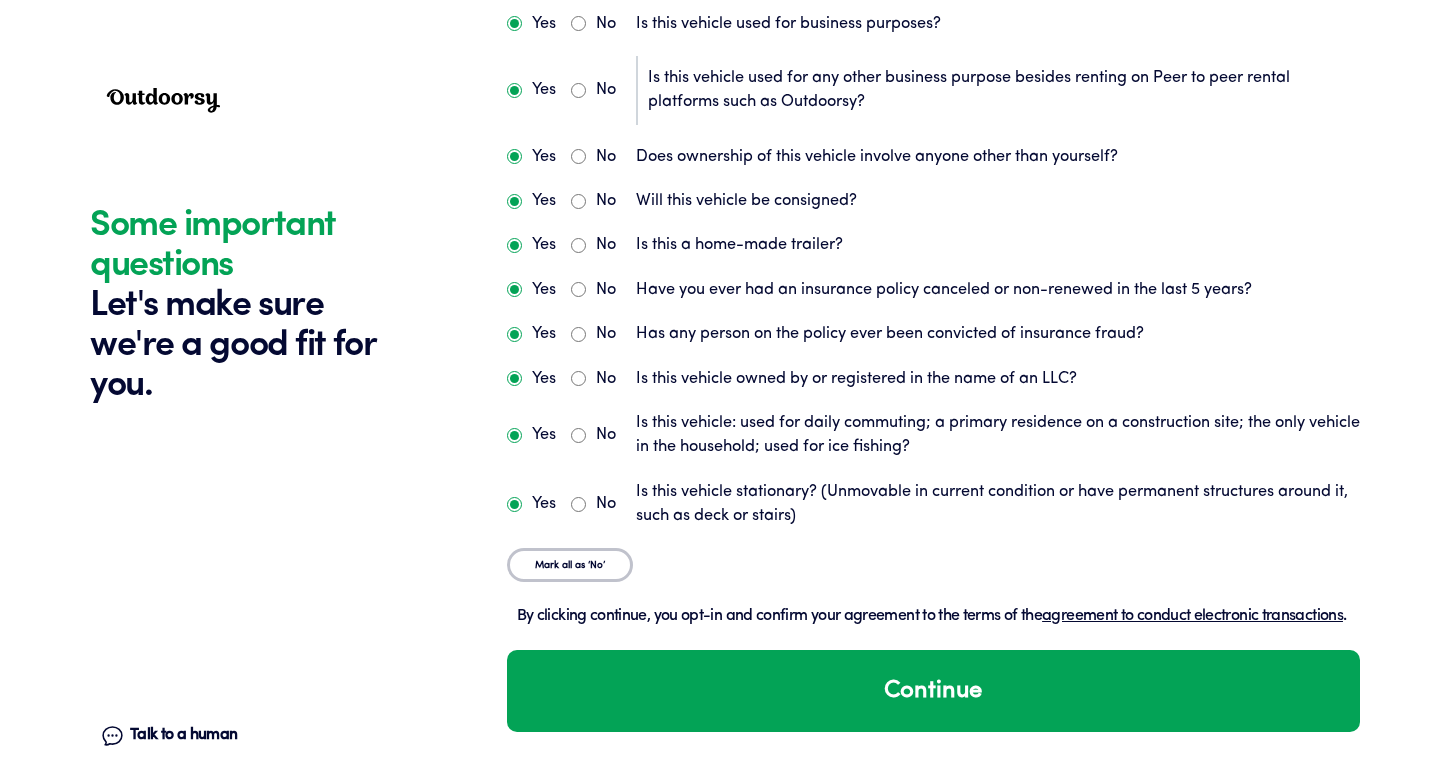 scroll, scrollTop: 6425, scrollLeft: 0, axis: vertical 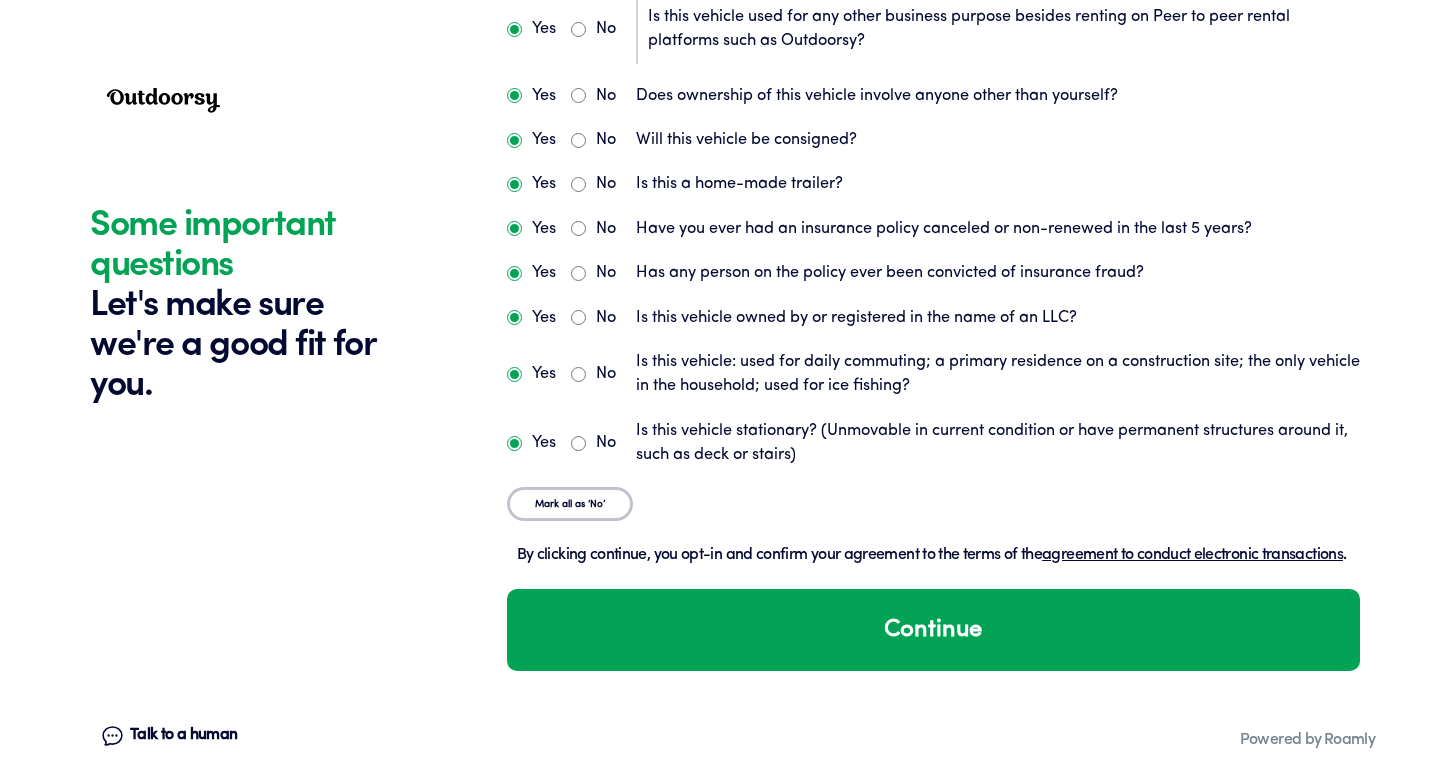 click on "Continue" at bounding box center [933, 630] 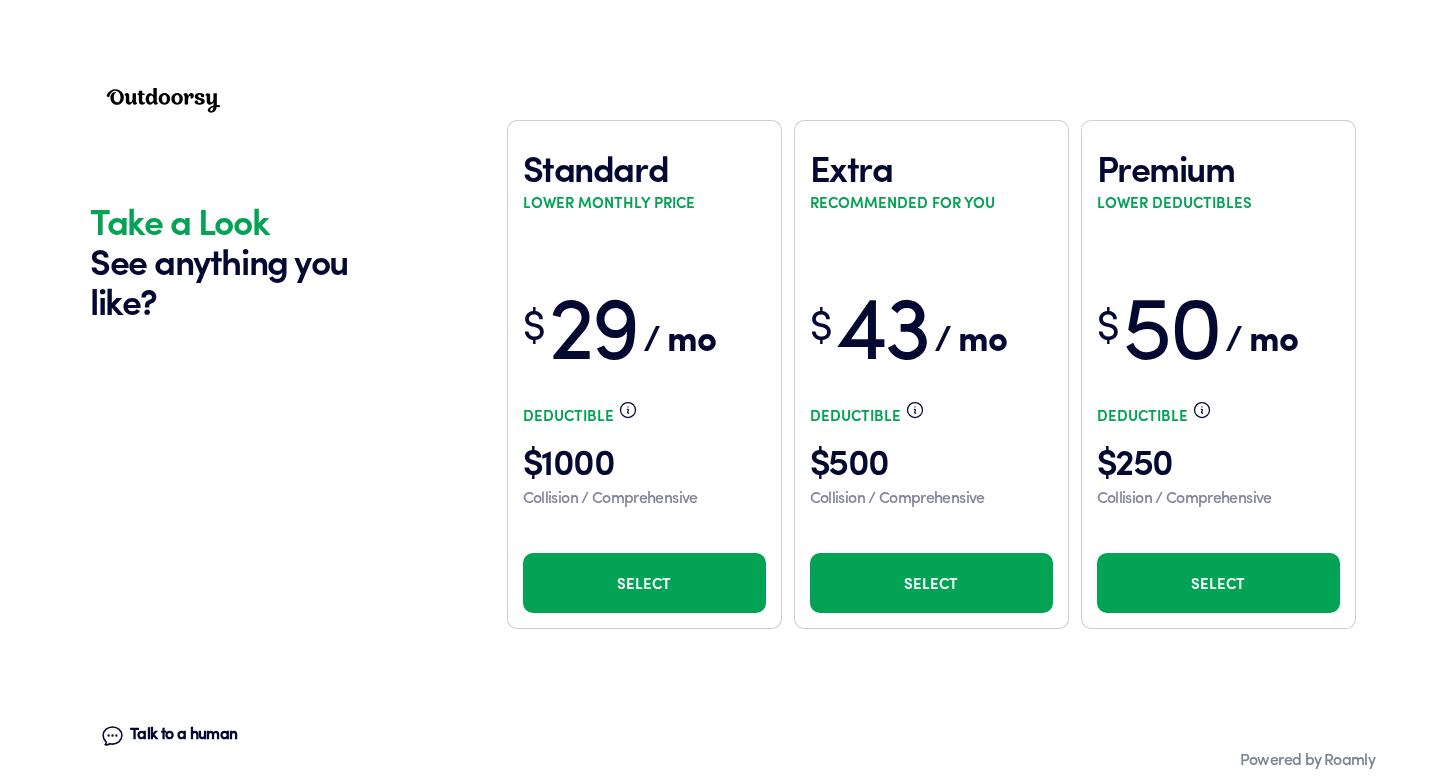 scroll, scrollTop: 7034, scrollLeft: 0, axis: vertical 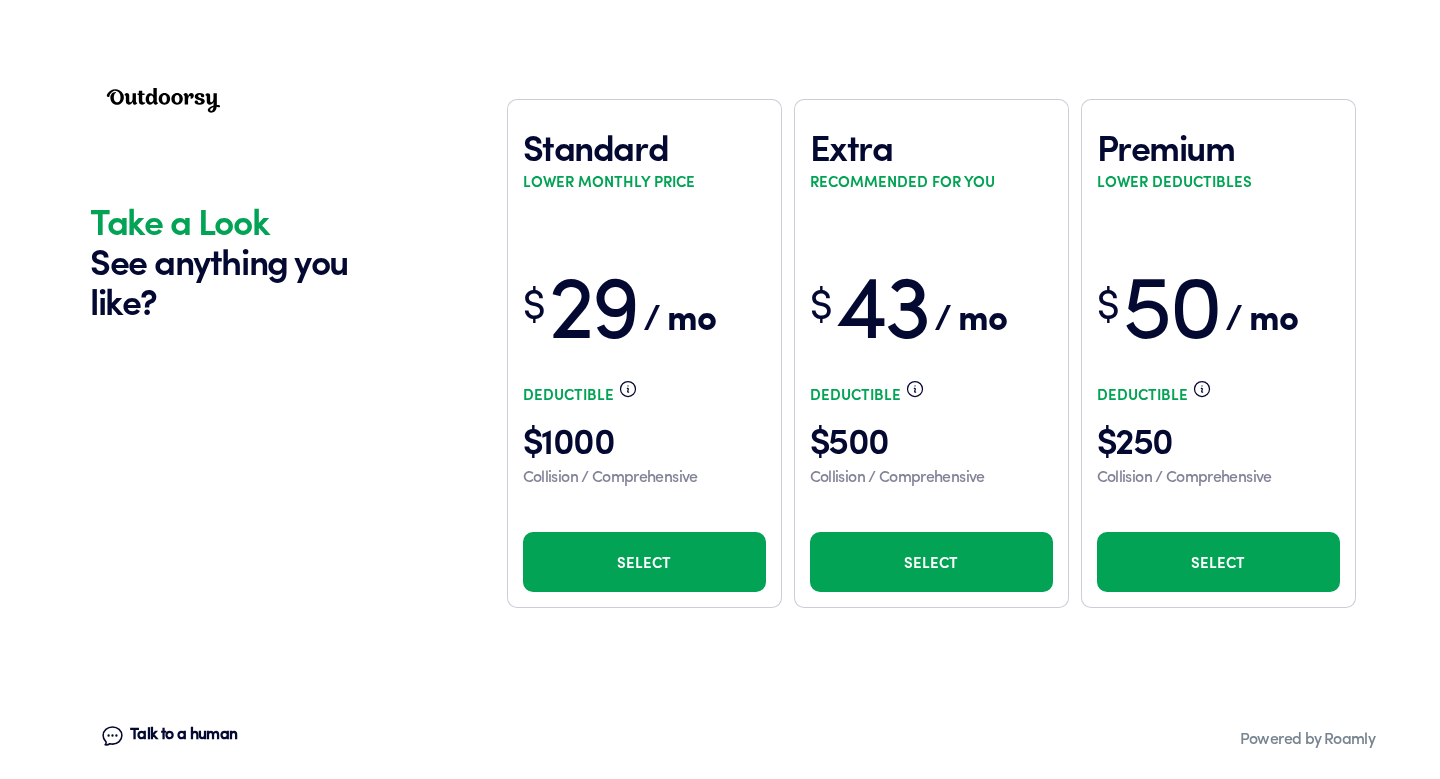 click on "Select" at bounding box center [644, 562] 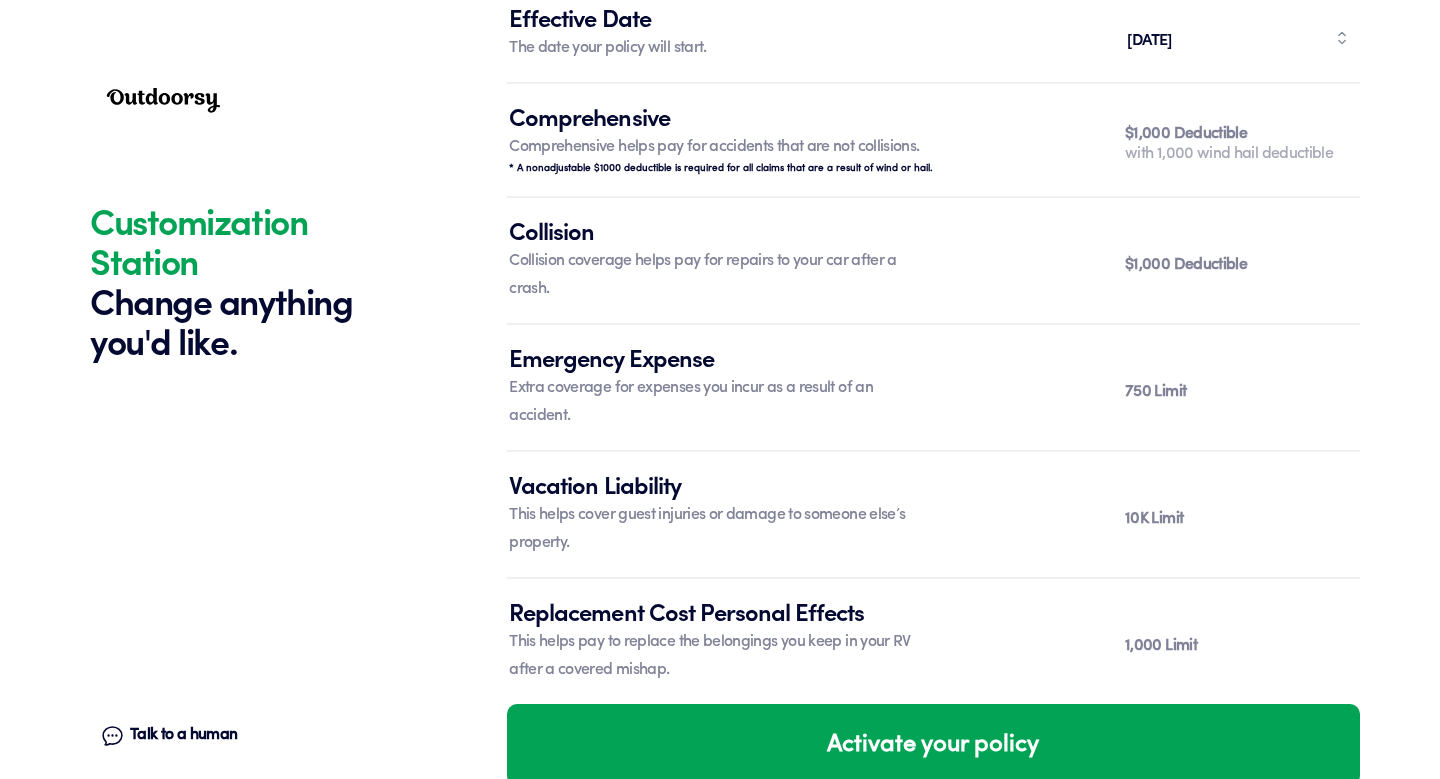 scroll, scrollTop: 8256, scrollLeft: 0, axis: vertical 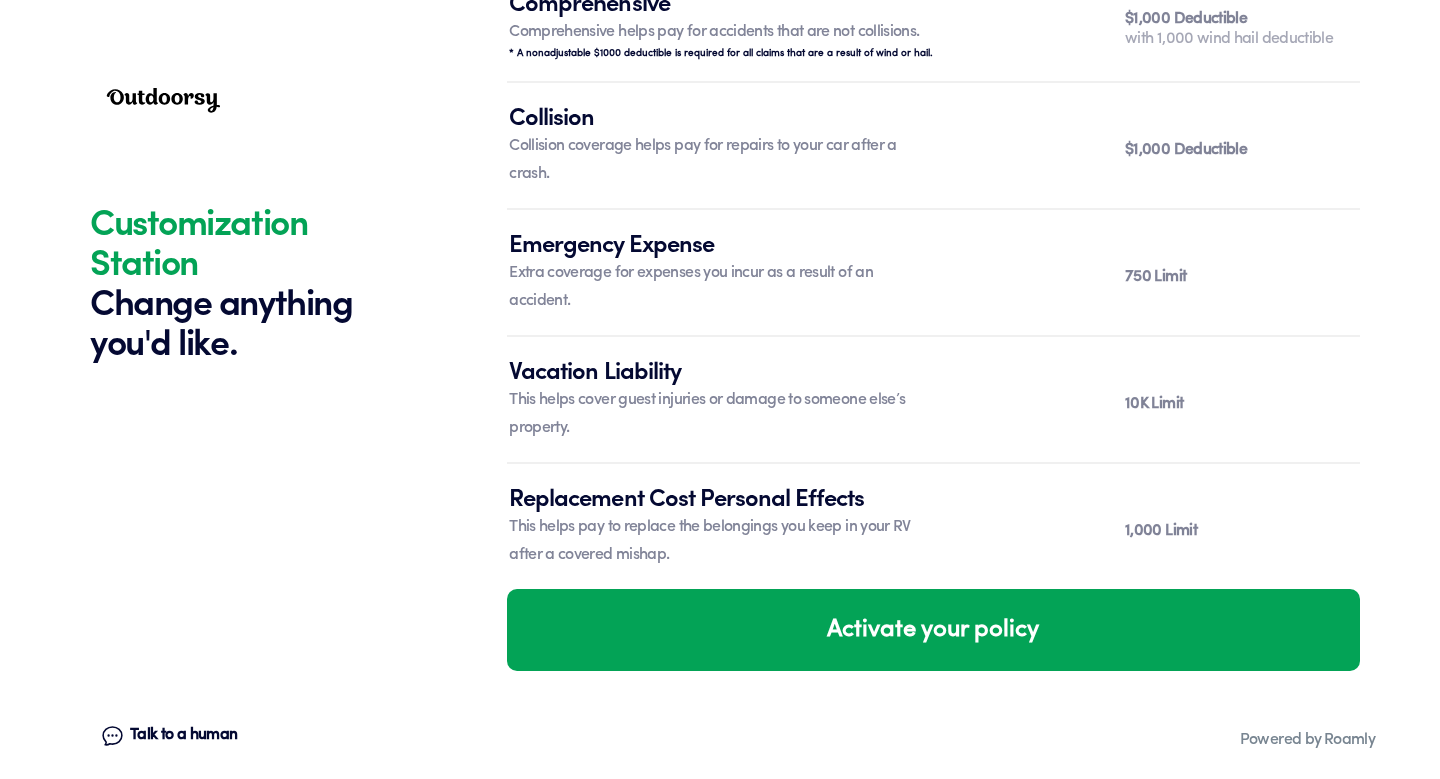 click on "Activate your policy" at bounding box center [933, 630] 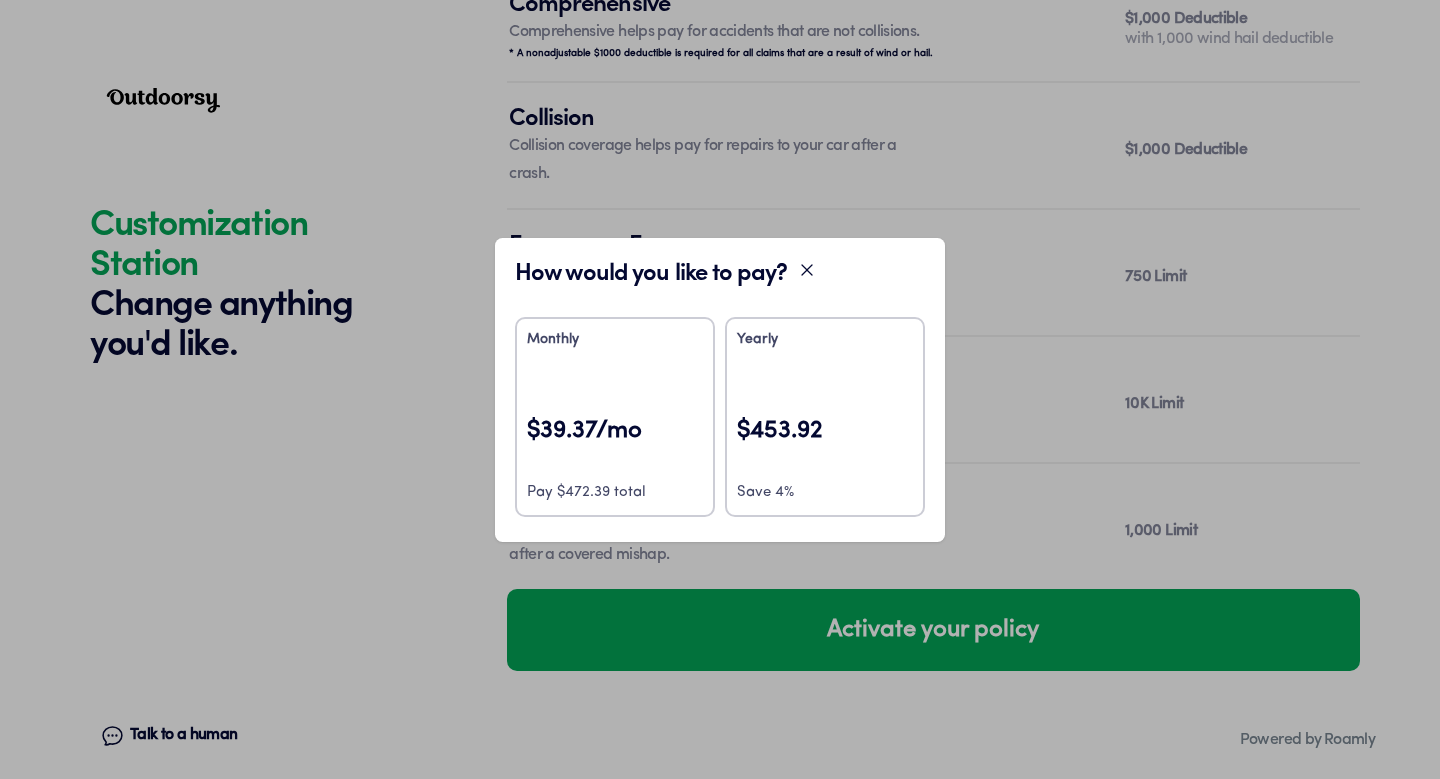 click on "$39.37/mo" at bounding box center [615, 444] 